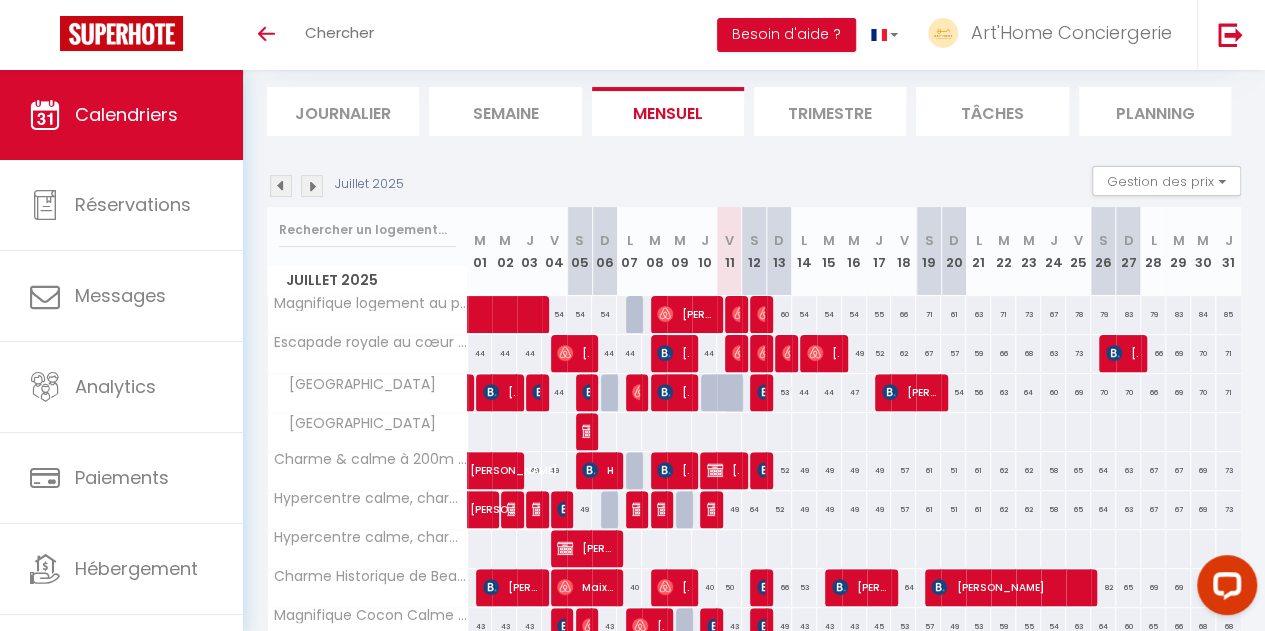 scroll, scrollTop: 224, scrollLeft: 0, axis: vertical 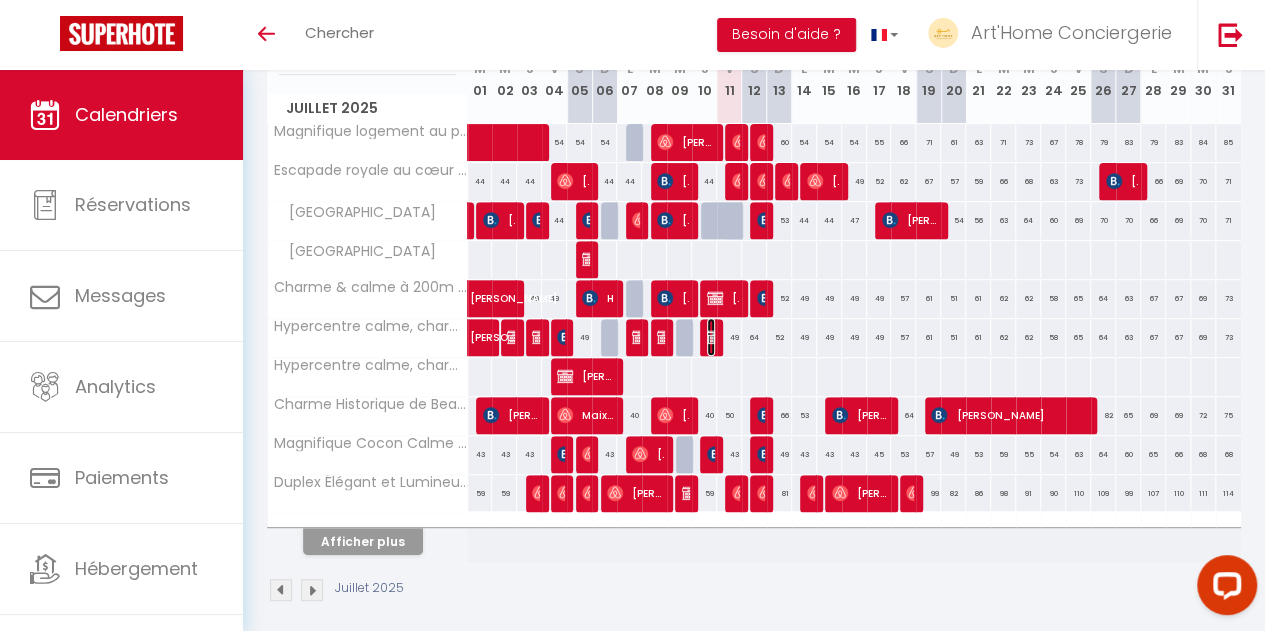 click at bounding box center [715, 337] 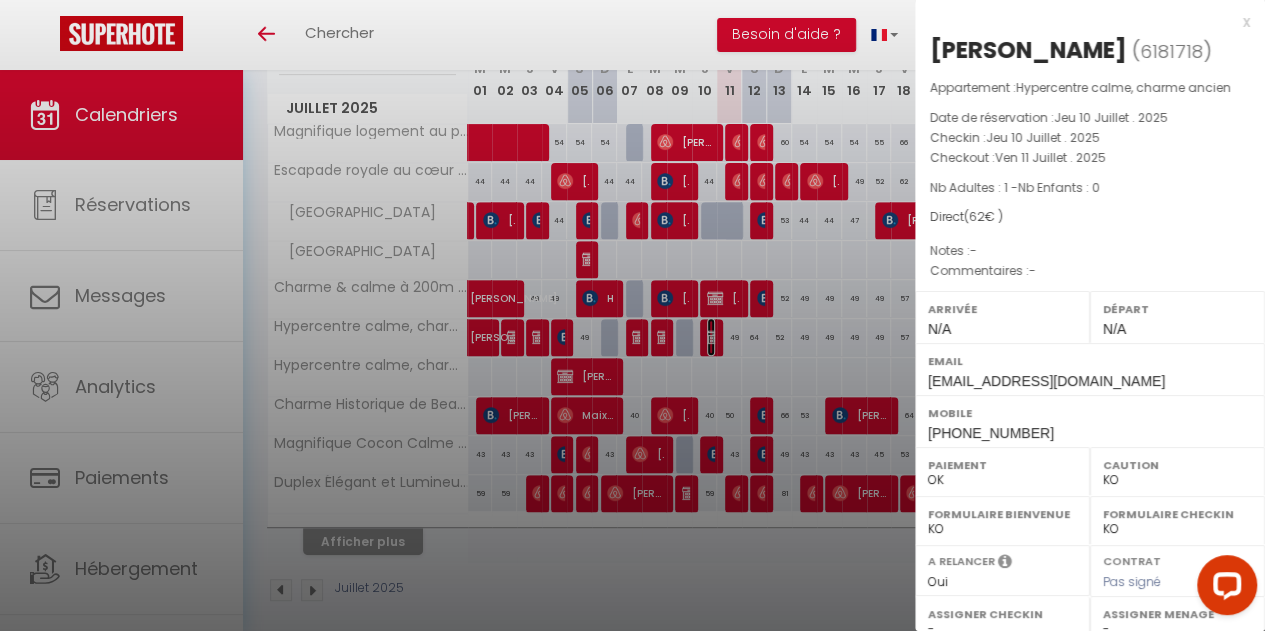 scroll, scrollTop: 296, scrollLeft: 0, axis: vertical 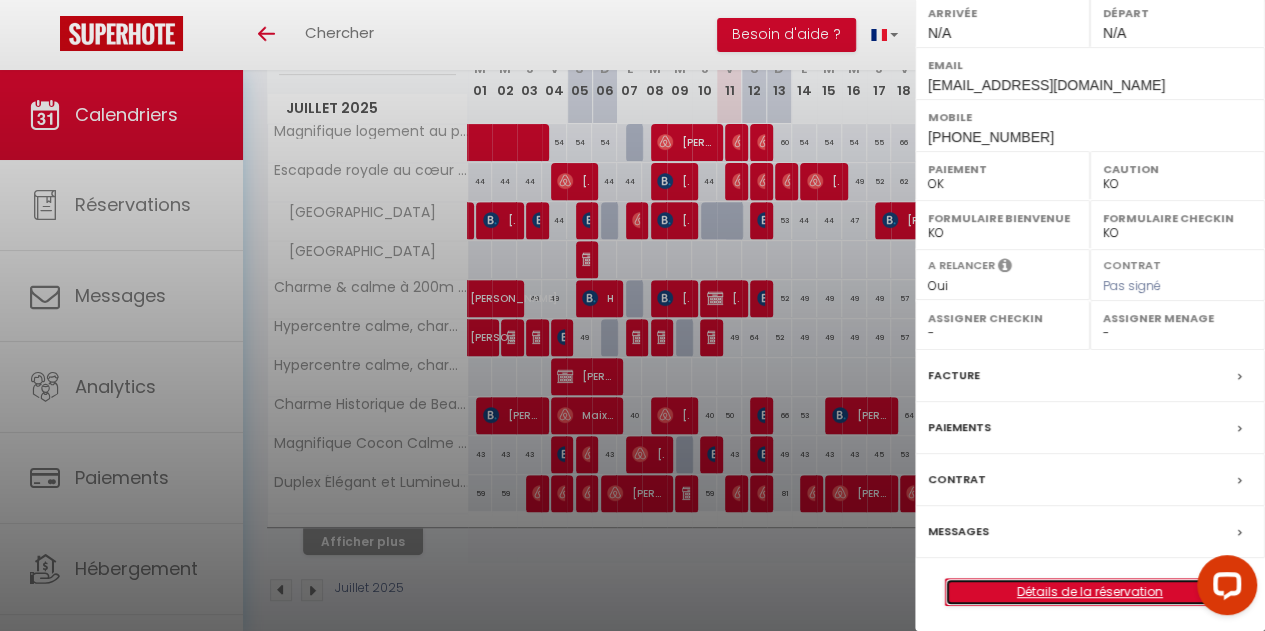 click on "Détails de la réservation" at bounding box center [1090, 592] 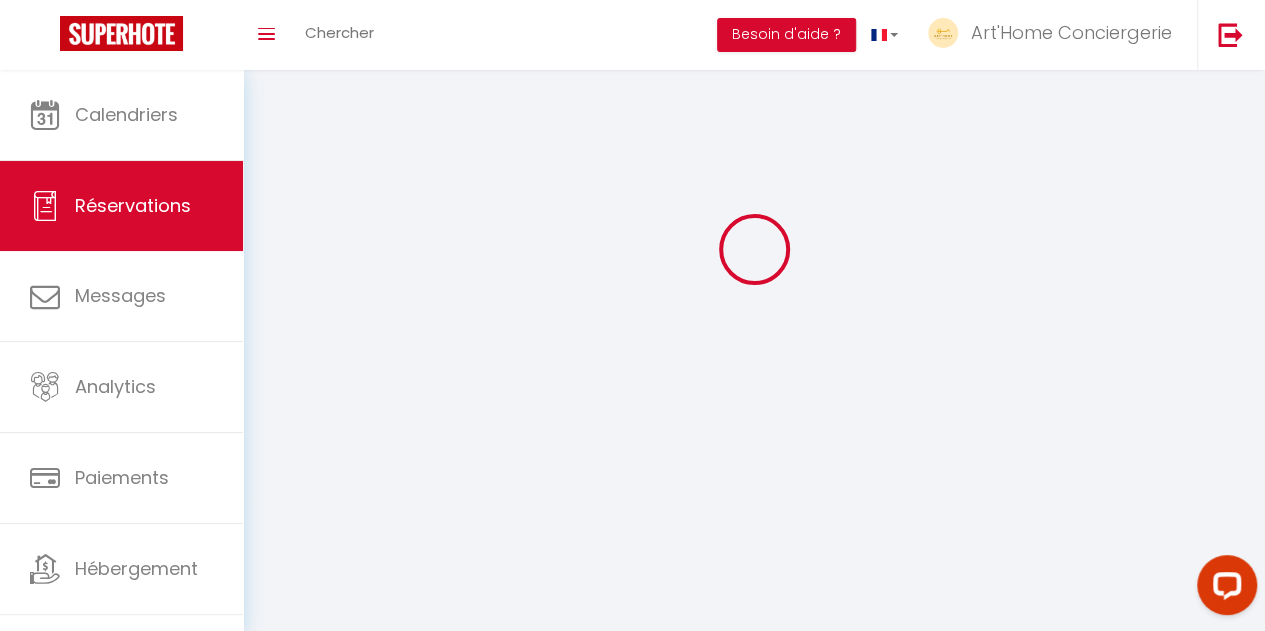 scroll, scrollTop: 0, scrollLeft: 0, axis: both 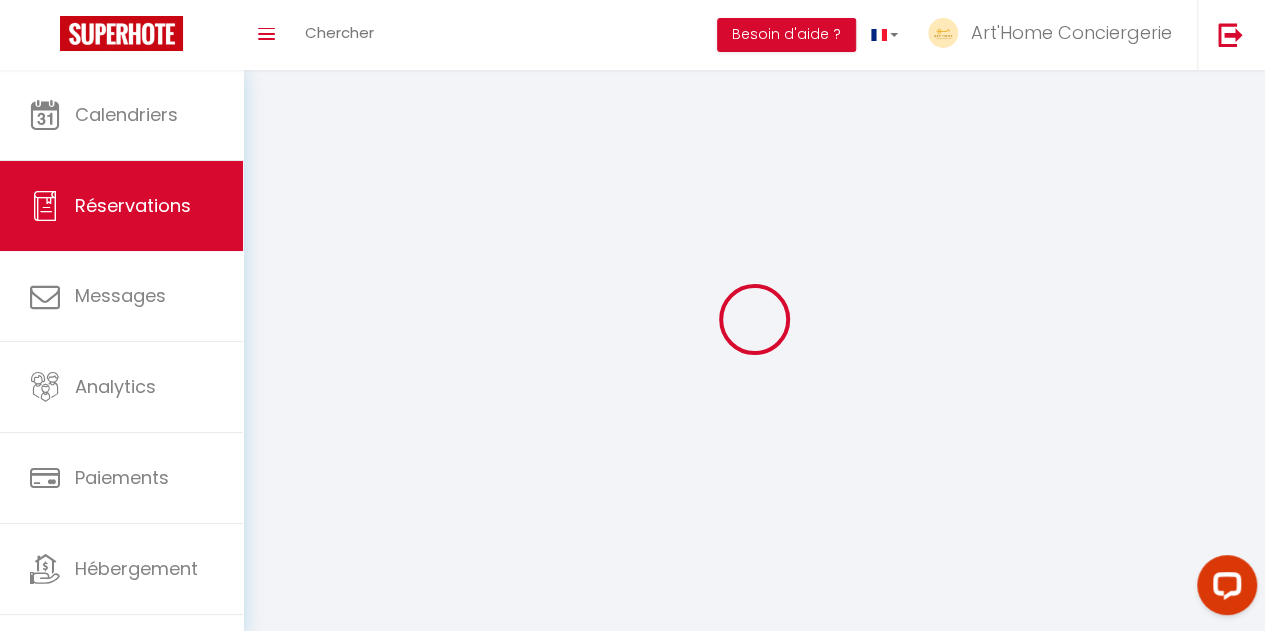 select 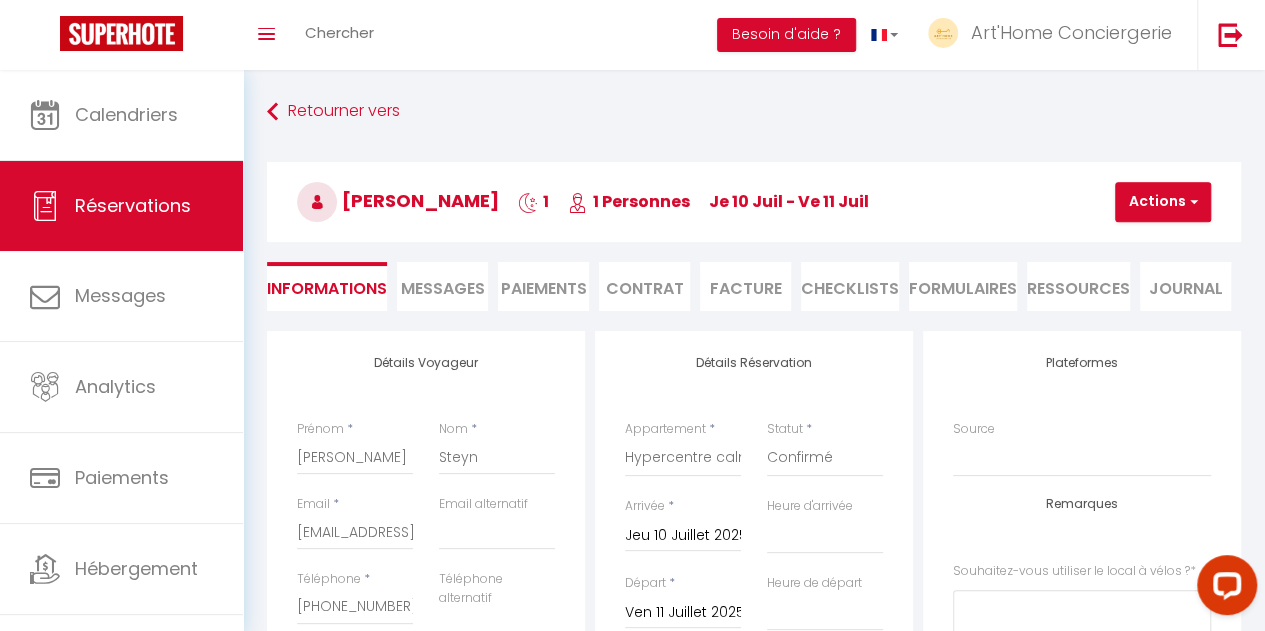 select 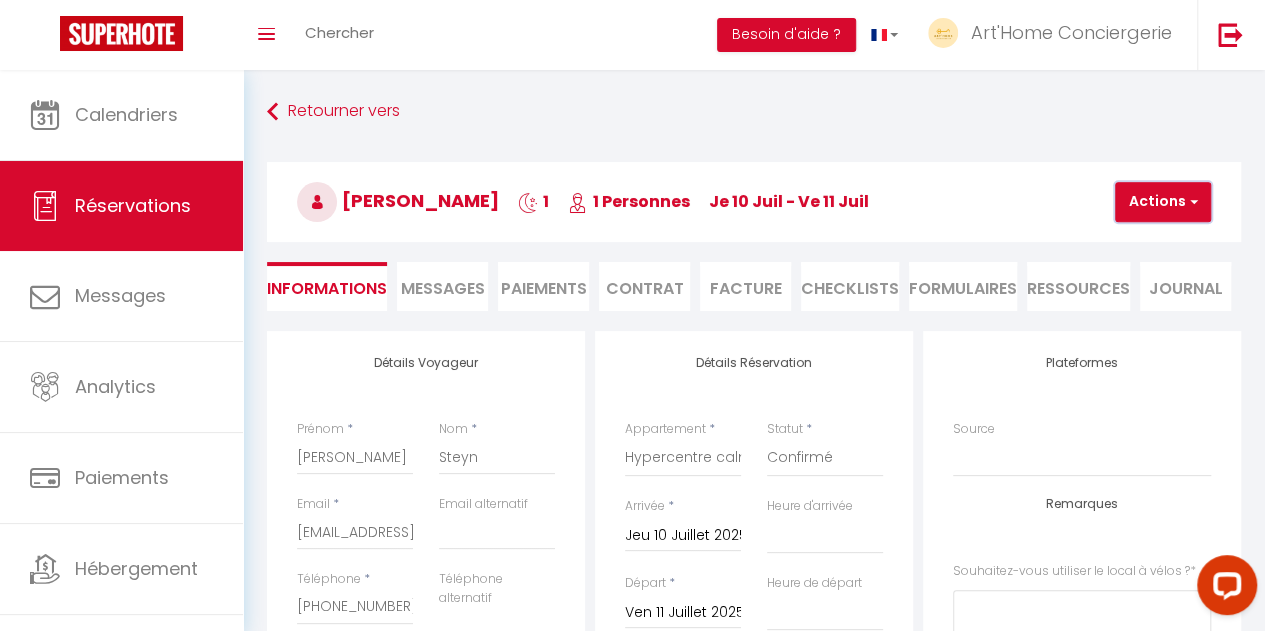 click on "Actions" at bounding box center (1163, 202) 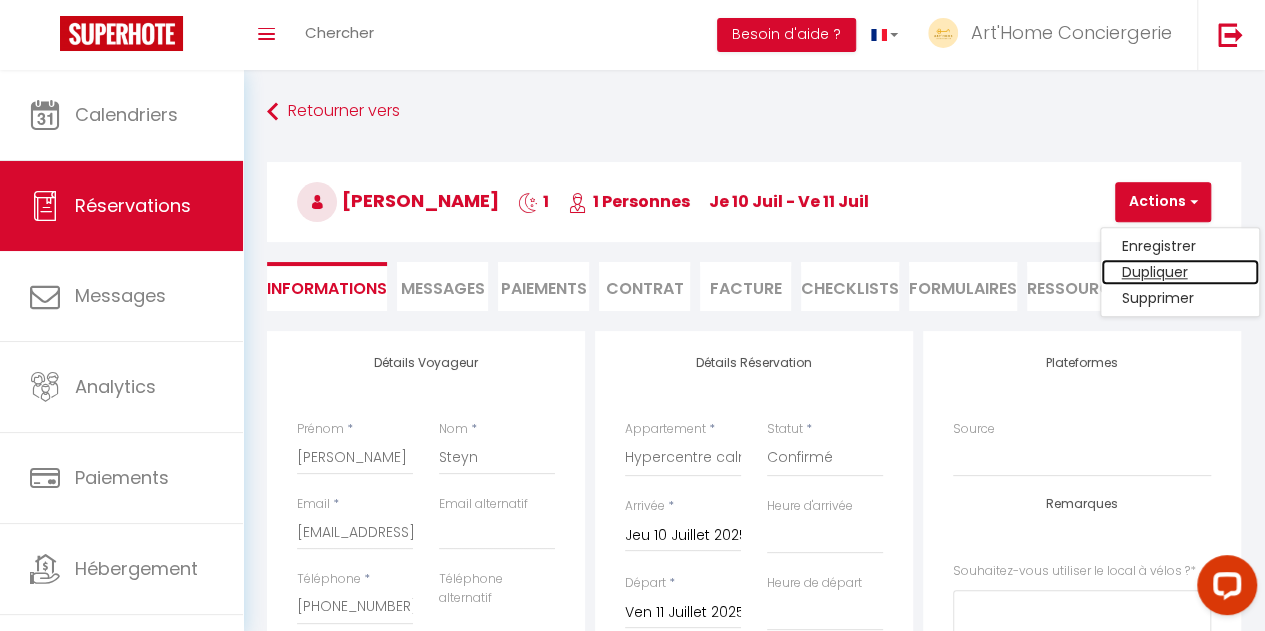 click on "Dupliquer" at bounding box center (1180, 272) 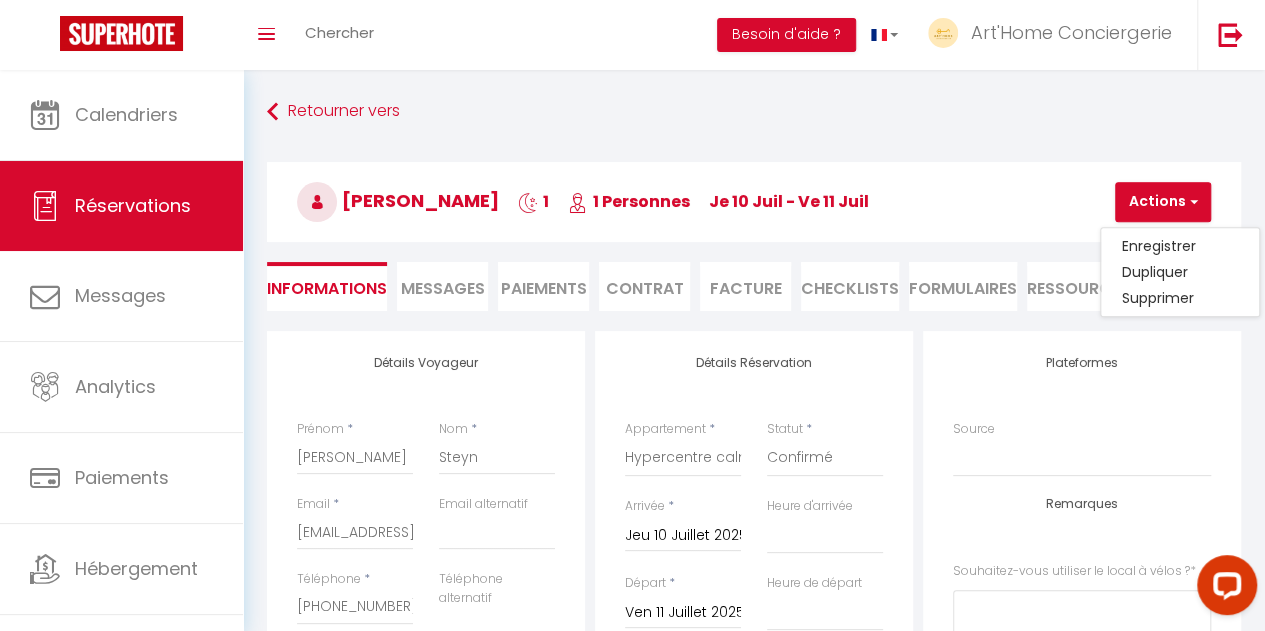 type 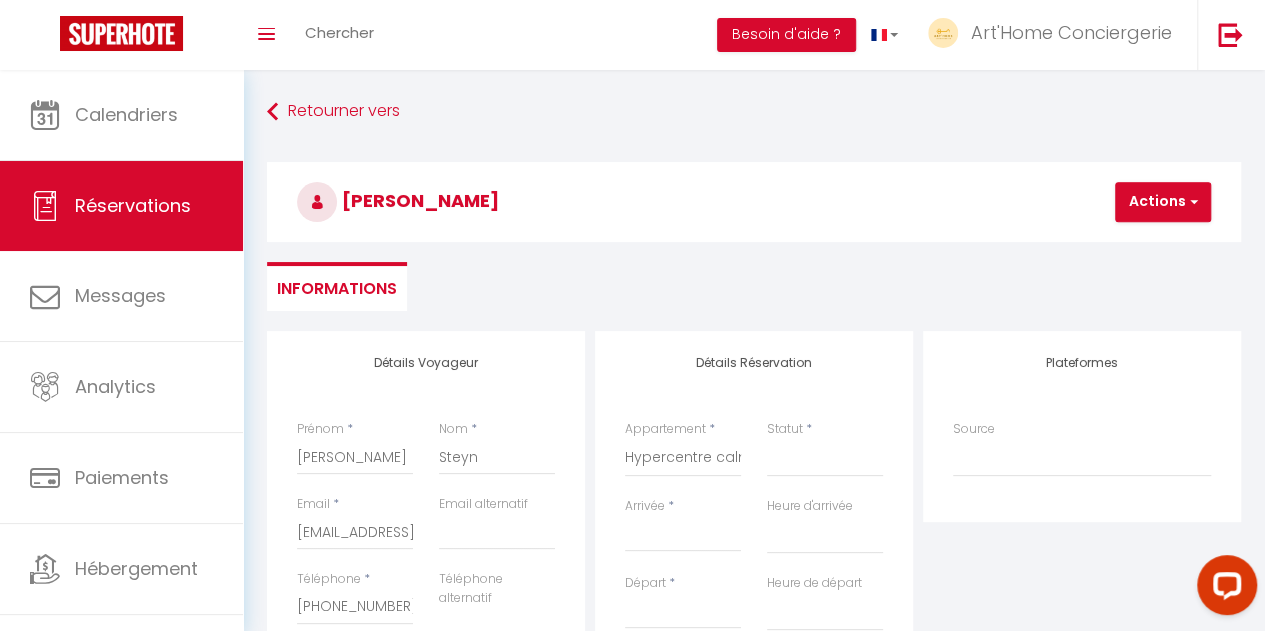 scroll, scrollTop: 155, scrollLeft: 0, axis: vertical 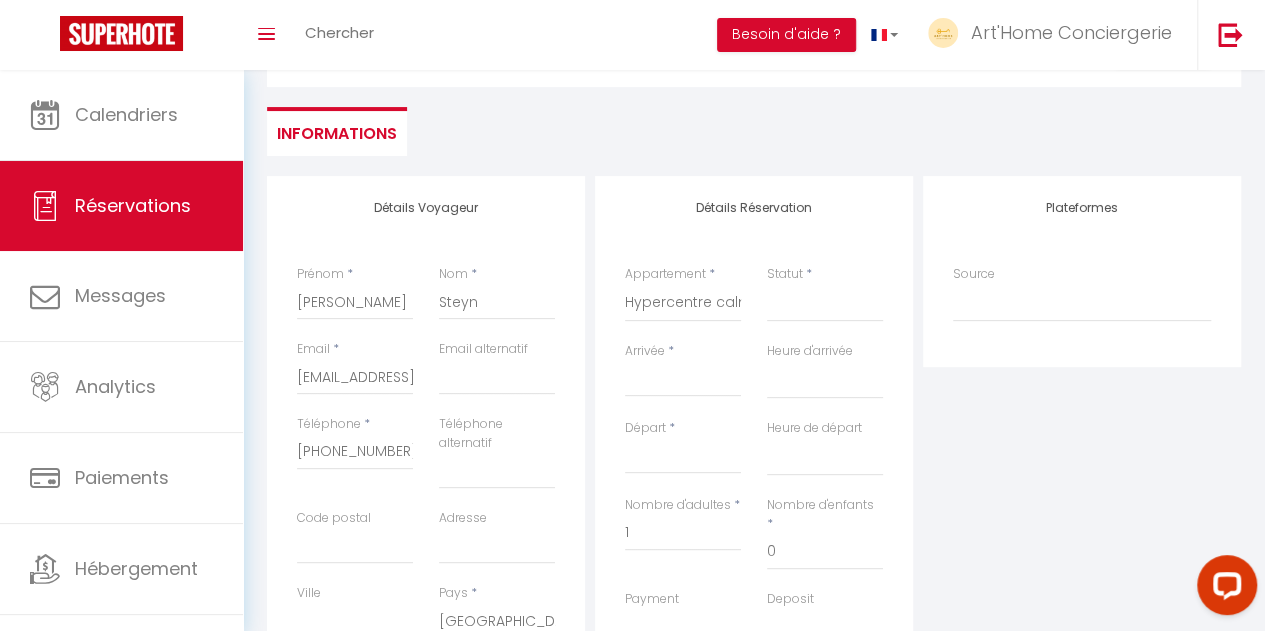 click on "Arrivée" at bounding box center (683, 381) 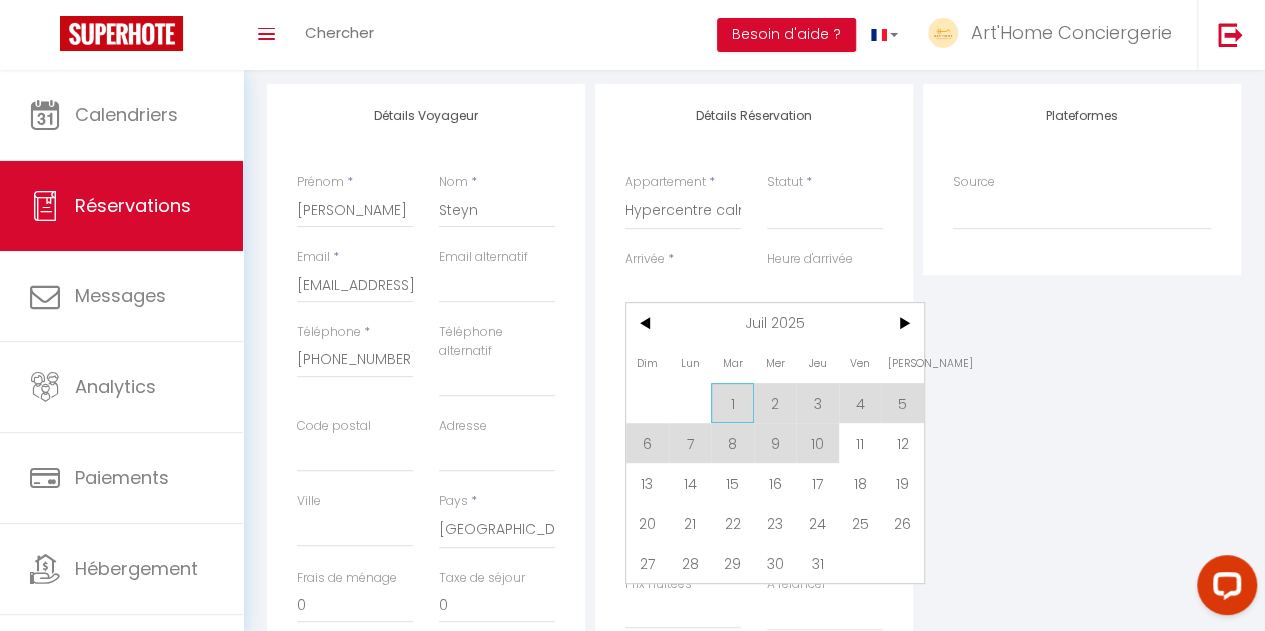 scroll, scrollTop: 256, scrollLeft: 0, axis: vertical 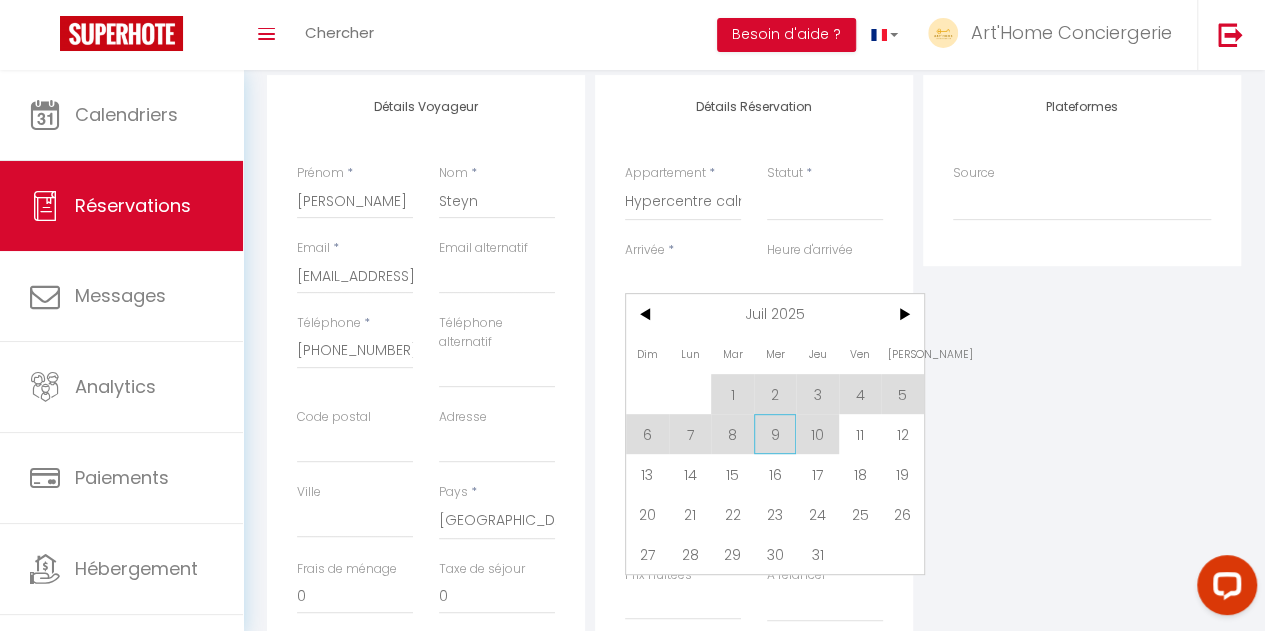 click on "9" at bounding box center [775, 434] 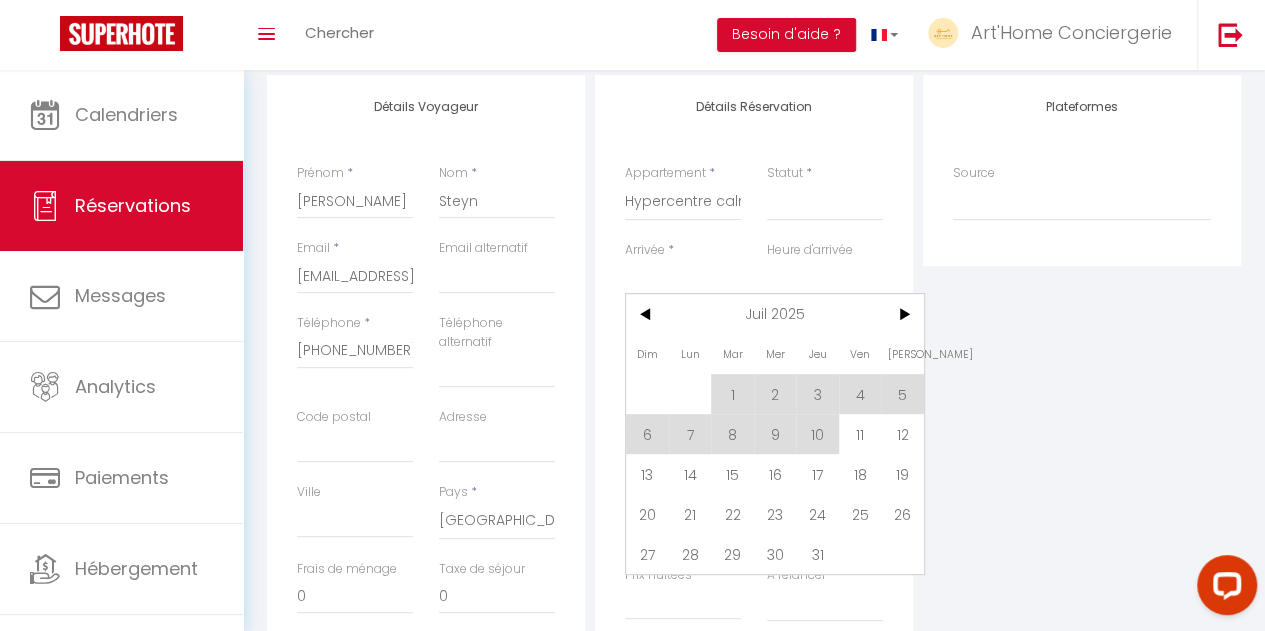 select 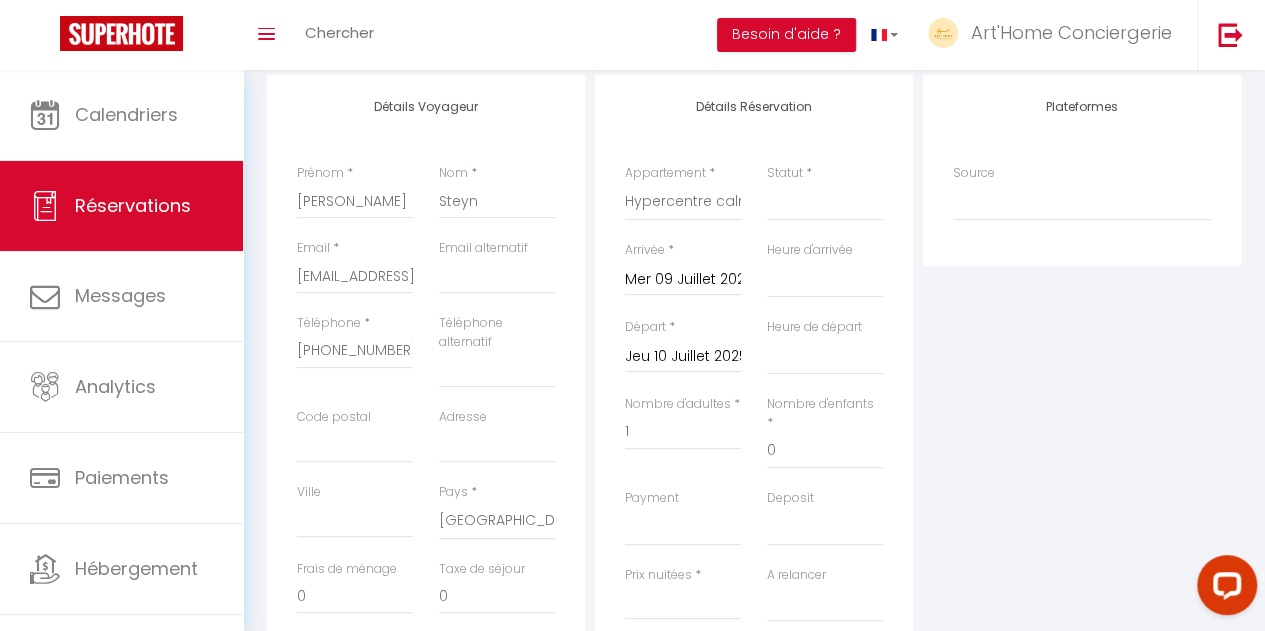 select 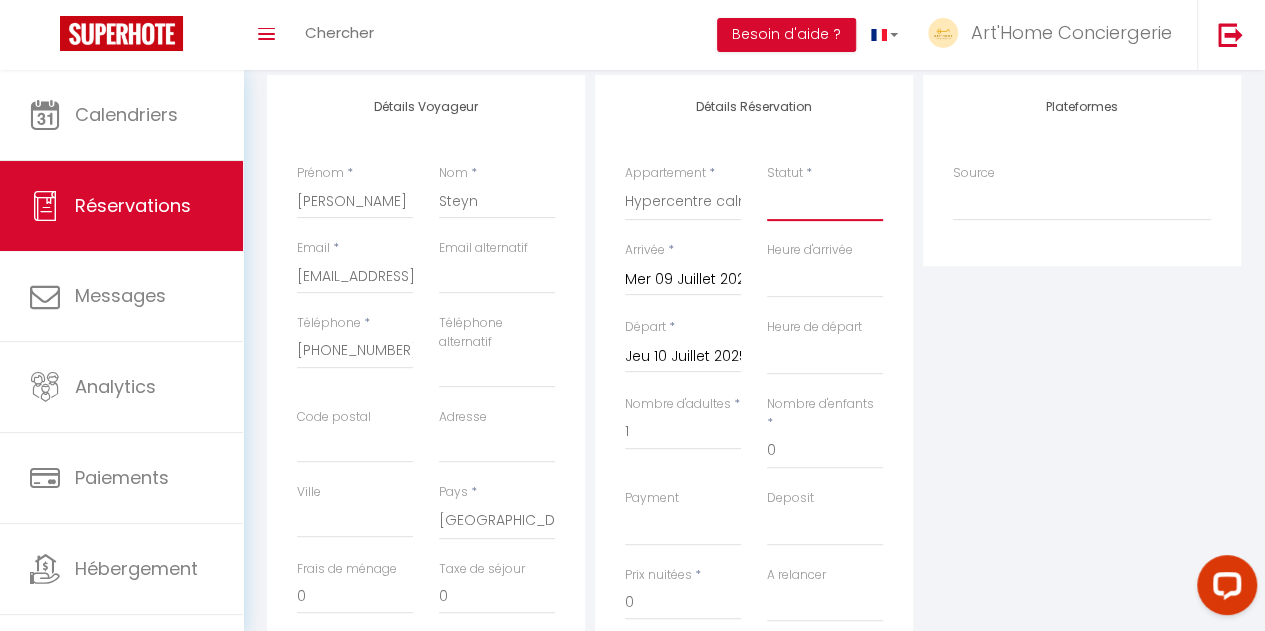 click on "Confirmé Non Confirmé [PERSON_NAME] par le voyageur No Show Request" at bounding box center [825, 202] 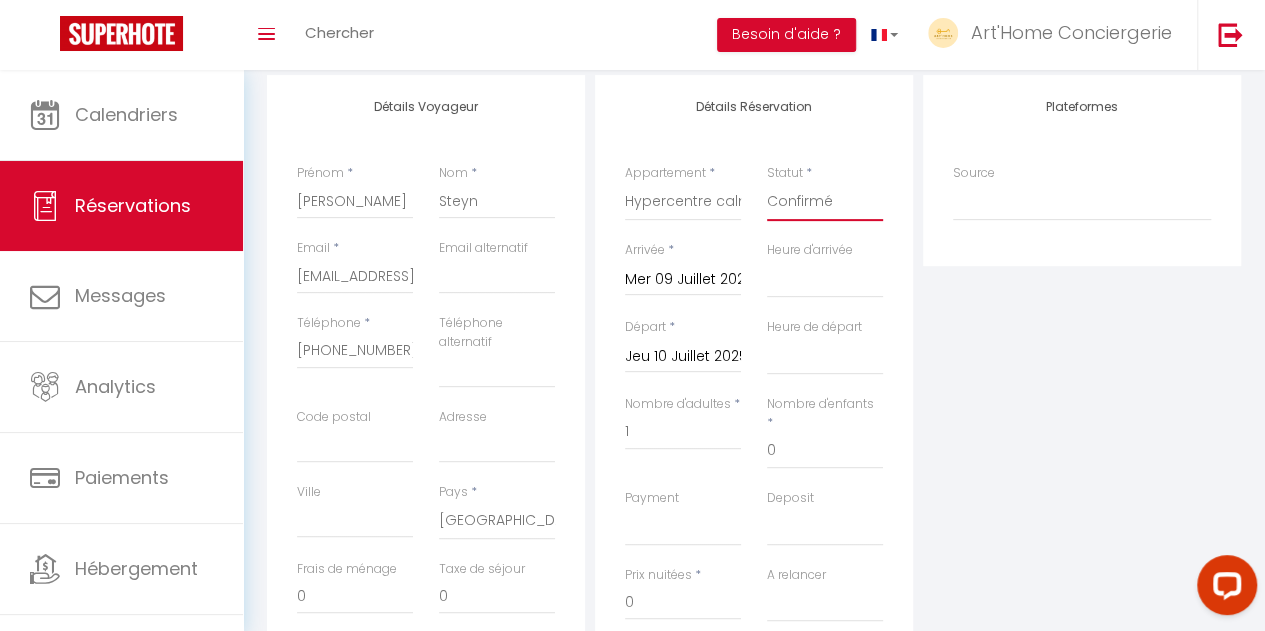 select 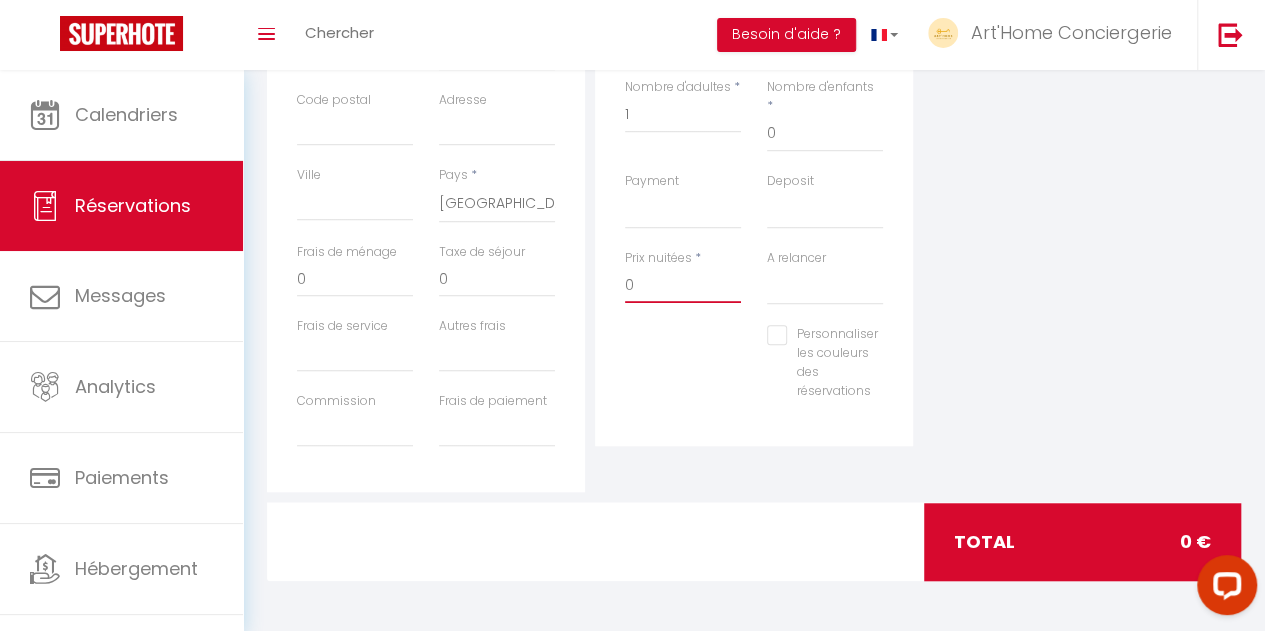 click on "0" at bounding box center [683, 285] 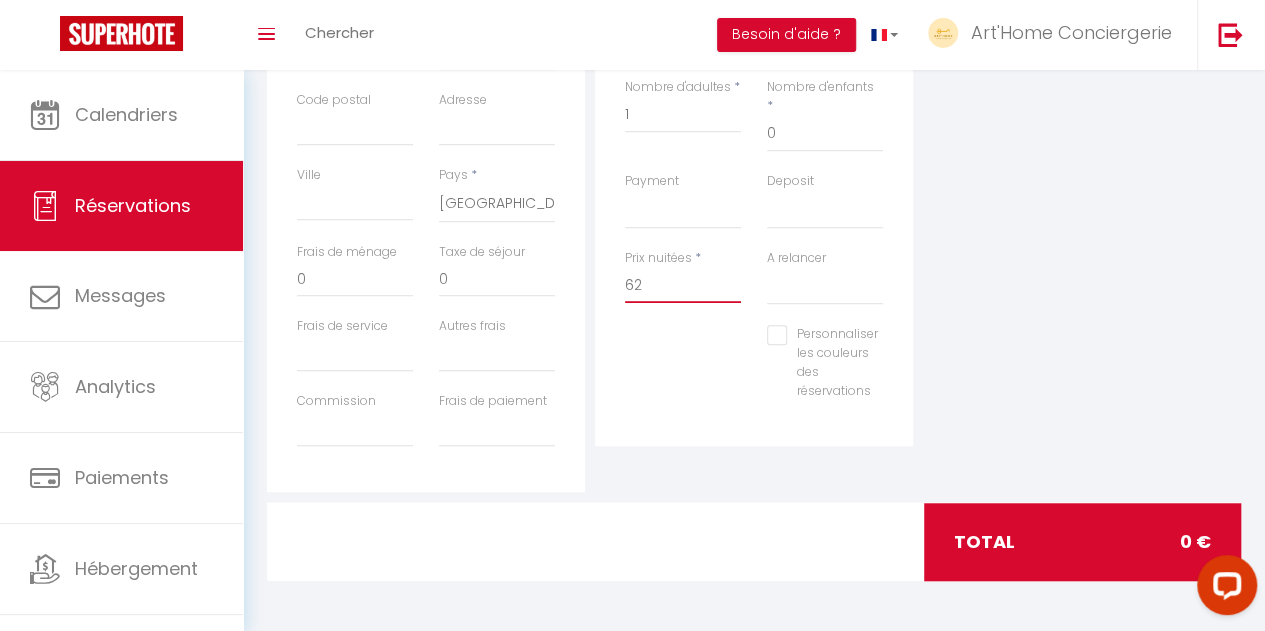 type on "62" 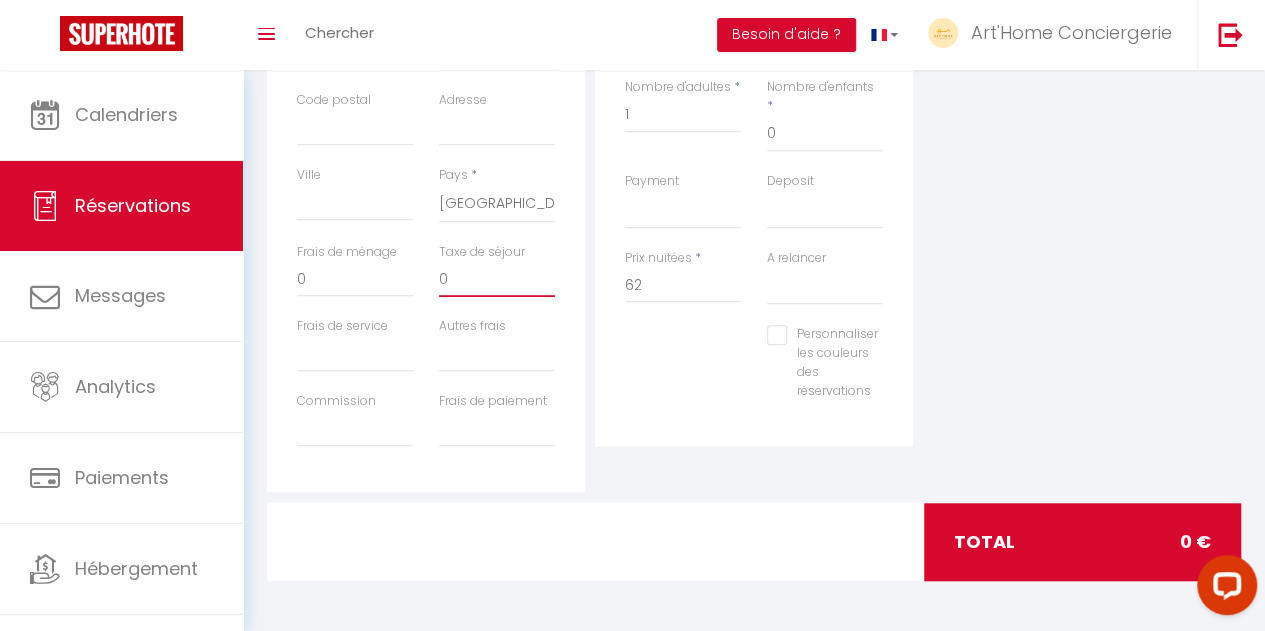 click on "0" at bounding box center (497, 279) 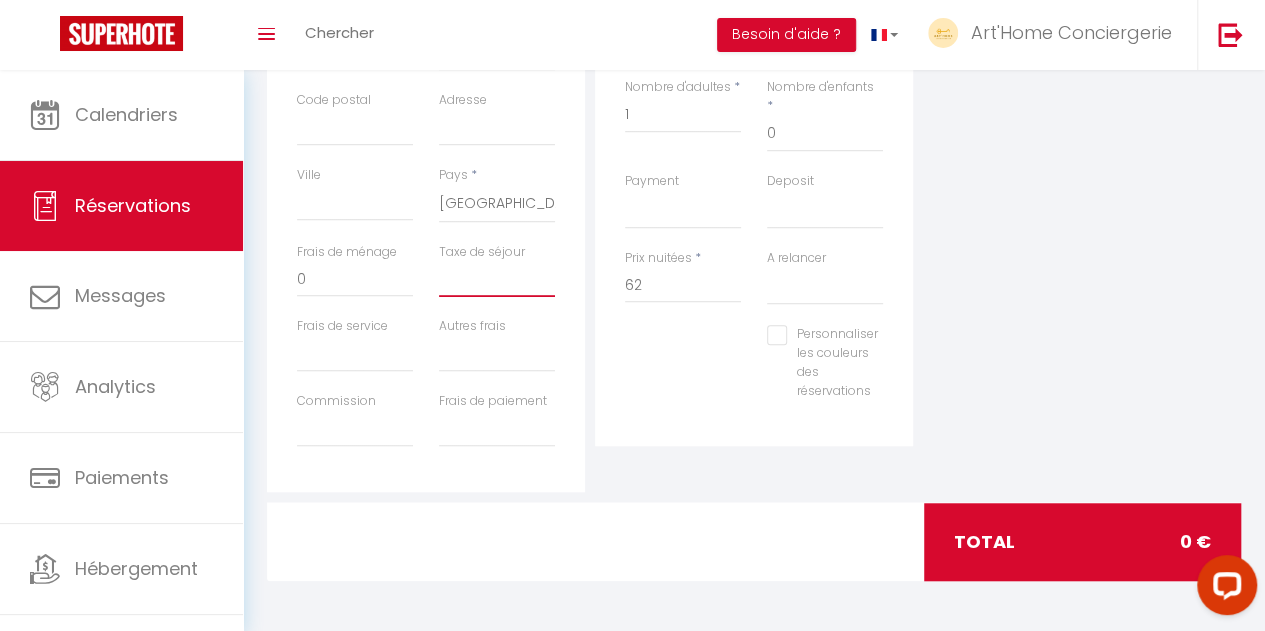select 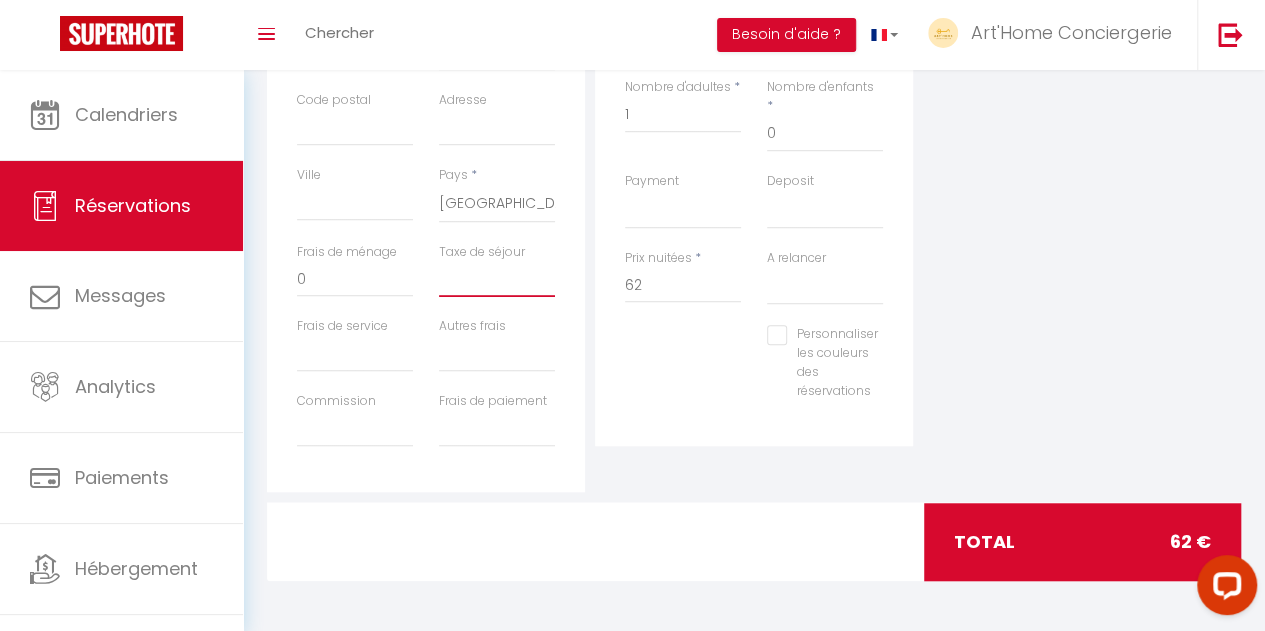 type 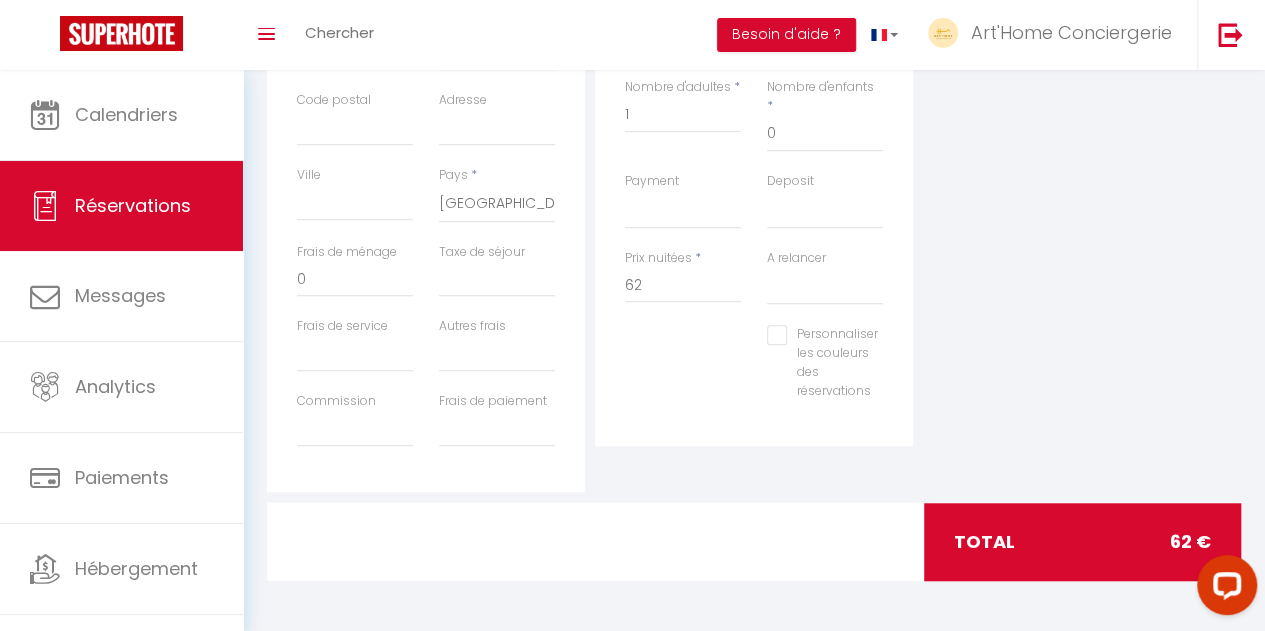 click on "Personnaliser les couleurs des réservations     #D7092E" at bounding box center (754, 372) 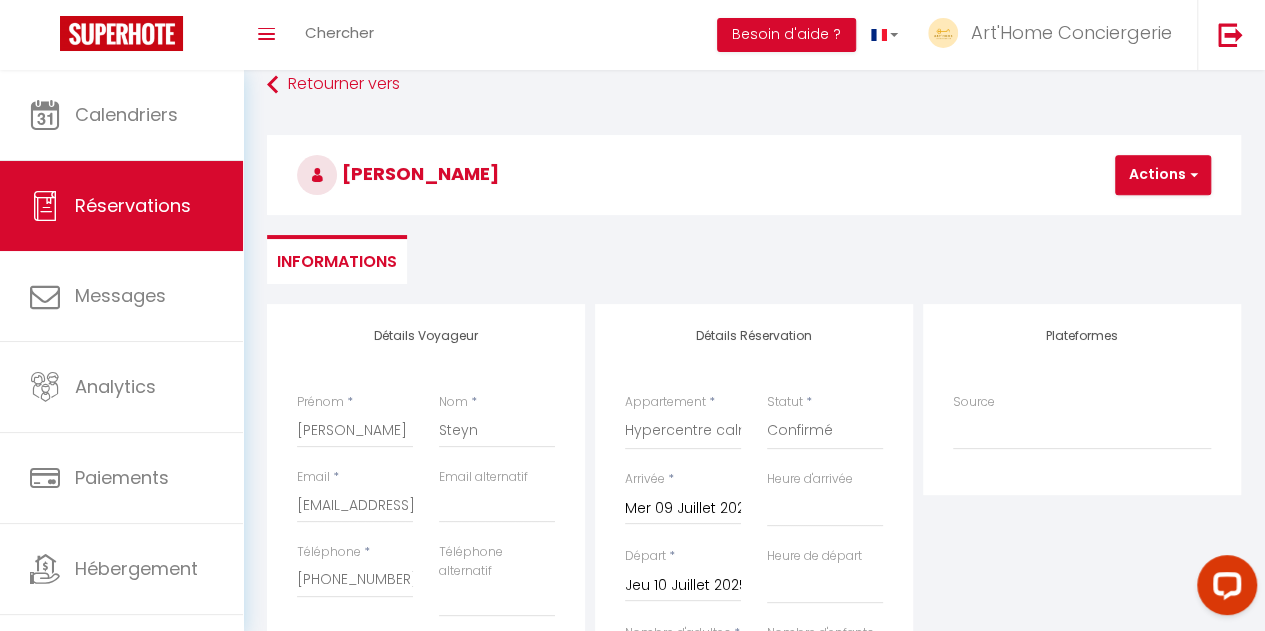 scroll, scrollTop: 30, scrollLeft: 0, axis: vertical 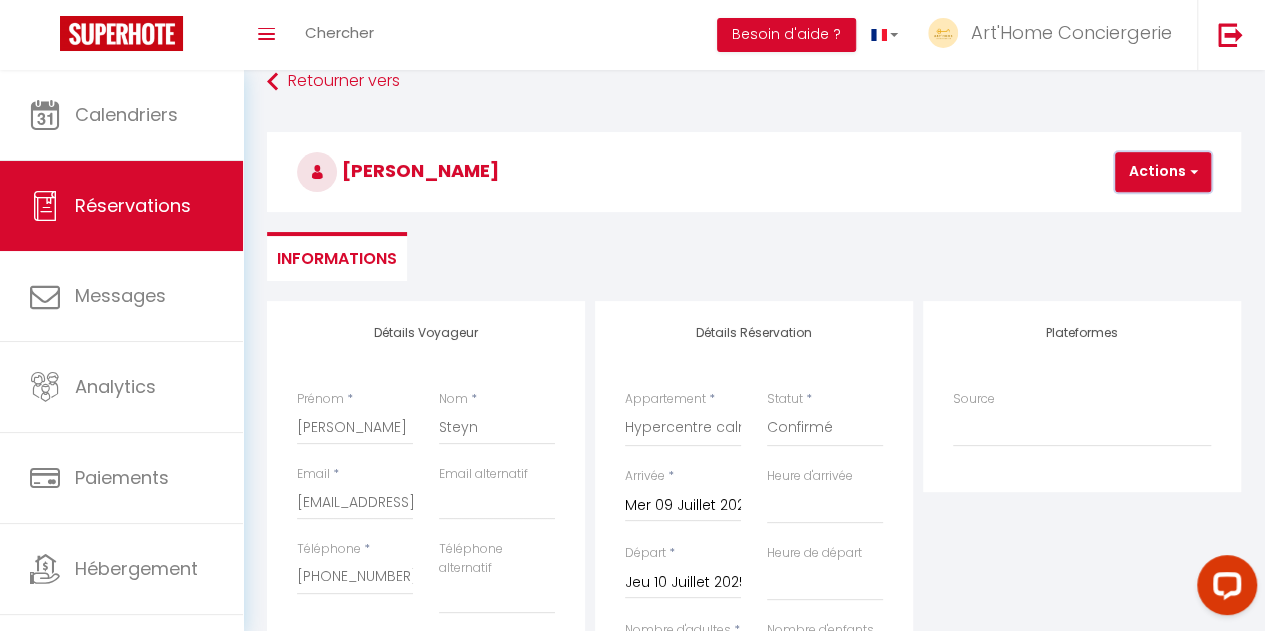 click at bounding box center [1191, 172] 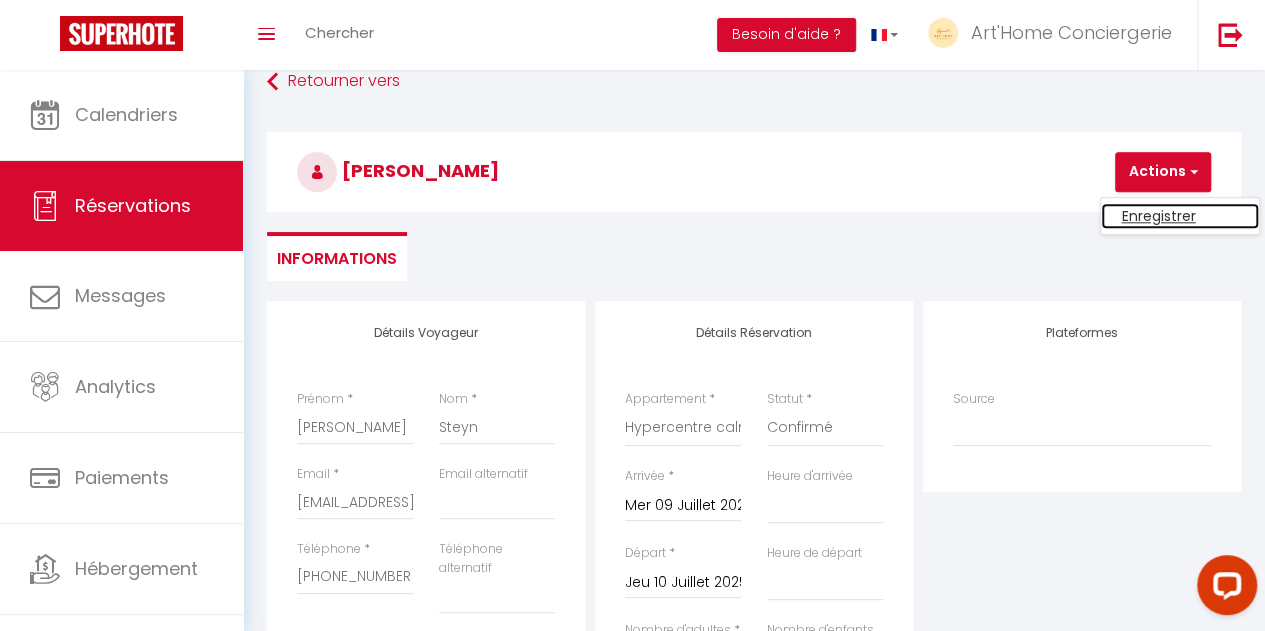 click on "Enregistrer" at bounding box center [1180, 216] 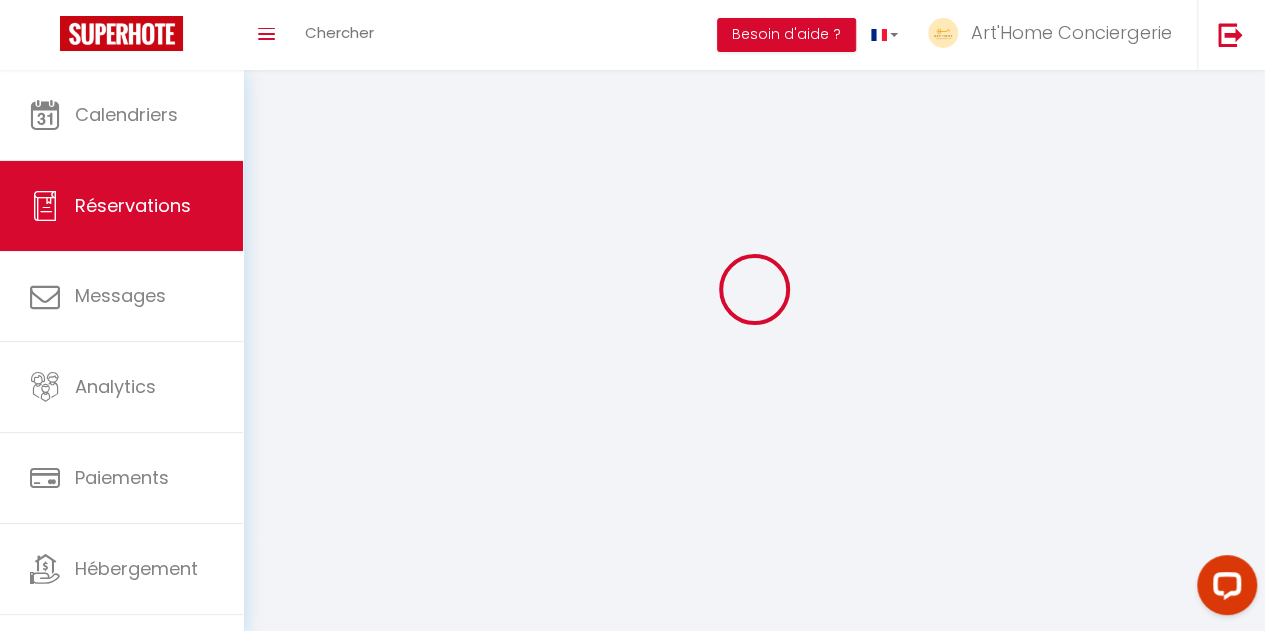 scroll, scrollTop: 0, scrollLeft: 0, axis: both 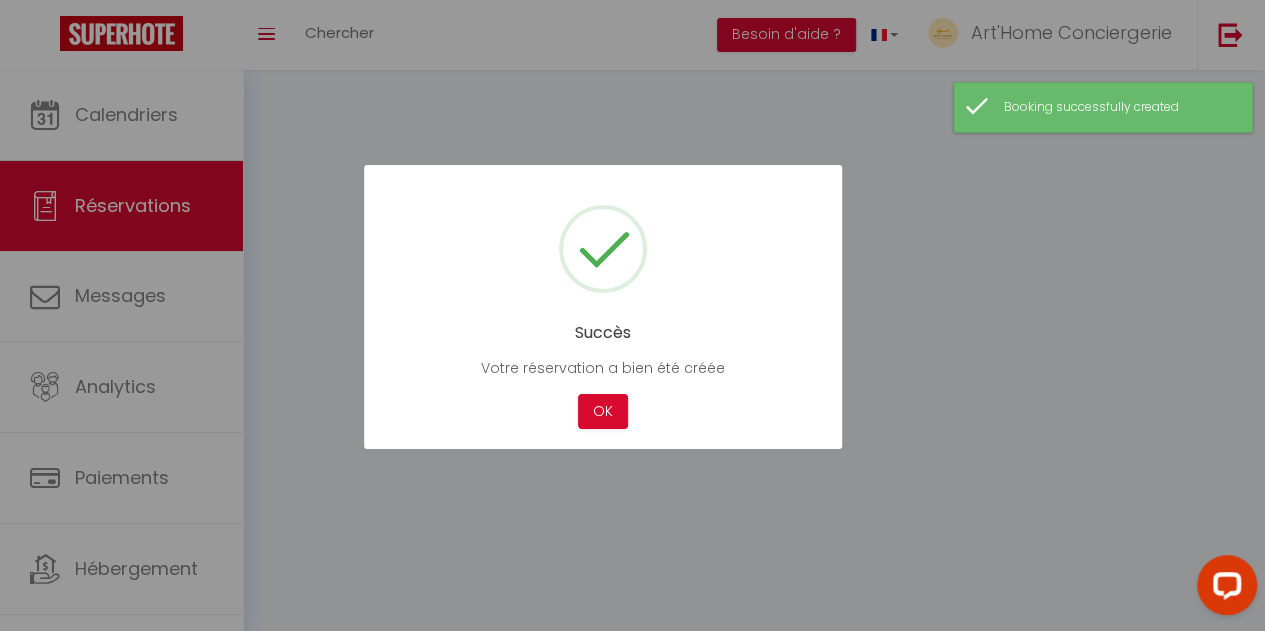 select on "cancelled" 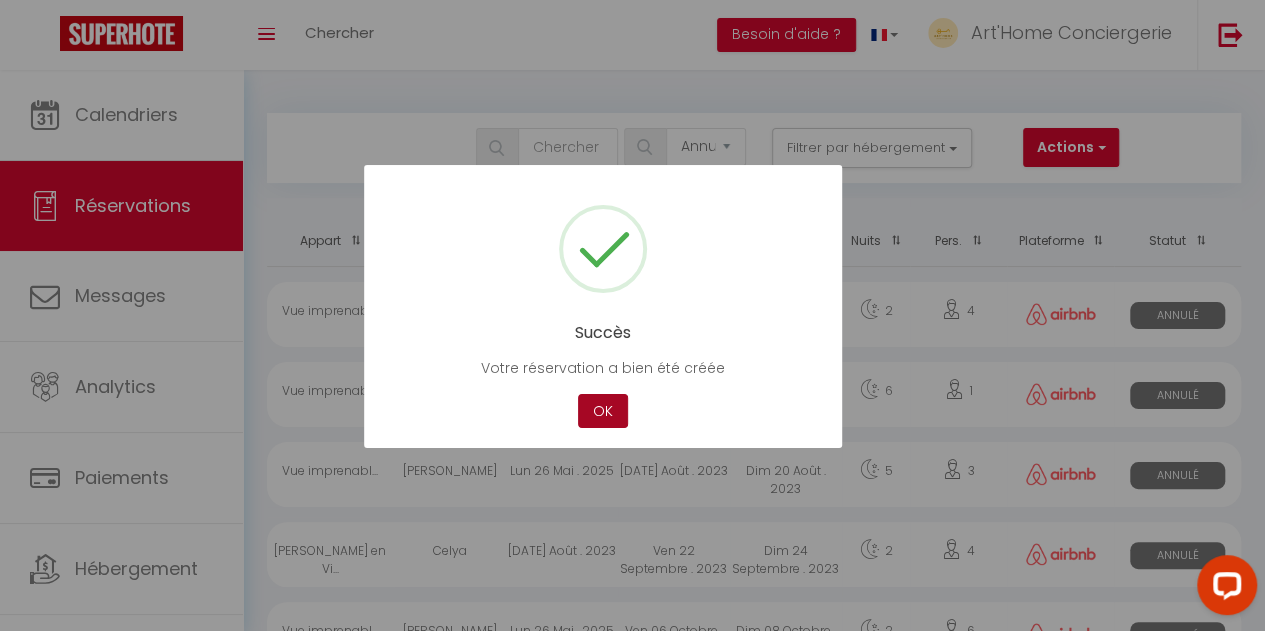 click on "OK" at bounding box center (603, 411) 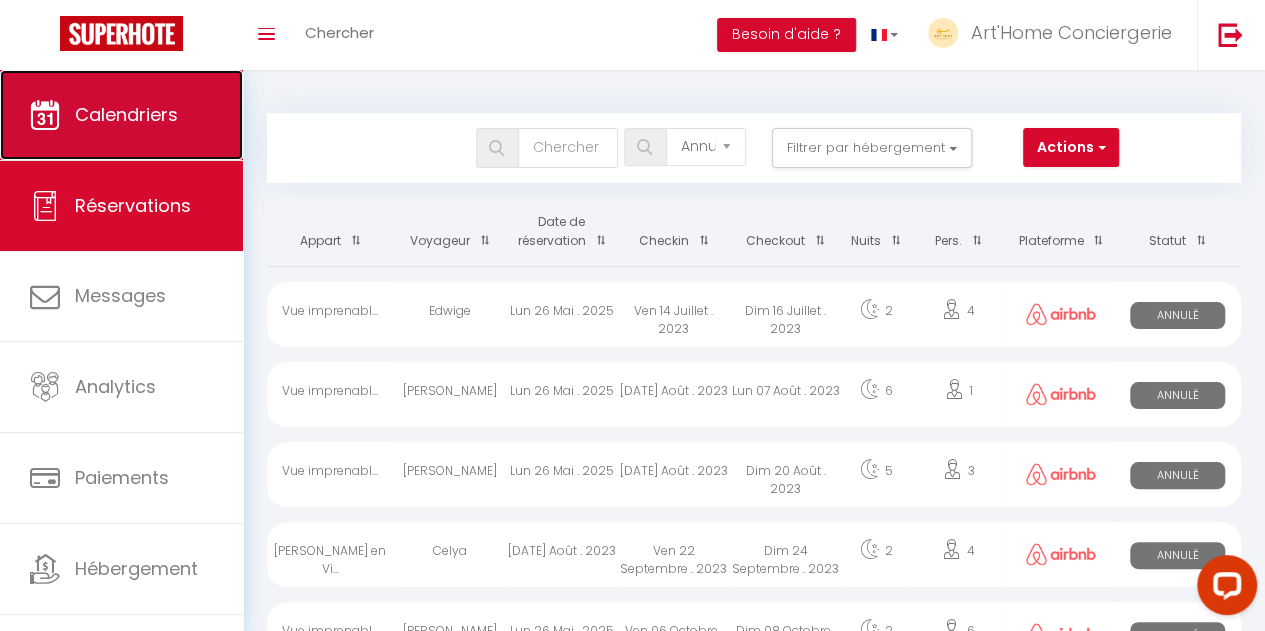 click on "Calendriers" at bounding box center (121, 115) 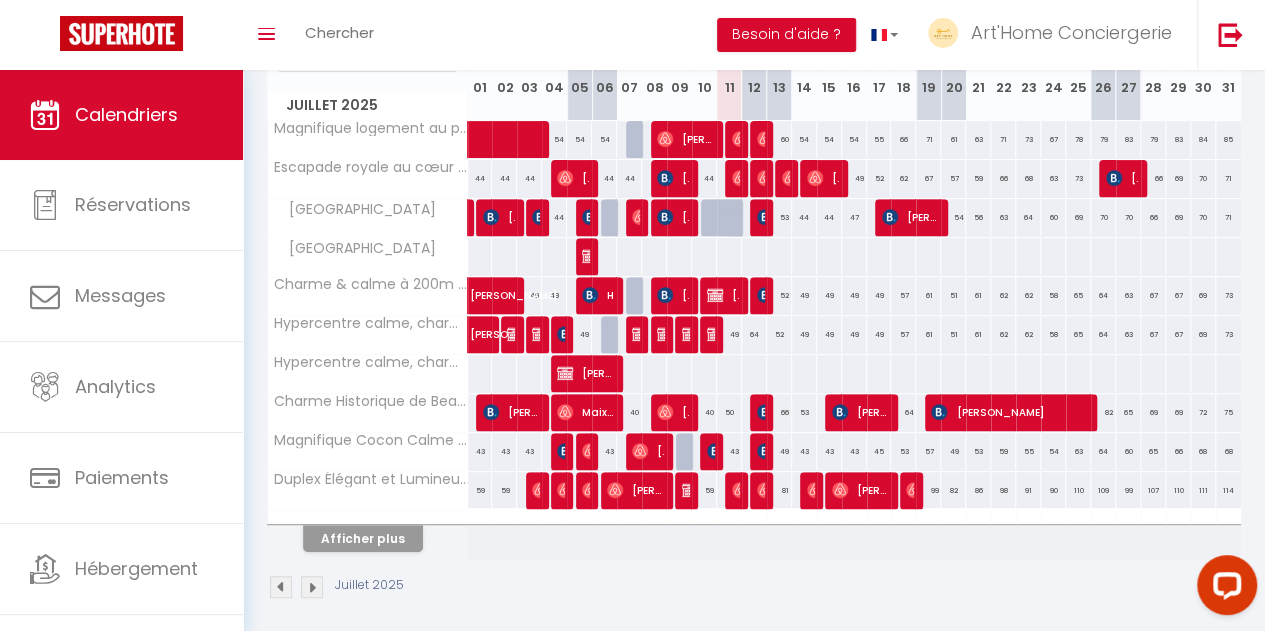 scroll, scrollTop: 0, scrollLeft: 0, axis: both 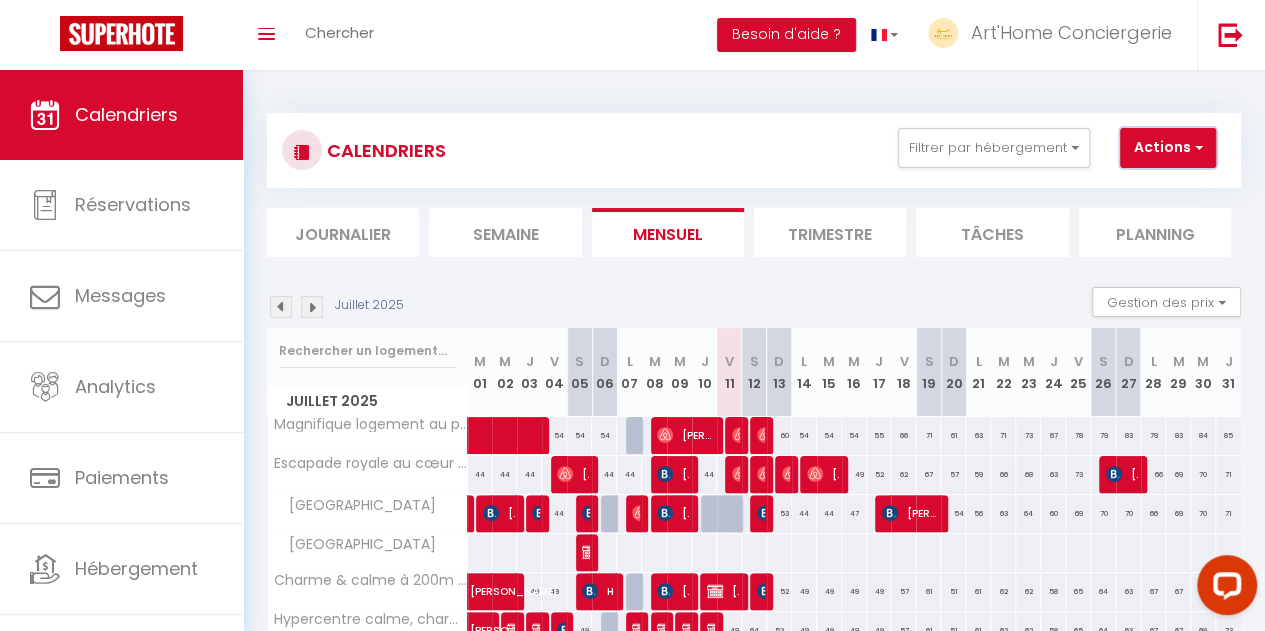 click at bounding box center [1196, 147] 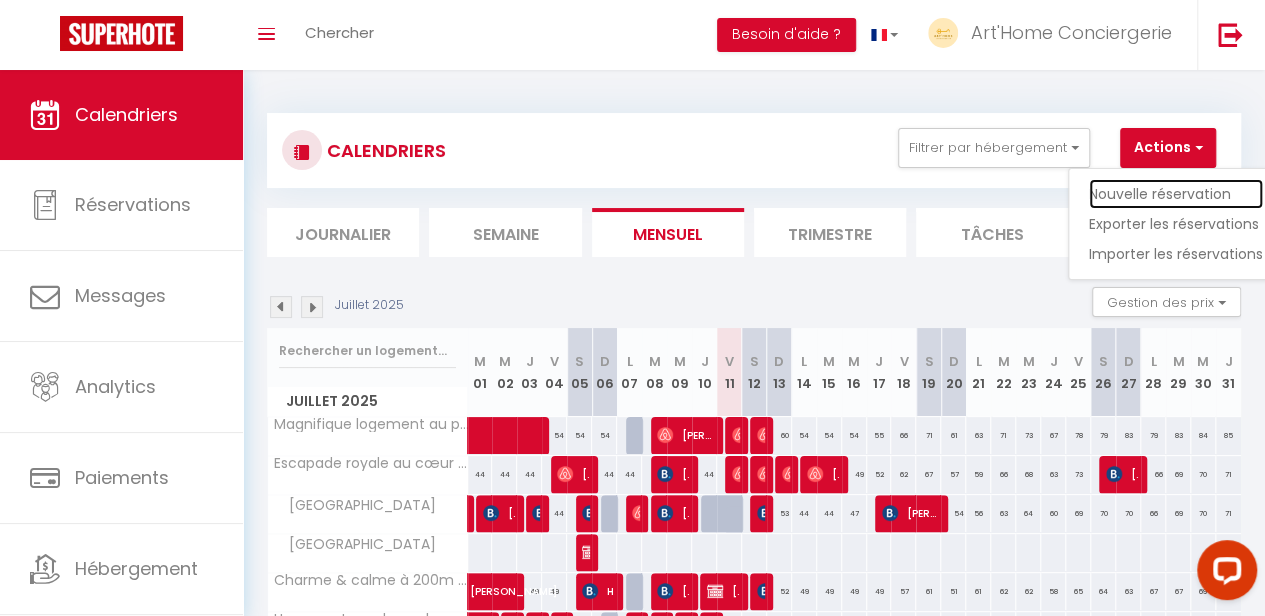 click on "Nouvelle réservation" at bounding box center [1176, 194] 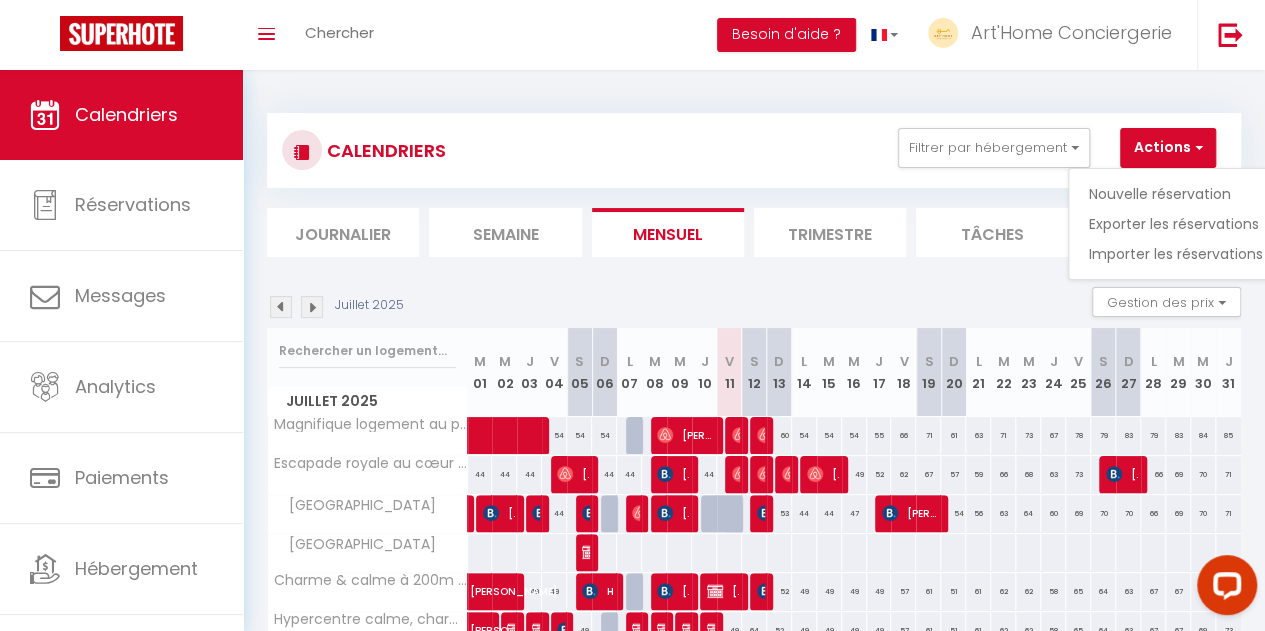 select 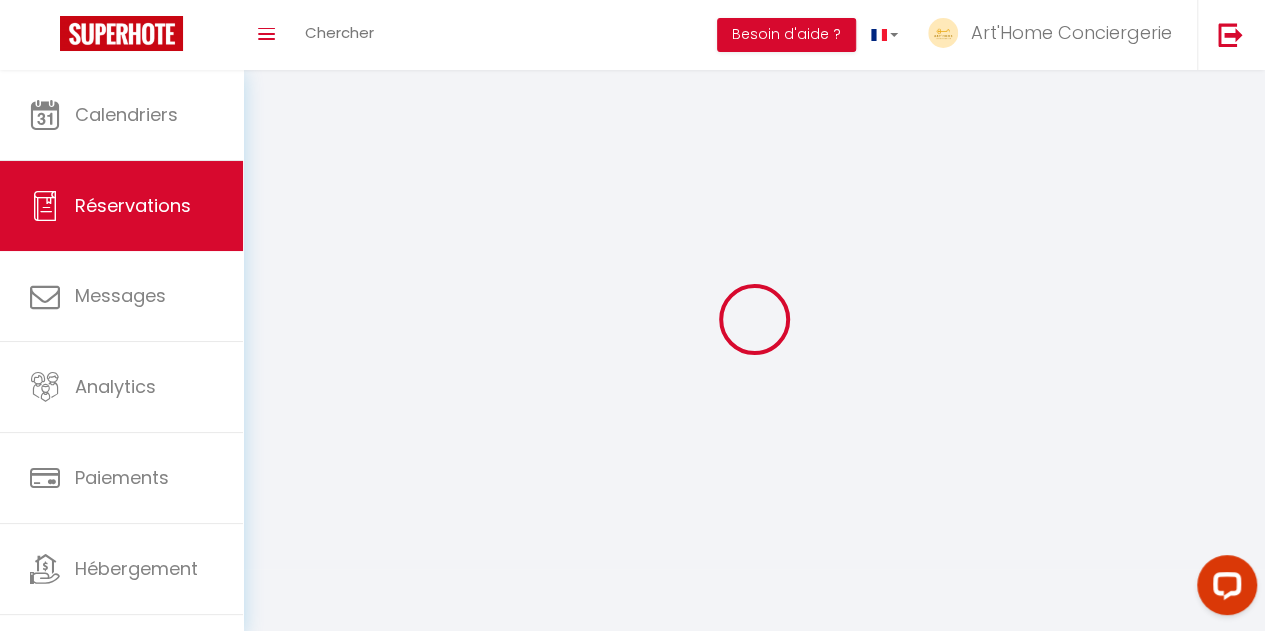 select 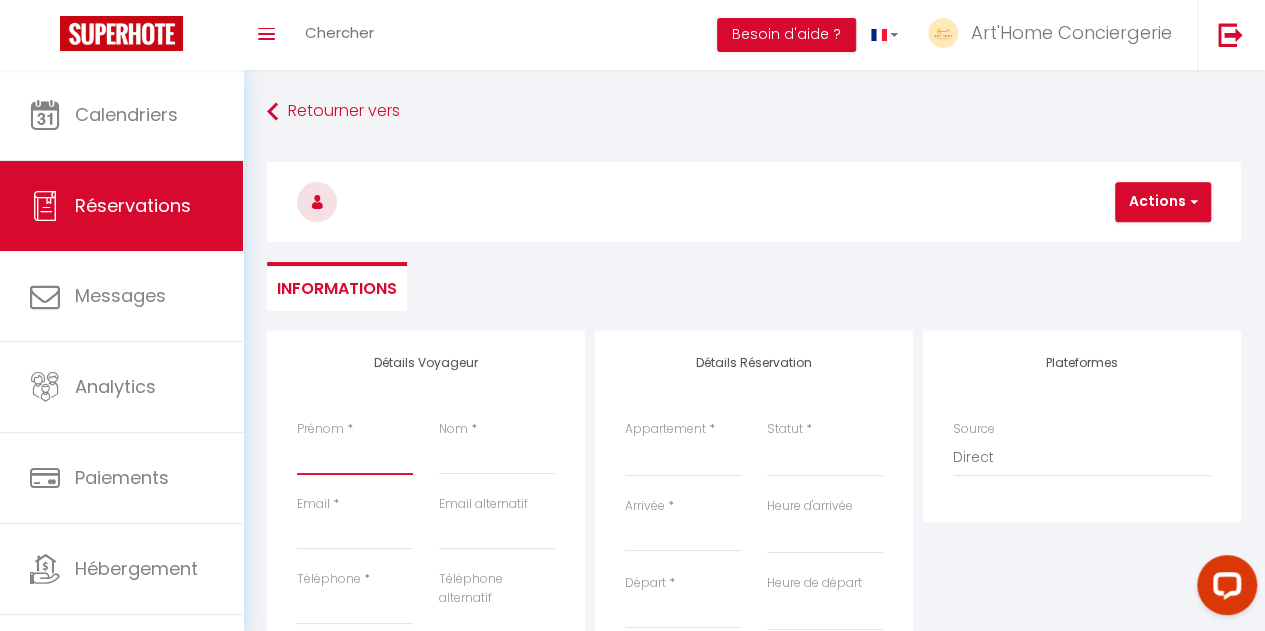 click on "Prénom" at bounding box center [355, 457] 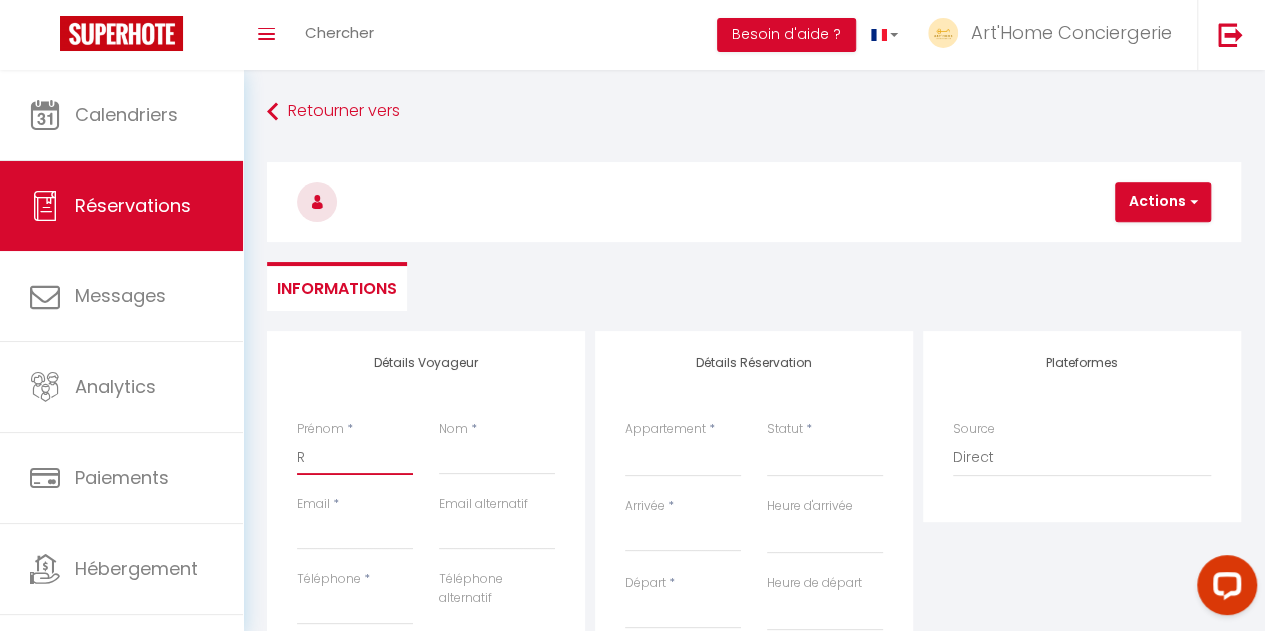 select 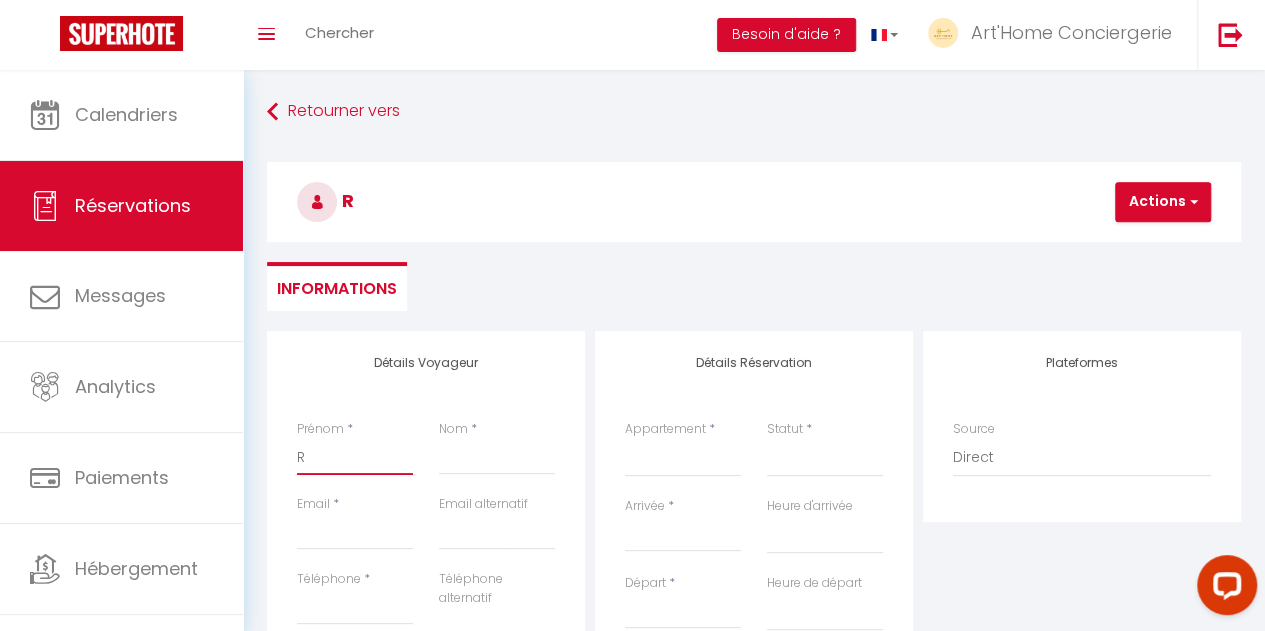 type on "Ra" 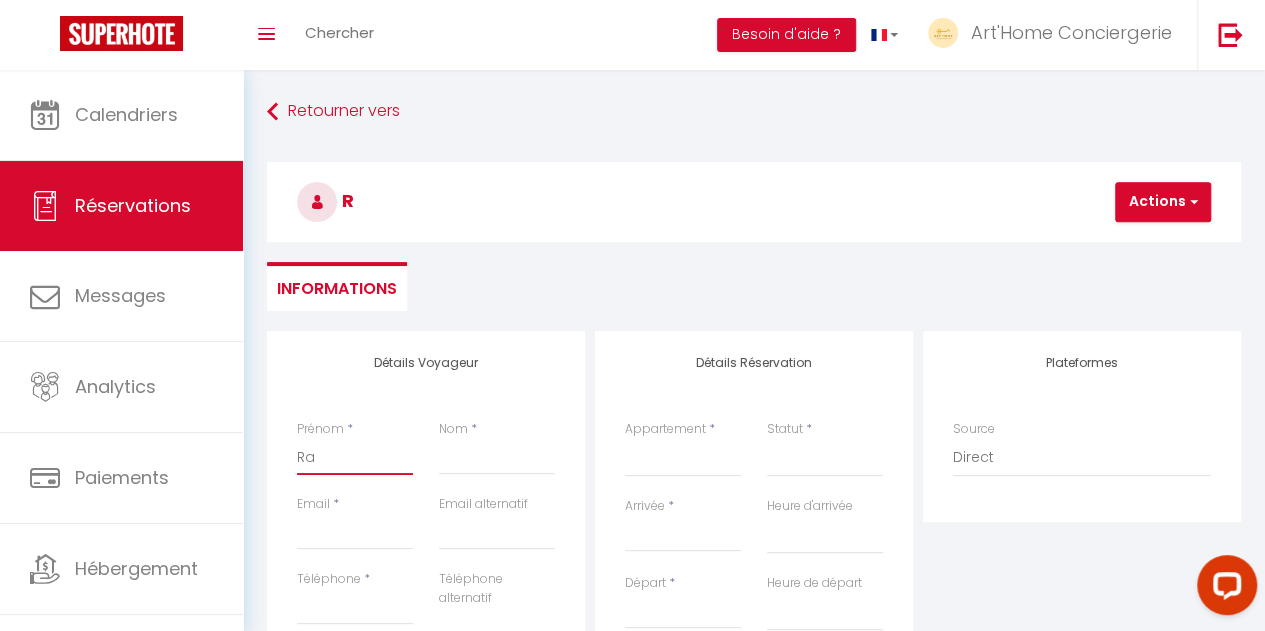 select 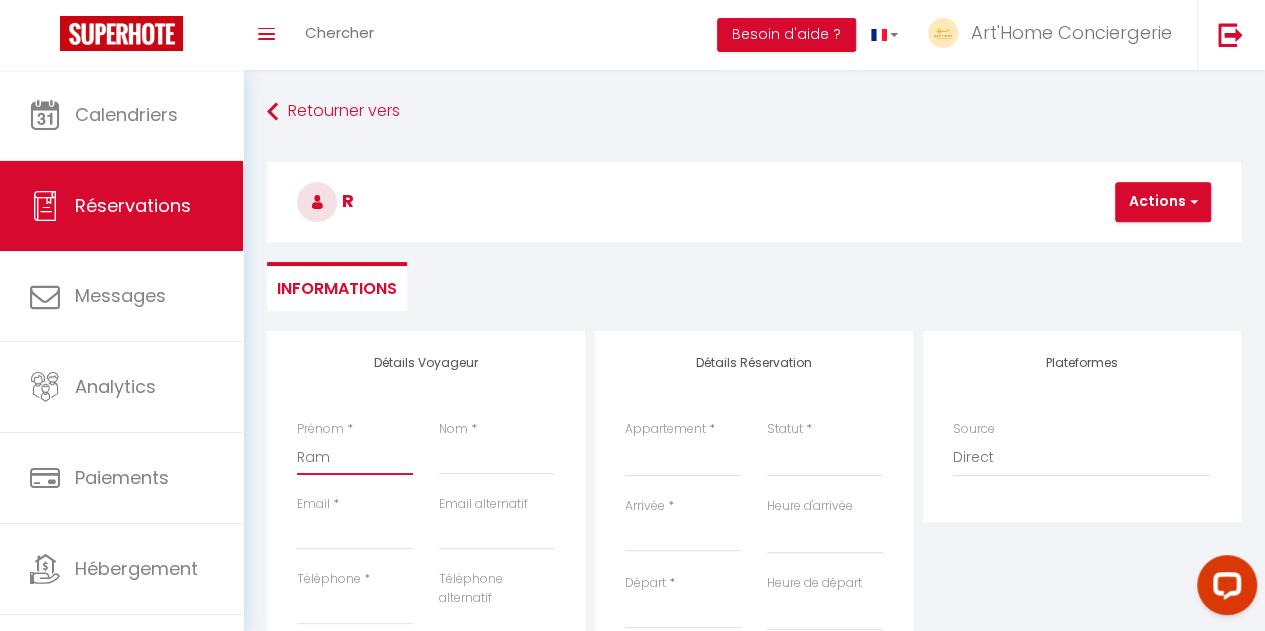 select 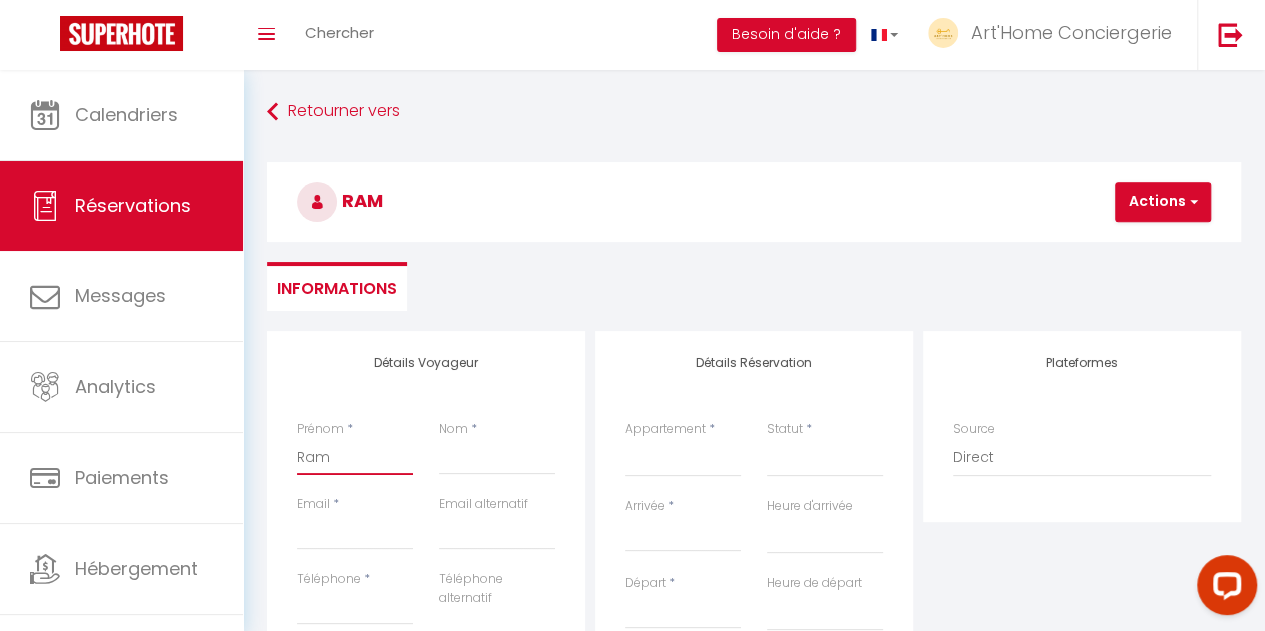 type on "[DEMOGRAPHIC_DATA]" 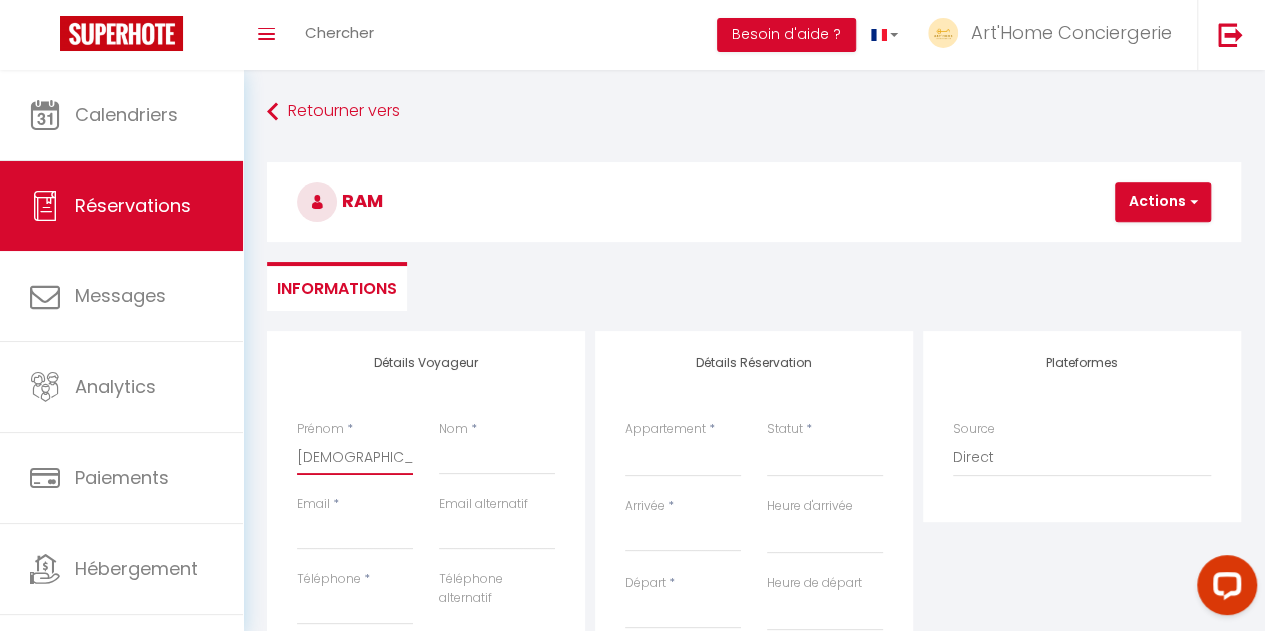 select 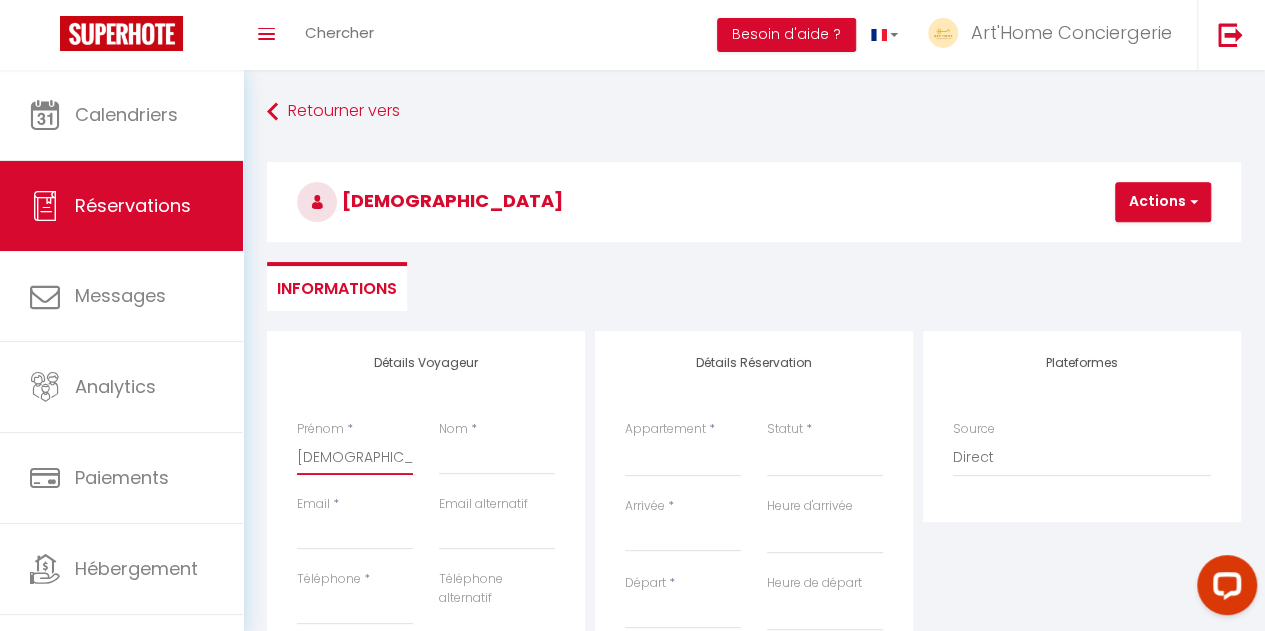 type on "Ramat" 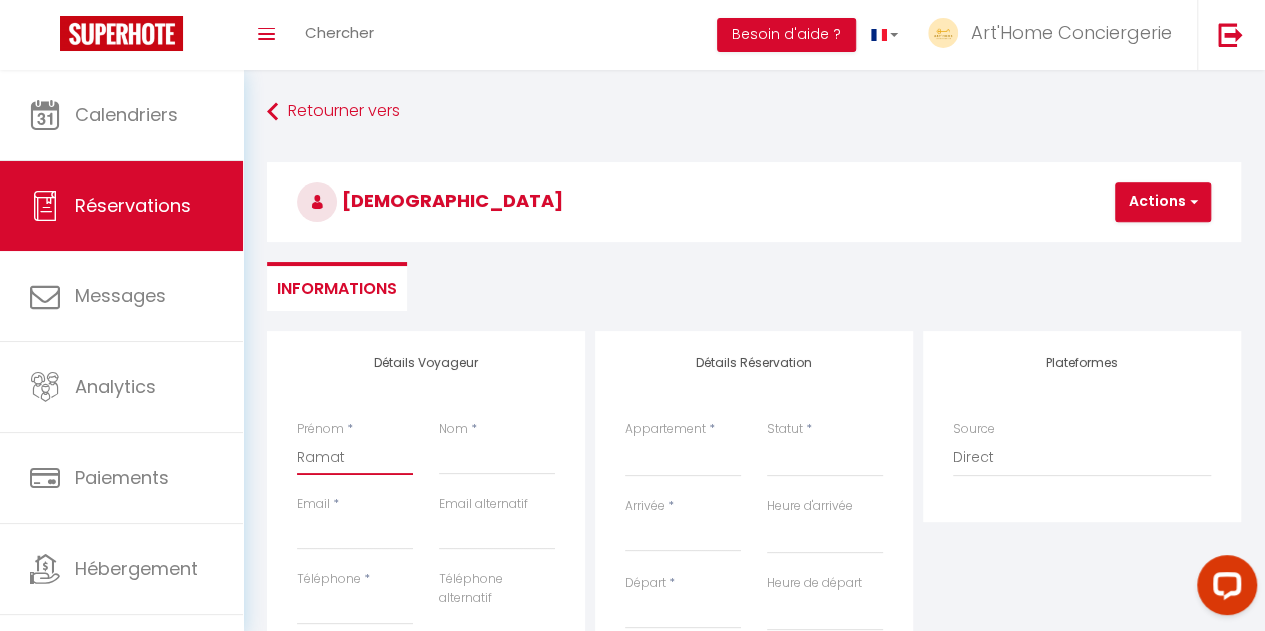 select 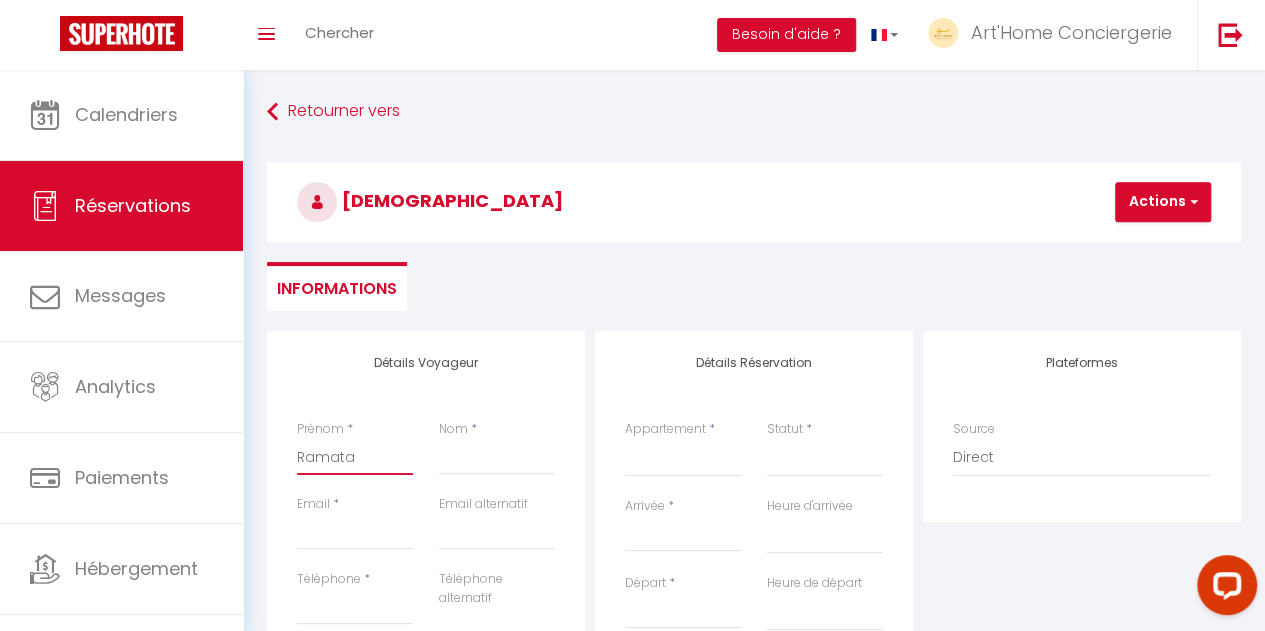 select 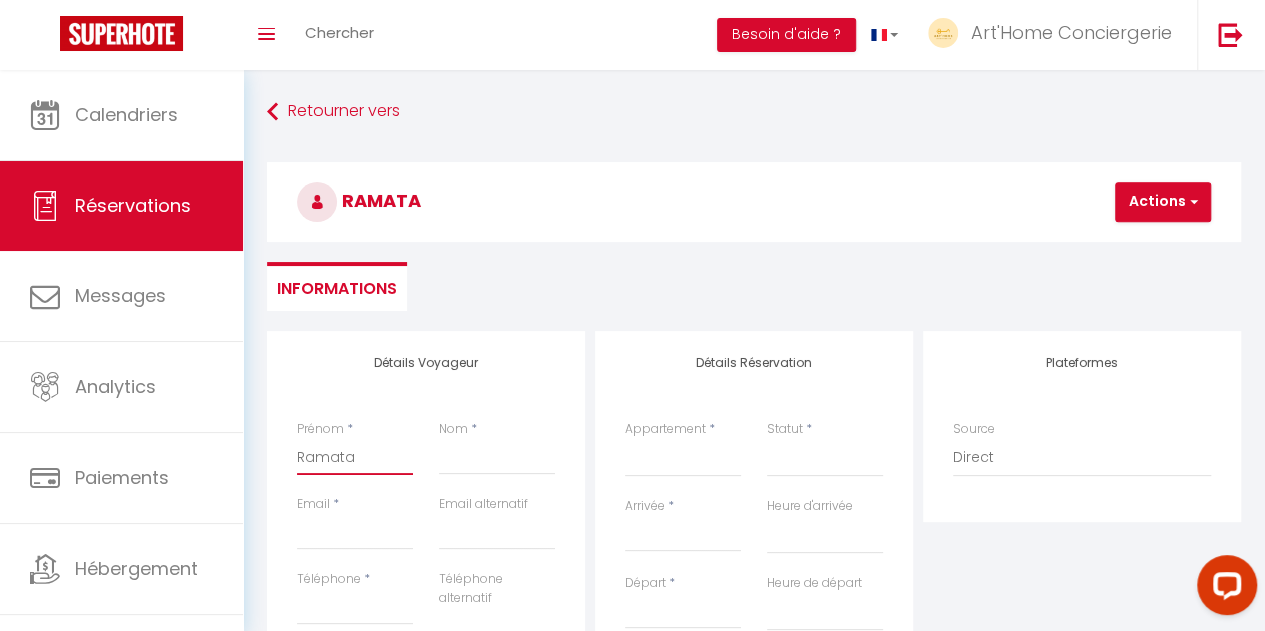 type on "Ramata" 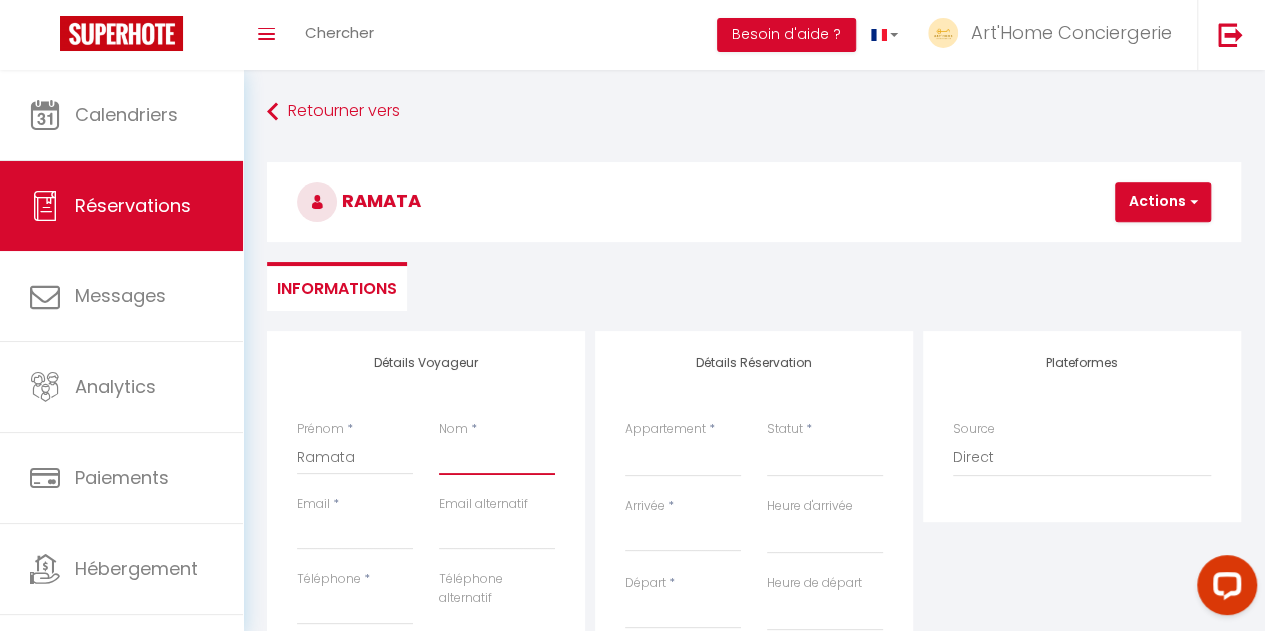 click on "Nom" at bounding box center [497, 457] 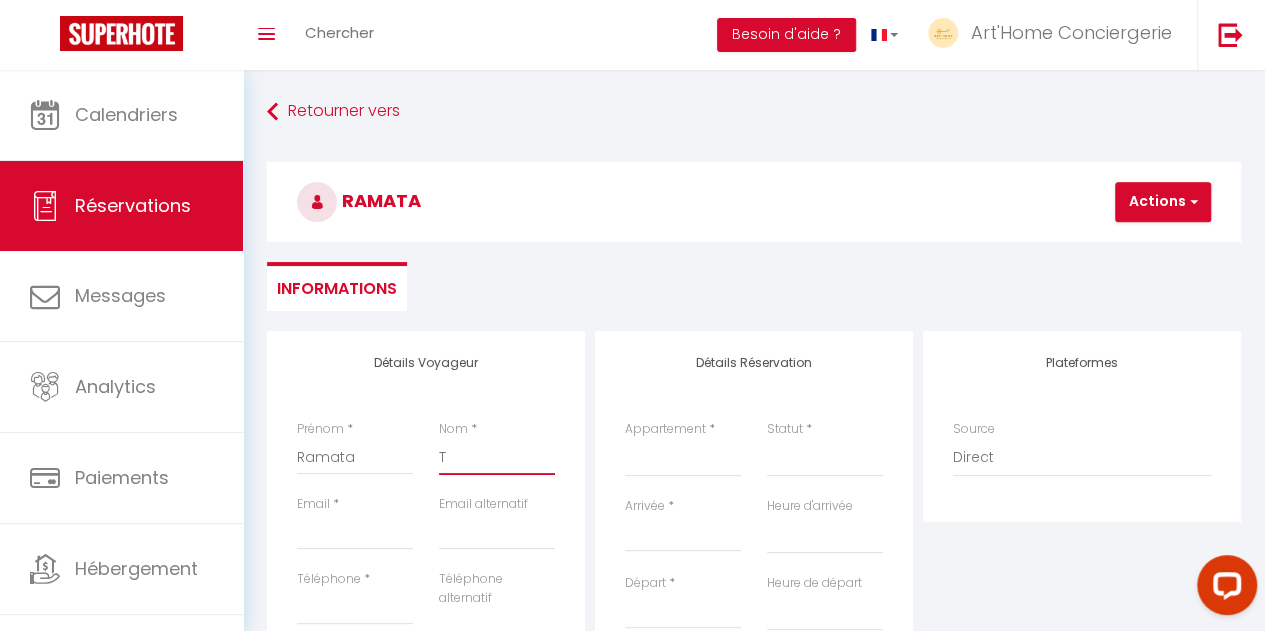 select 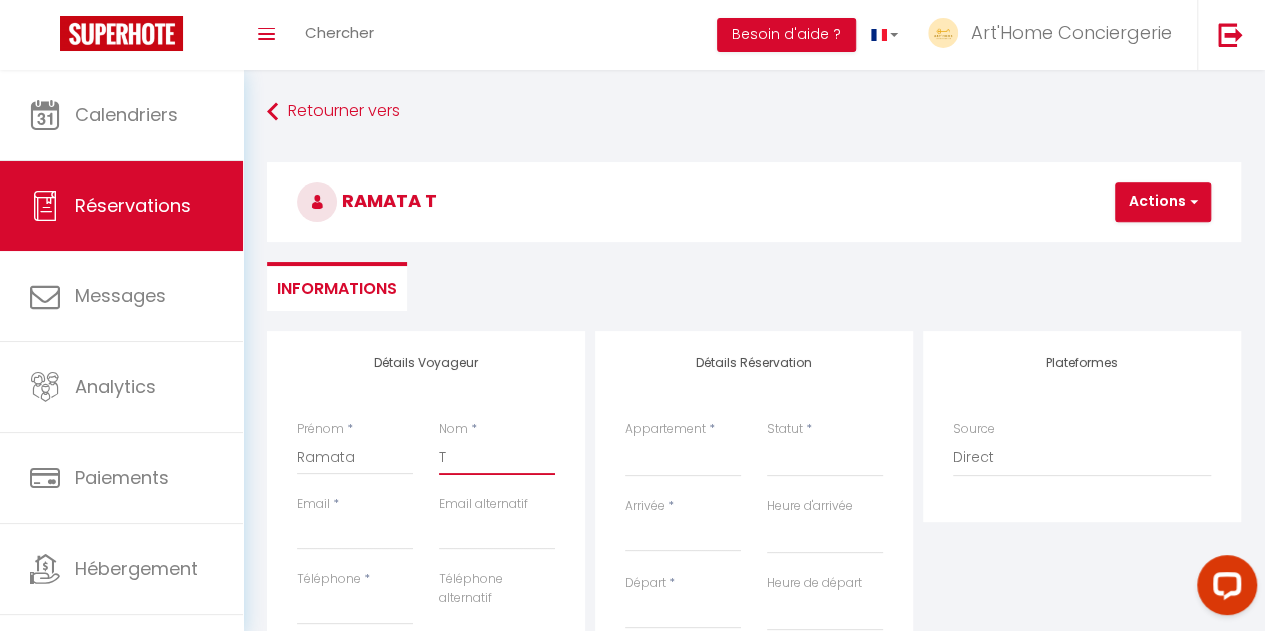 type on "Th" 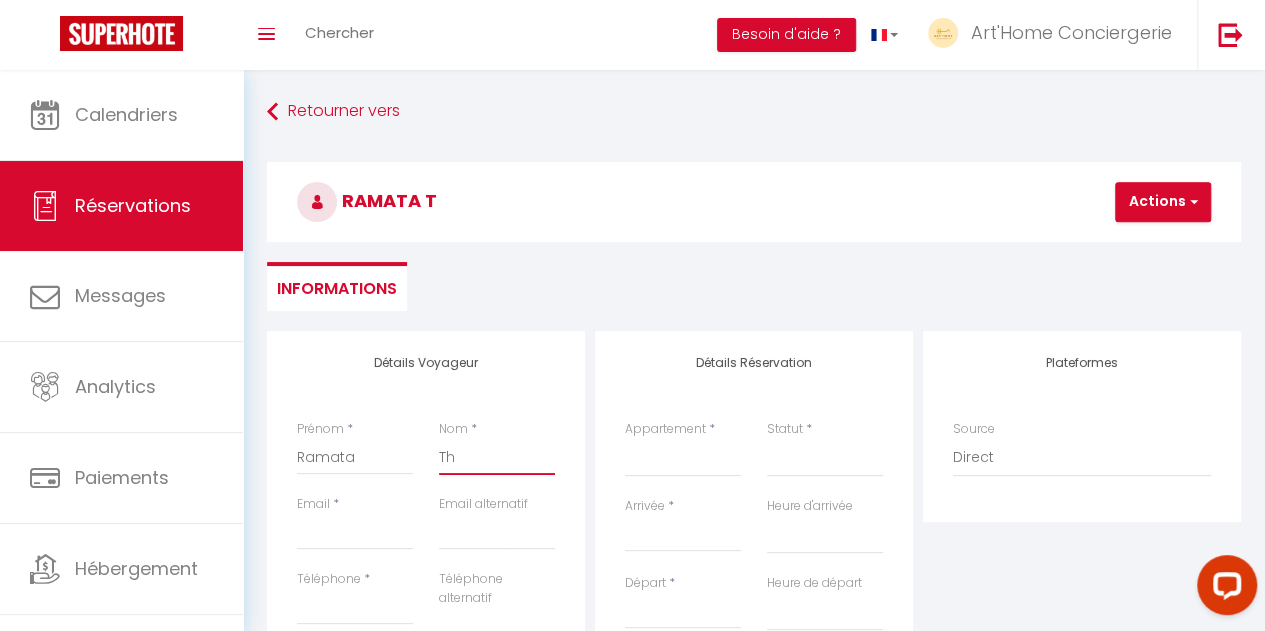 select 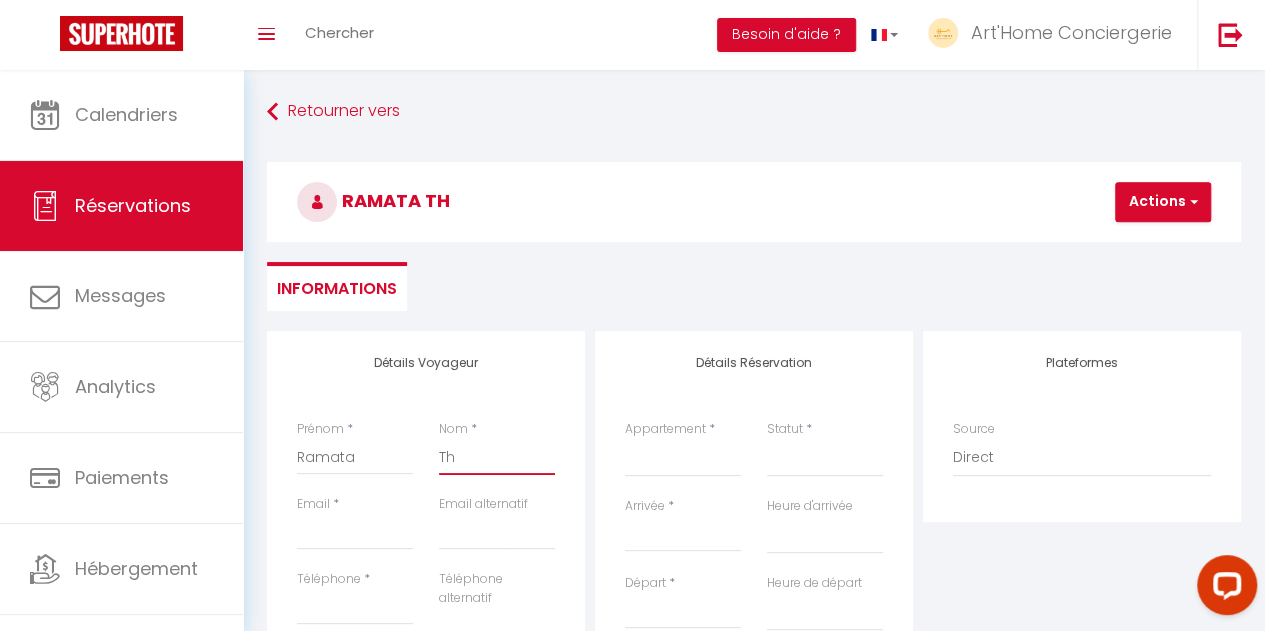 type on "Thi" 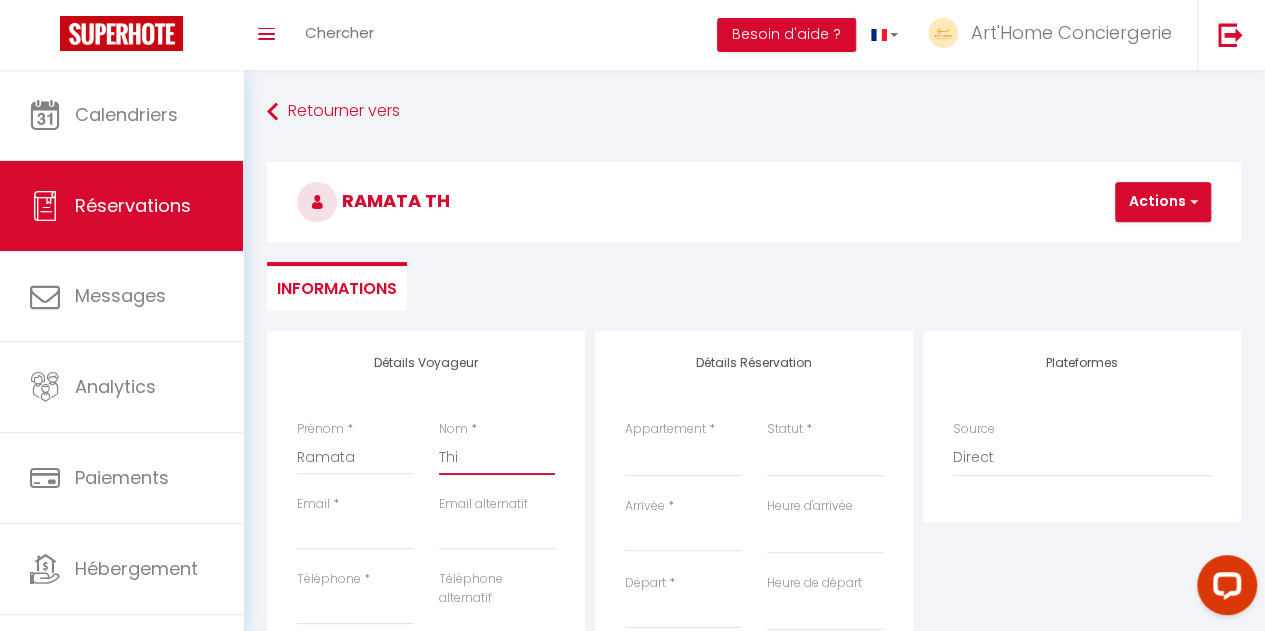 select 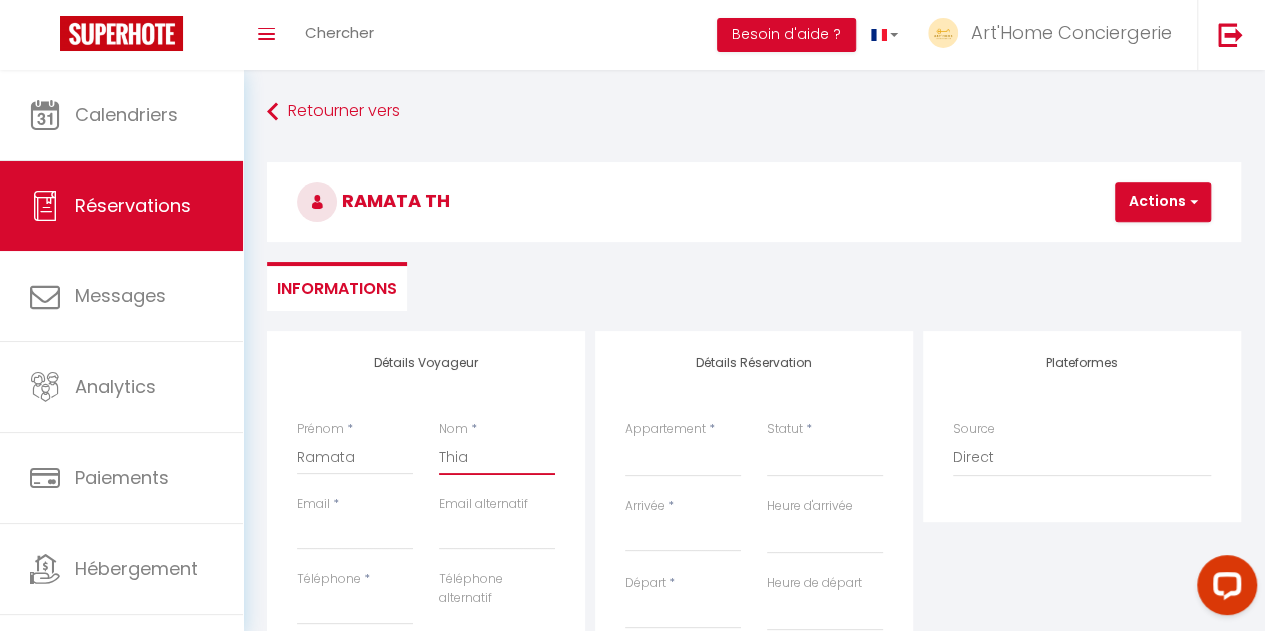 select 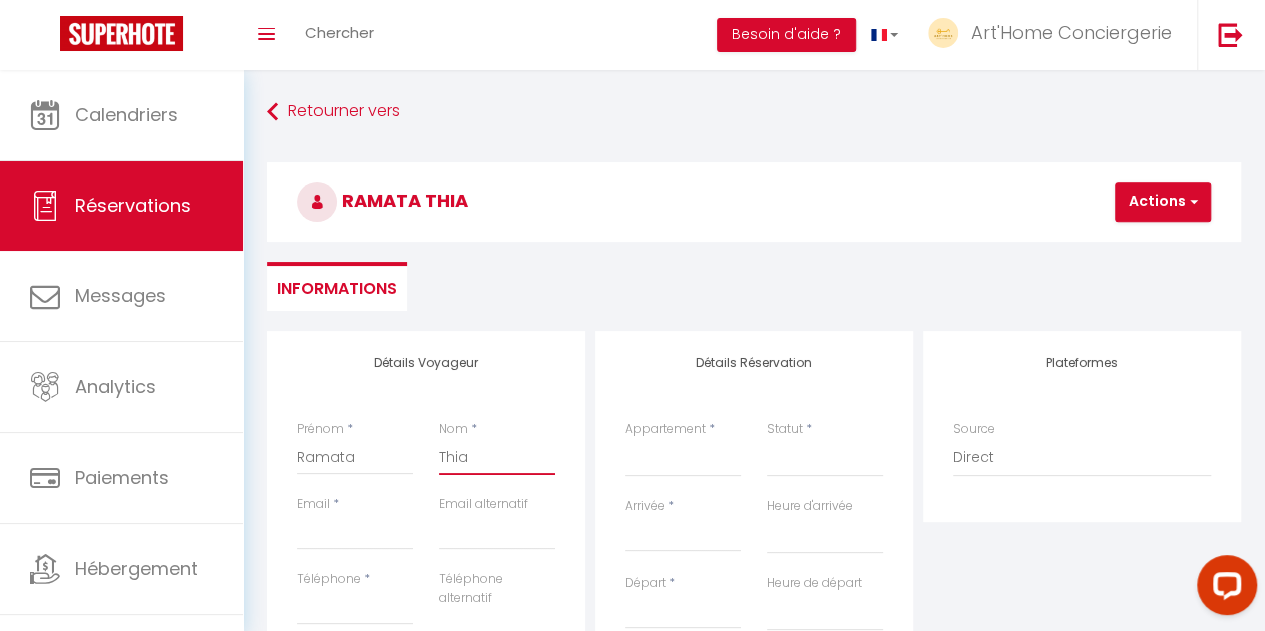 type on "Thiam" 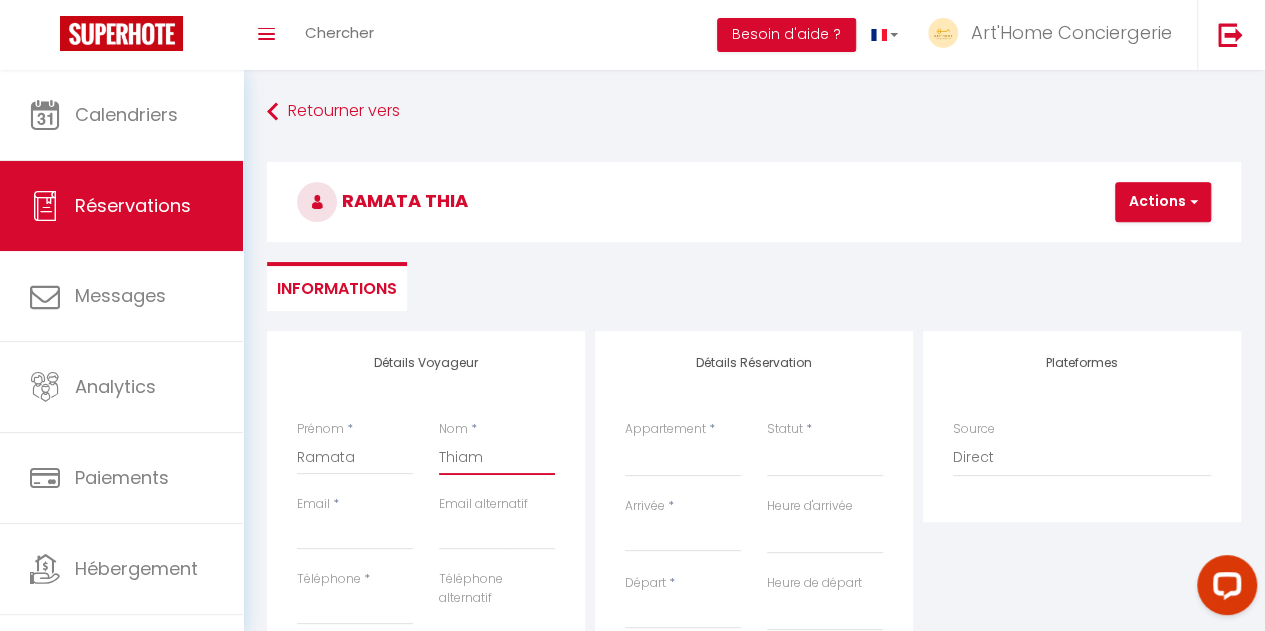 select 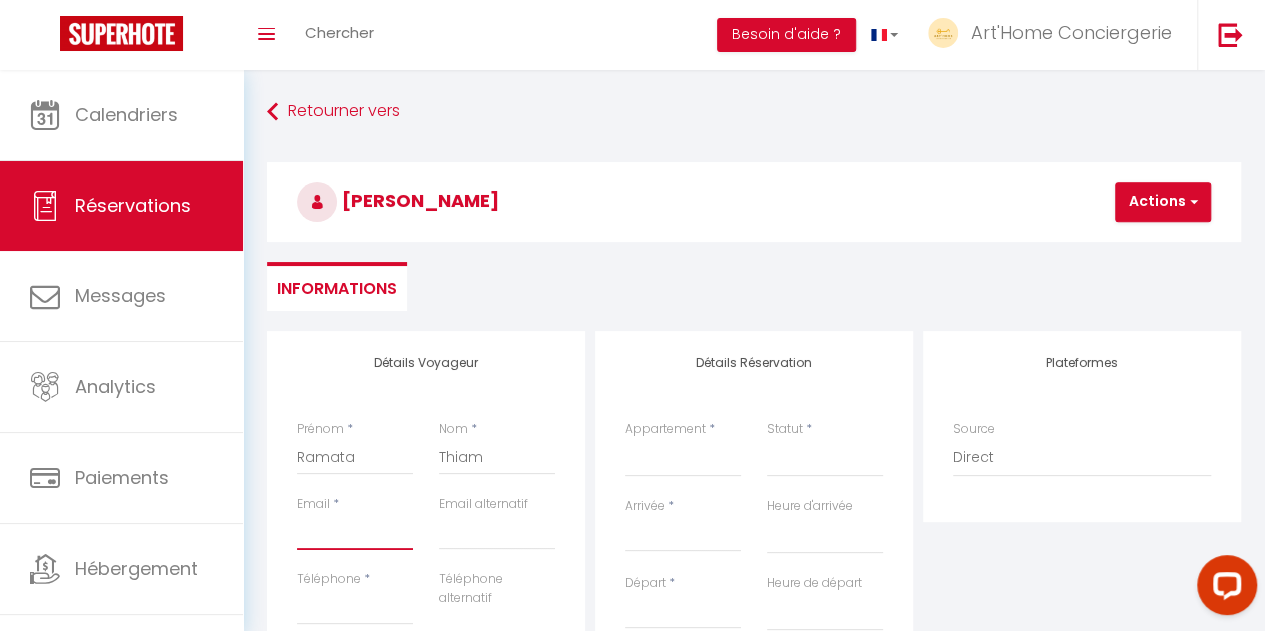 click on "Email client" at bounding box center (355, 532) 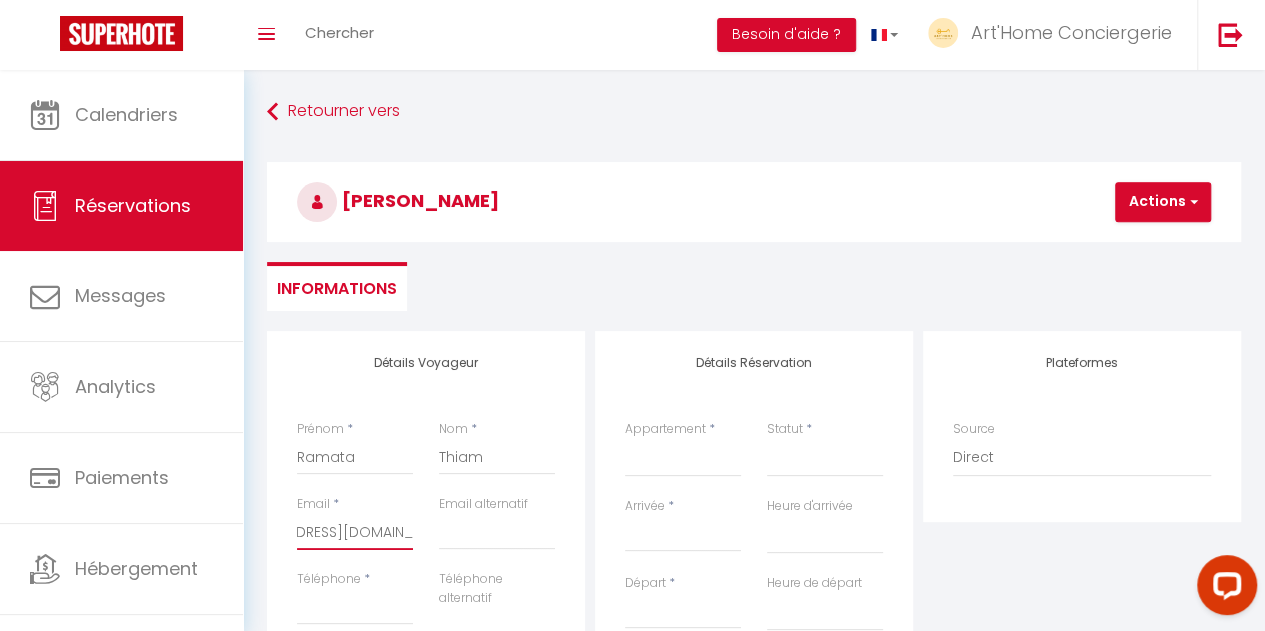 scroll, scrollTop: 0, scrollLeft: 86, axis: horizontal 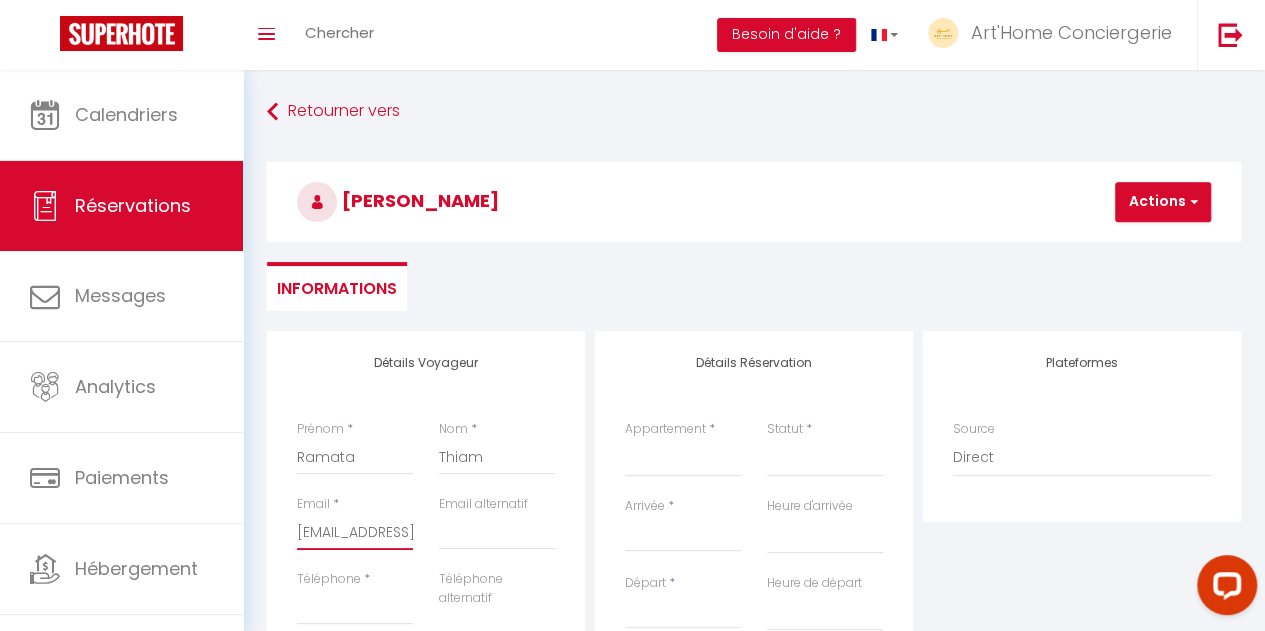 drag, startPoint x: 376, startPoint y: 529, endPoint x: 276, endPoint y: 515, distance: 100.97524 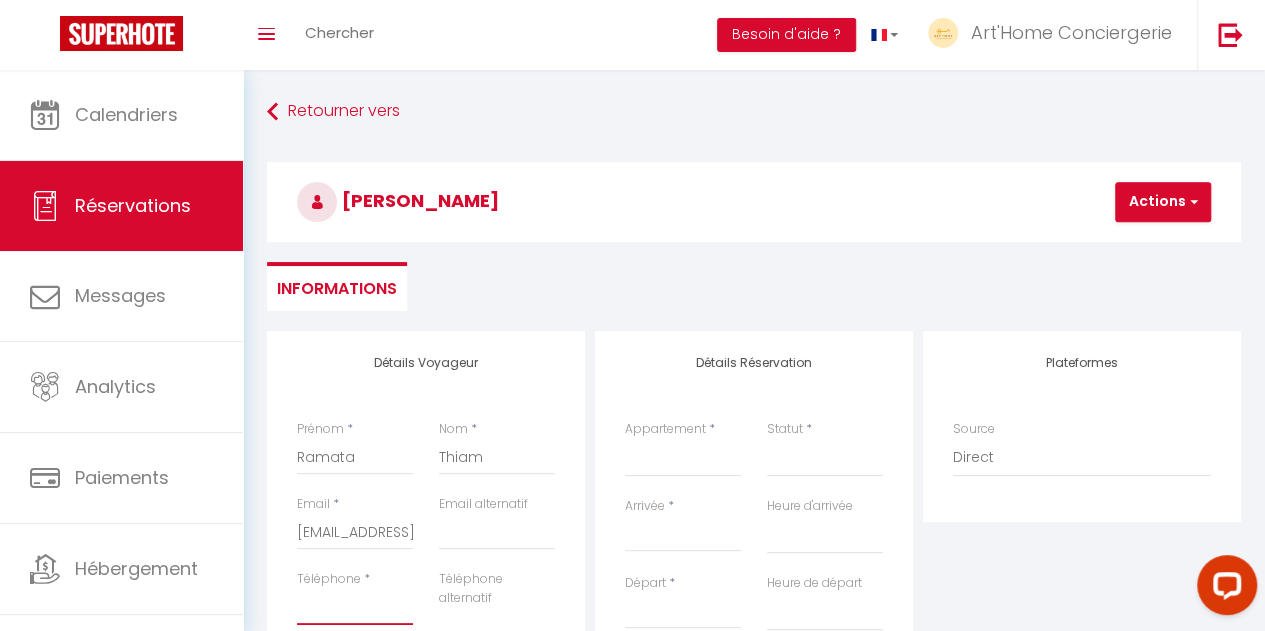 click on "Téléphone" at bounding box center [355, 607] 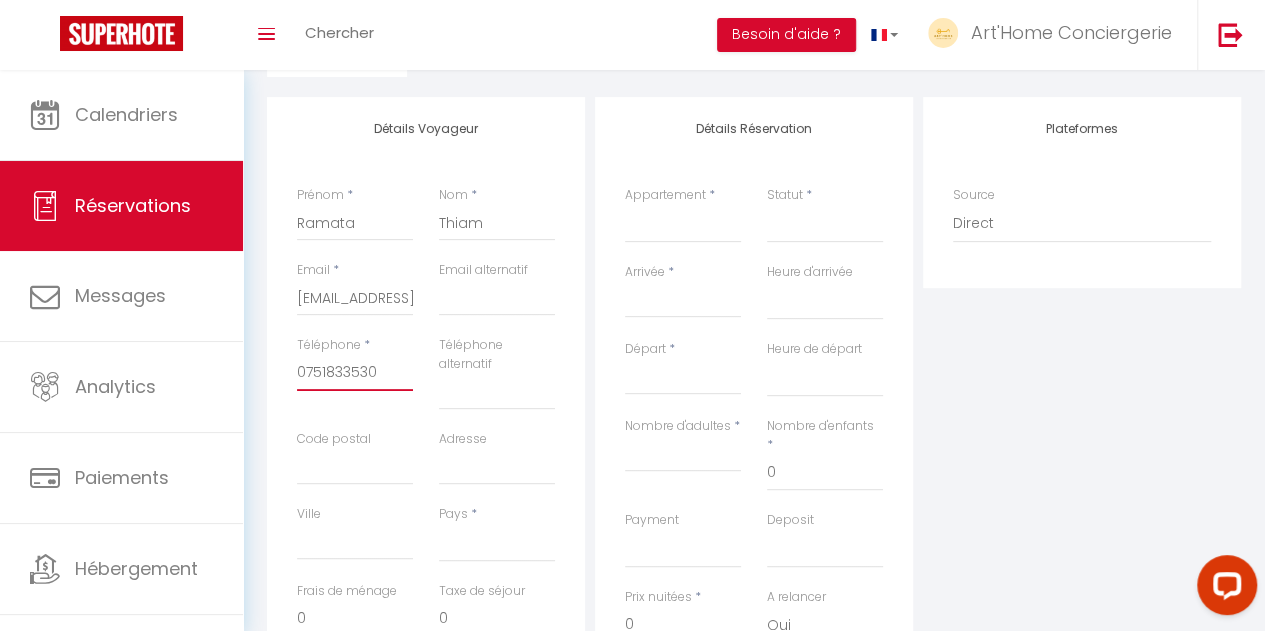 scroll, scrollTop: 256, scrollLeft: 0, axis: vertical 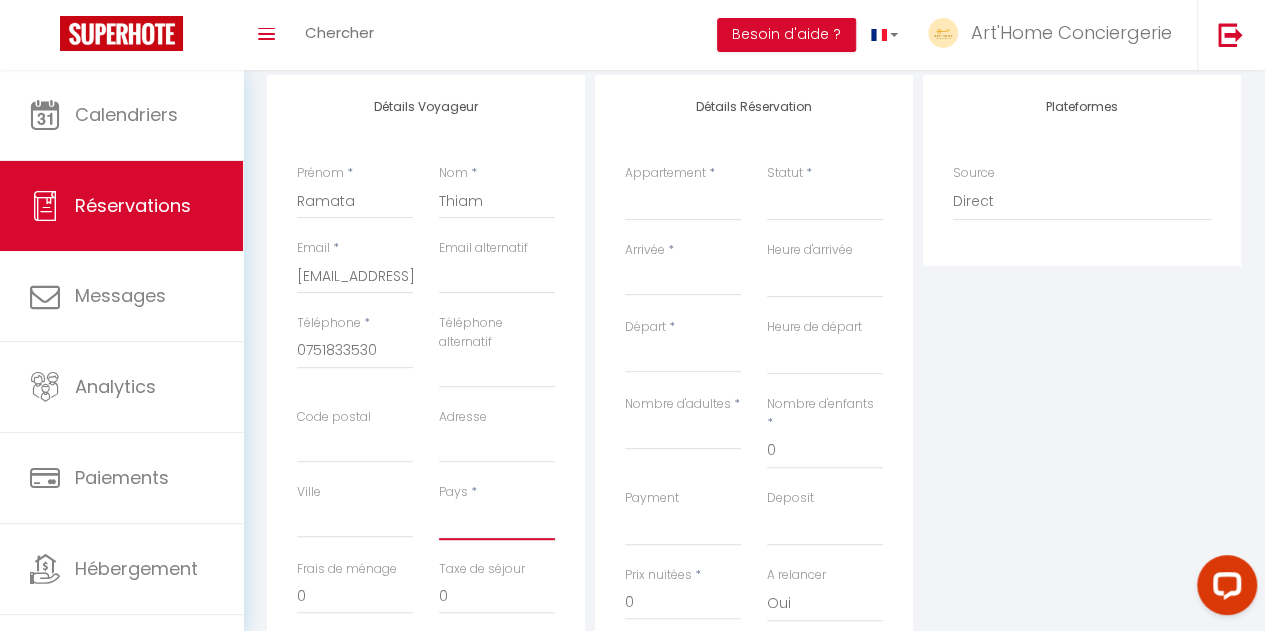 click on "[GEOGRAPHIC_DATA]
[GEOGRAPHIC_DATA]
[GEOGRAPHIC_DATA]
[GEOGRAPHIC_DATA]
[GEOGRAPHIC_DATA]
[US_STATE]
[GEOGRAPHIC_DATA]
[GEOGRAPHIC_DATA]
[GEOGRAPHIC_DATA]
[GEOGRAPHIC_DATA]
[GEOGRAPHIC_DATA]
[GEOGRAPHIC_DATA]
[GEOGRAPHIC_DATA]
[GEOGRAPHIC_DATA]
[GEOGRAPHIC_DATA]
[GEOGRAPHIC_DATA]
[GEOGRAPHIC_DATA]
[GEOGRAPHIC_DATA]
[GEOGRAPHIC_DATA]
[GEOGRAPHIC_DATA]
[GEOGRAPHIC_DATA]
[GEOGRAPHIC_DATA]
[GEOGRAPHIC_DATA]
[GEOGRAPHIC_DATA]" at bounding box center [497, 521] 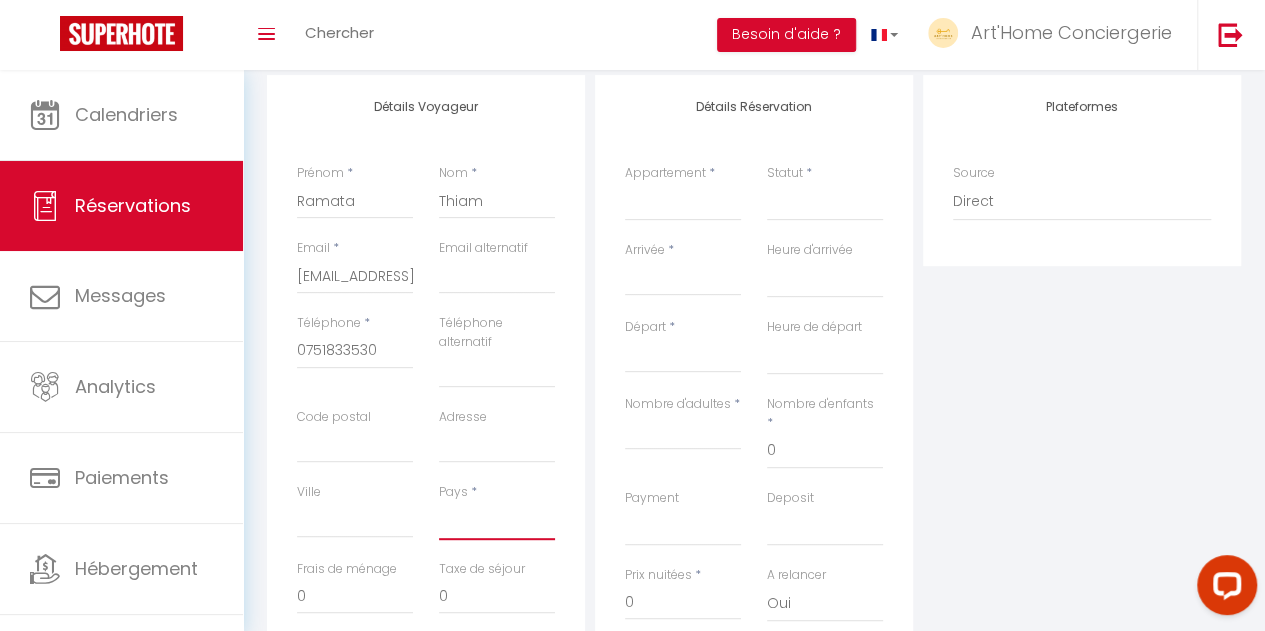 click on "[GEOGRAPHIC_DATA]
[GEOGRAPHIC_DATA]
[GEOGRAPHIC_DATA]
[GEOGRAPHIC_DATA]
[GEOGRAPHIC_DATA]
[US_STATE]
[GEOGRAPHIC_DATA]
[GEOGRAPHIC_DATA]
[GEOGRAPHIC_DATA]
[GEOGRAPHIC_DATA]
[GEOGRAPHIC_DATA]
[GEOGRAPHIC_DATA]
[GEOGRAPHIC_DATA]
[GEOGRAPHIC_DATA]
[GEOGRAPHIC_DATA]
[GEOGRAPHIC_DATA]
[GEOGRAPHIC_DATA]
[GEOGRAPHIC_DATA]
[GEOGRAPHIC_DATA]
[GEOGRAPHIC_DATA]
[GEOGRAPHIC_DATA]
[GEOGRAPHIC_DATA]
[GEOGRAPHIC_DATA]
[GEOGRAPHIC_DATA]" at bounding box center [497, 521] 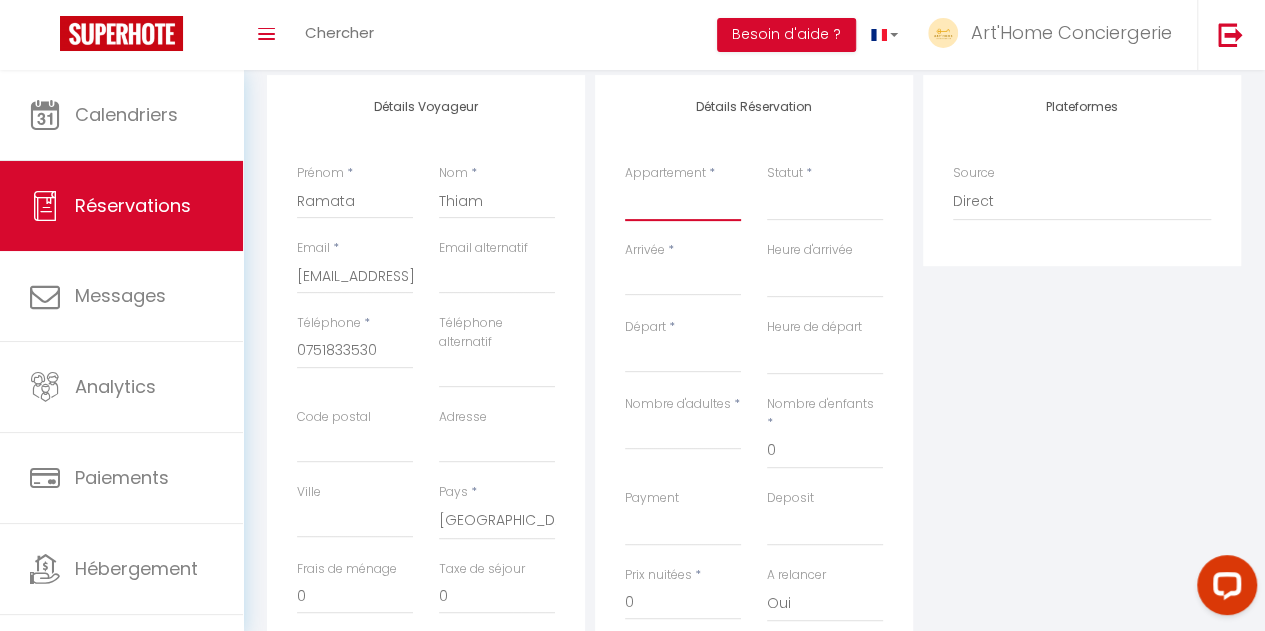 click on "Magnifique logement au pied du [GEOGRAPHIC_DATA] royale au cœur de [GEOGRAPHIC_DATA] [GEOGRAPHIC_DATA] & calme à 200m du [GEOGRAPHIC_DATA] à [GEOGRAPHIC_DATA]. Hypercentre calme, charme ancien Charme Historique de [GEOGRAPHIC_DATA] au Cœur de Blois Magnifique [GEOGRAPHIC_DATA] et Moderne en Hypercentre Duplex Élégant et Lumineux avec vue sur le [GEOGRAPHIC_DATA] 2 chambres vue sur la Loire hypercentre Terrasse [GEOGRAPHIC_DATA] au cœur de [GEOGRAPHIC_DATA] [GEOGRAPHIC_DATA] Gratuit Élégant 60m² lumineux en hypercentre de [GEOGRAPHIC_DATA][PERSON_NAME] en [GEOGRAPHIC_DATA], Confortable, Tout équipé Tranquillité, Parking, Proche [GEOGRAPHIC_DATA] Troglodyte d’exception au cœur de [GEOGRAPHIC_DATA] La Demeure de Beauvoir - Le Renaissance La Demeure de [GEOGRAPHIC_DATA] La Demeure de Beauvoir - Le Fleur de Lys La Demeure de [GEOGRAPHIC_DATA][PERSON_NAME] [GEOGRAPHIC_DATA] à 5 [PERSON_NAME] Centre [GEOGRAPHIC_DATA] confort hypercentre Océan · Appart 6Persn Ö CentreHistorique Appart Cocooning à 2 pas [GEOGRAPHIC_DATA] charmant vue sur Loire" at bounding box center [683, 202] 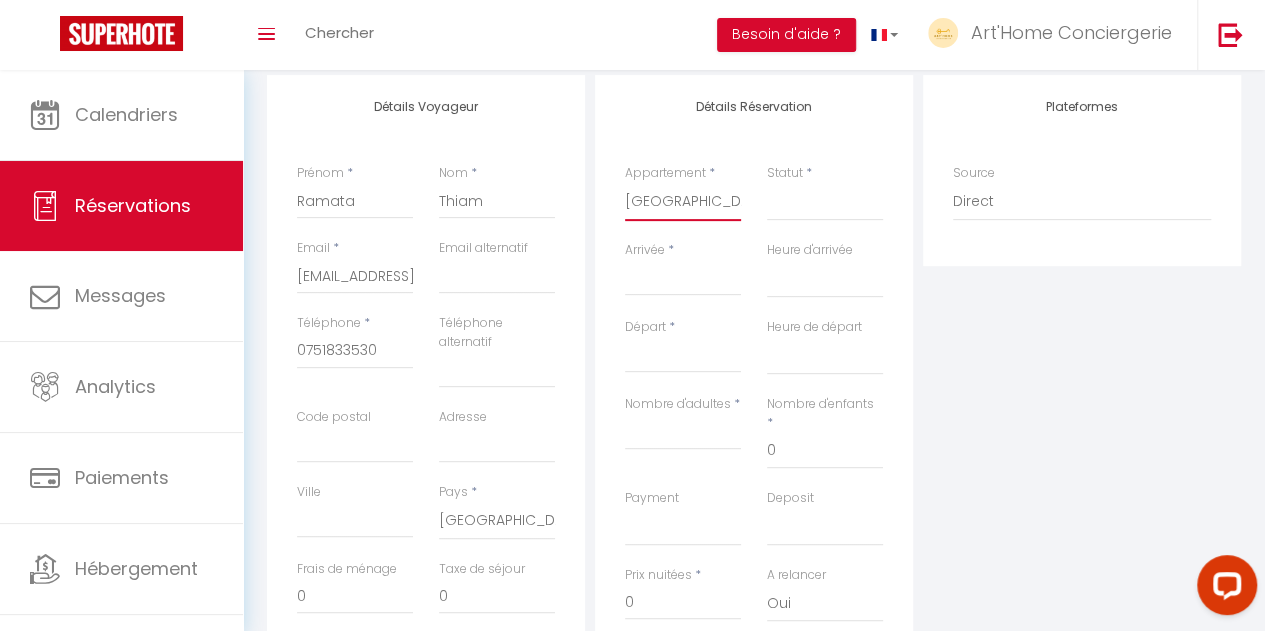 click on "Magnifique logement au pied du [GEOGRAPHIC_DATA] royale au cœur de [GEOGRAPHIC_DATA] [GEOGRAPHIC_DATA] & calme à 200m du [GEOGRAPHIC_DATA] à [GEOGRAPHIC_DATA]. Hypercentre calme, charme ancien Charme Historique de [GEOGRAPHIC_DATA] au Cœur de Blois Magnifique [GEOGRAPHIC_DATA] et Moderne en Hypercentre Duplex Élégant et Lumineux avec vue sur le [GEOGRAPHIC_DATA] 2 chambres vue sur la Loire hypercentre Terrasse [GEOGRAPHIC_DATA] au cœur de [GEOGRAPHIC_DATA] [GEOGRAPHIC_DATA] Gratuit Élégant 60m² lumineux en hypercentre de [GEOGRAPHIC_DATA][PERSON_NAME] en [GEOGRAPHIC_DATA], Confortable, Tout équipé Tranquillité, Parking, Proche [GEOGRAPHIC_DATA] Troglodyte d’exception au cœur de [GEOGRAPHIC_DATA] La Demeure de Beauvoir - Le Renaissance La Demeure de [GEOGRAPHIC_DATA] La Demeure de Beauvoir - Le Fleur de Lys La Demeure de [GEOGRAPHIC_DATA][PERSON_NAME] [GEOGRAPHIC_DATA] à 5 [PERSON_NAME] Centre [GEOGRAPHIC_DATA] confort hypercentre Océan · Appart 6Persn Ö CentreHistorique Appart Cocooning à 2 pas [GEOGRAPHIC_DATA] charmant vue sur Loire" at bounding box center (683, 202) 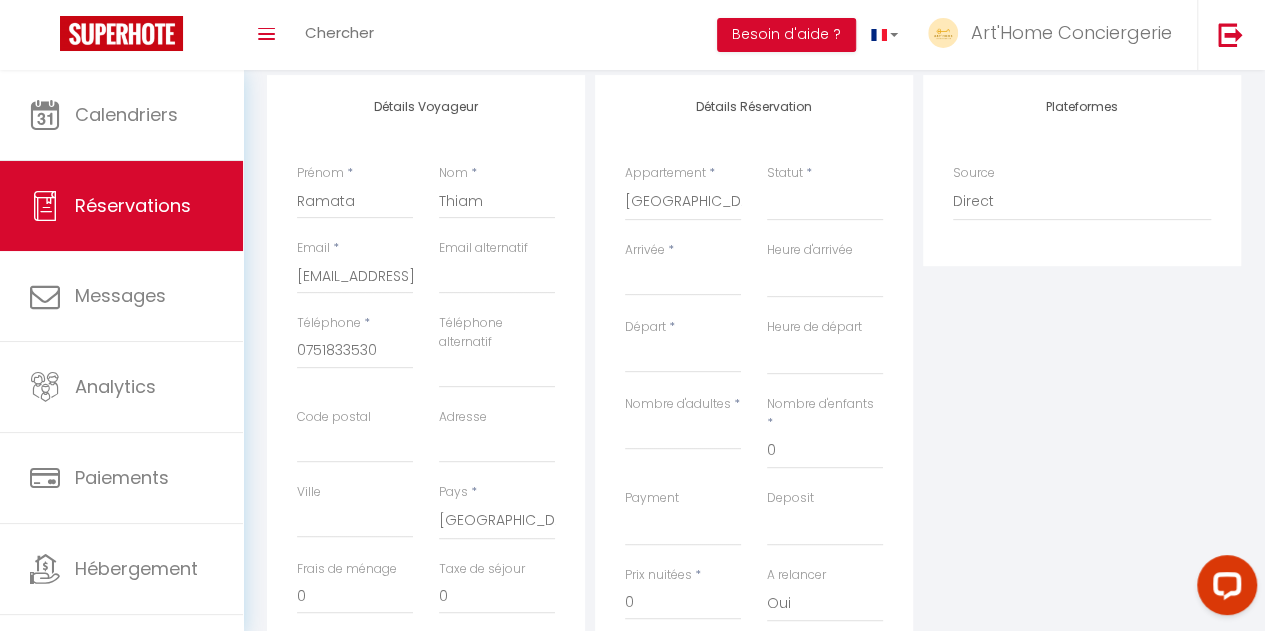 click on "Arrivée" at bounding box center [683, 280] 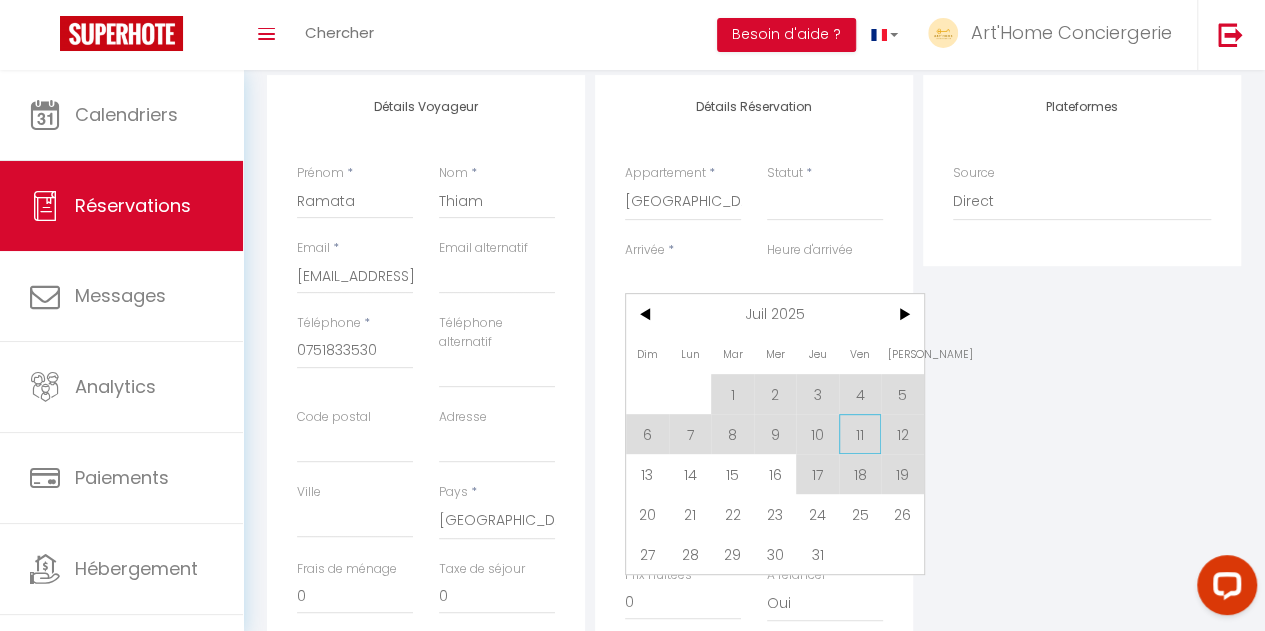 click on "11" at bounding box center [860, 434] 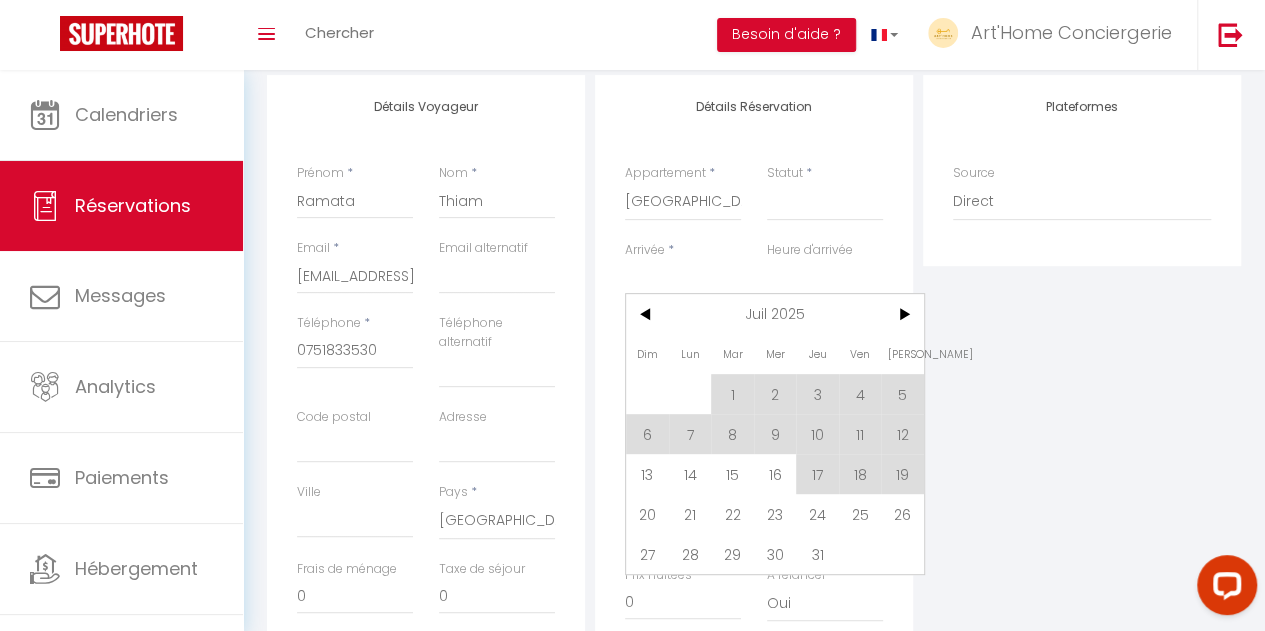 click on "0" at bounding box center [825, 451] 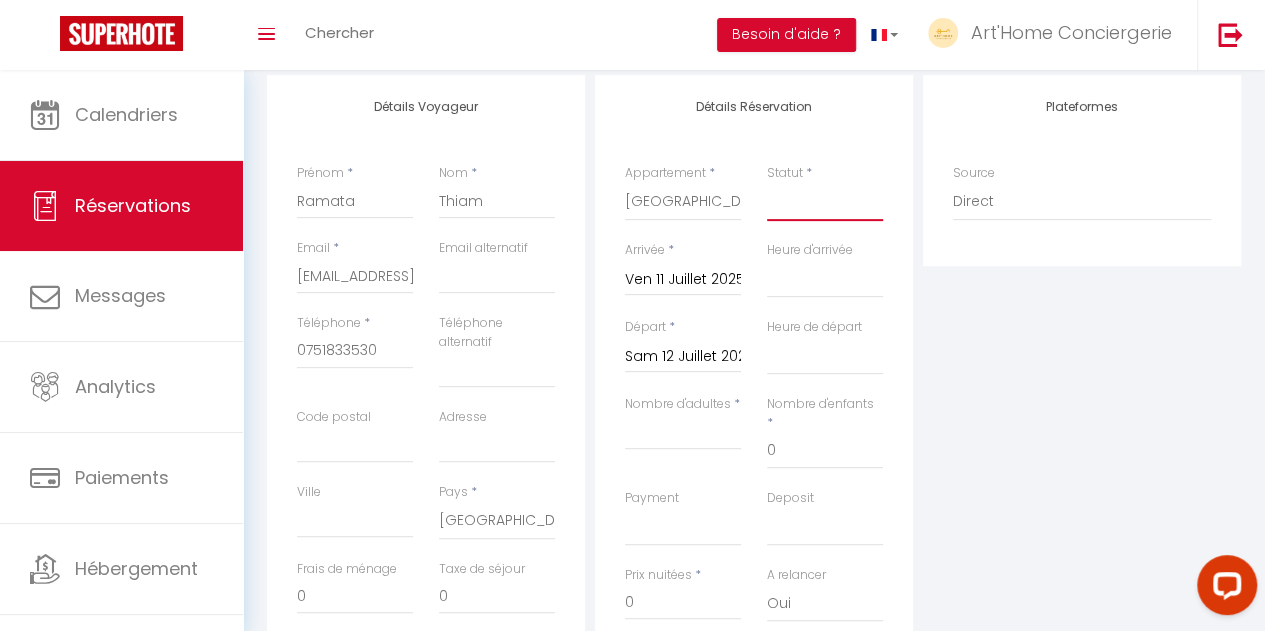 click on "Confirmé Non Confirmé [PERSON_NAME] par le voyageur No Show Request" at bounding box center (825, 202) 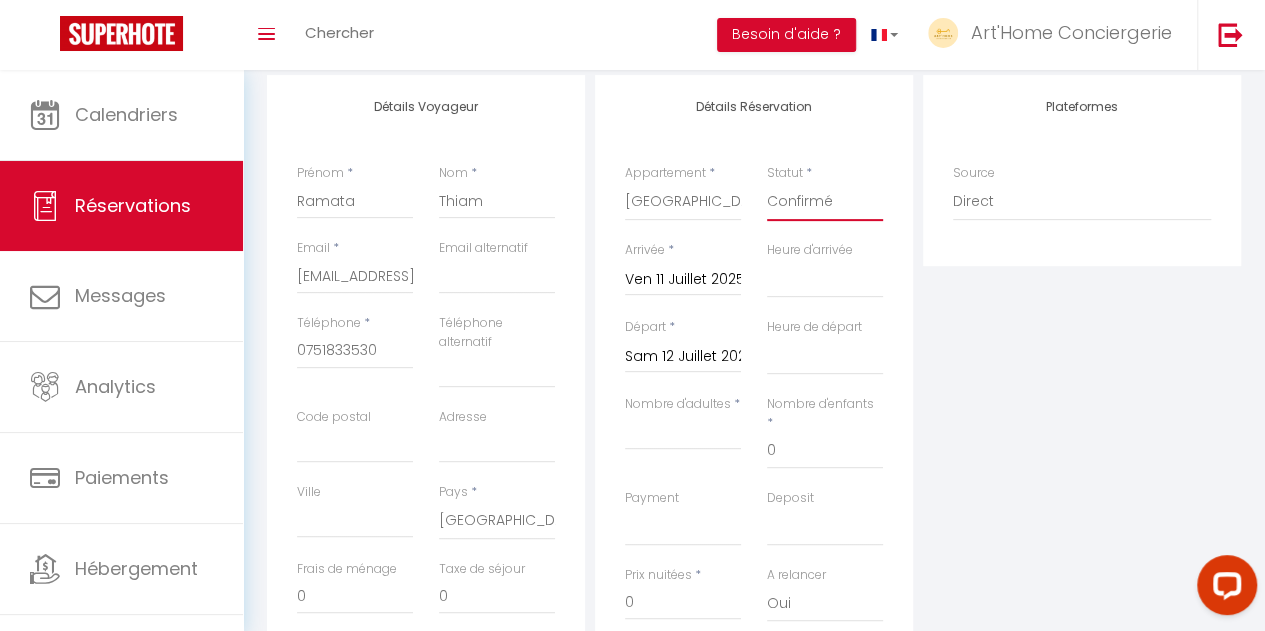 click on "Confirmé Non Confirmé [PERSON_NAME] par le voyageur No Show Request" at bounding box center (825, 202) 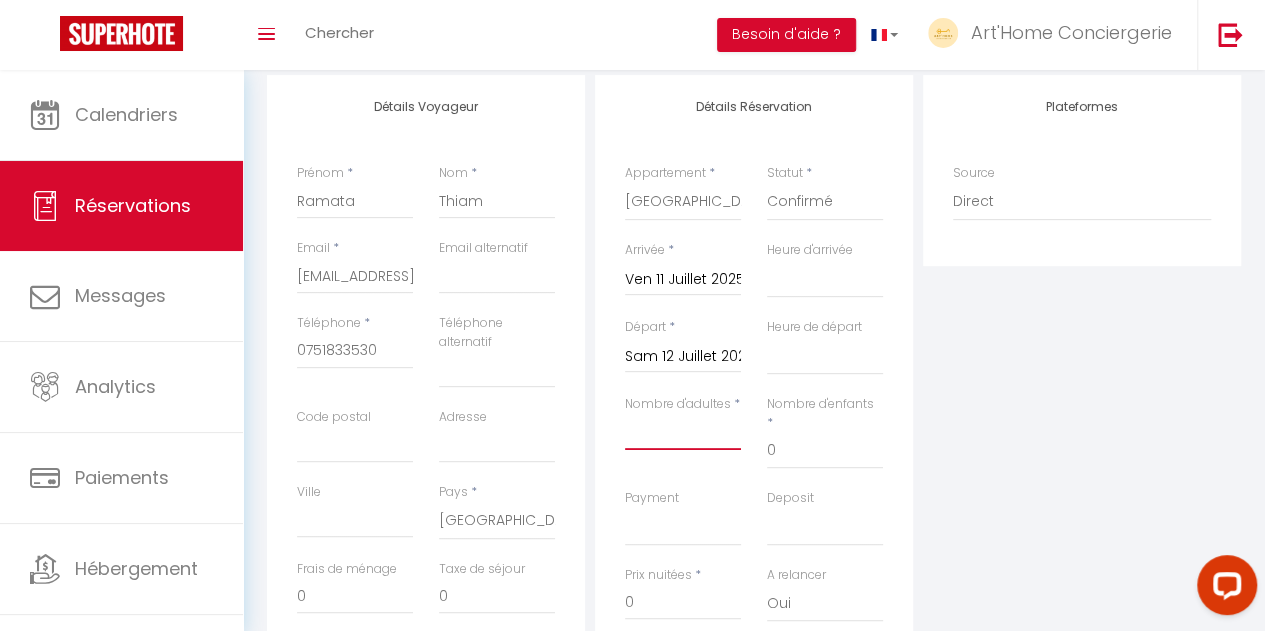 click on "Nombre d'adultes" at bounding box center (683, 432) 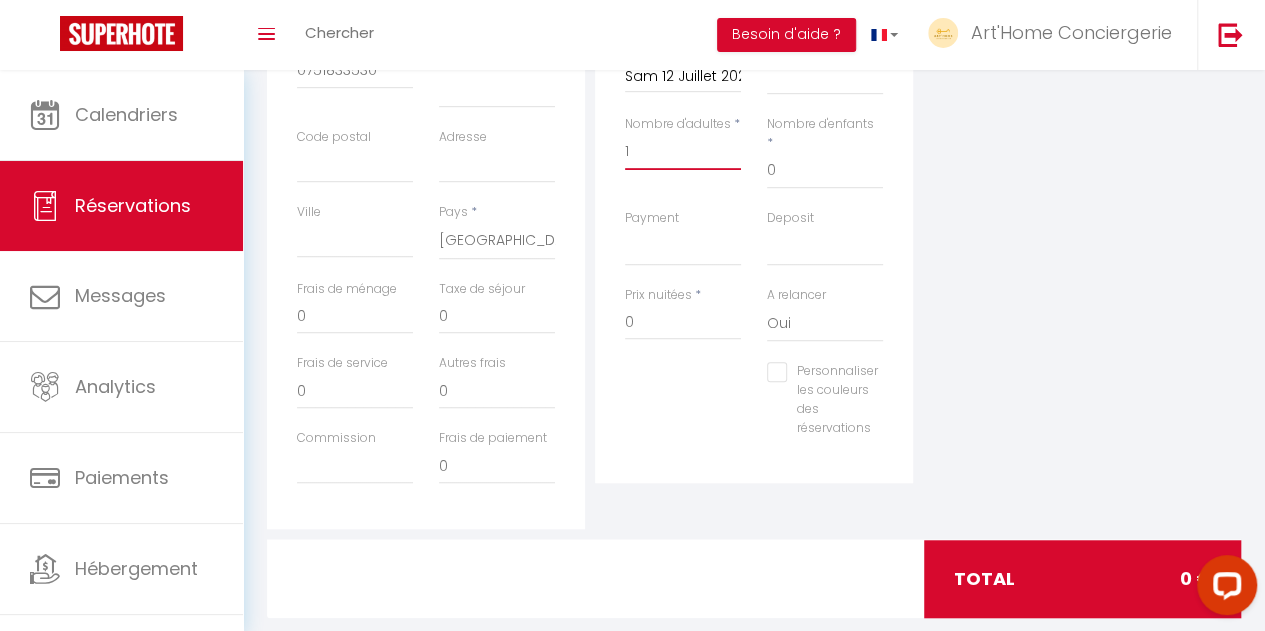 scroll, scrollTop: 538, scrollLeft: 0, axis: vertical 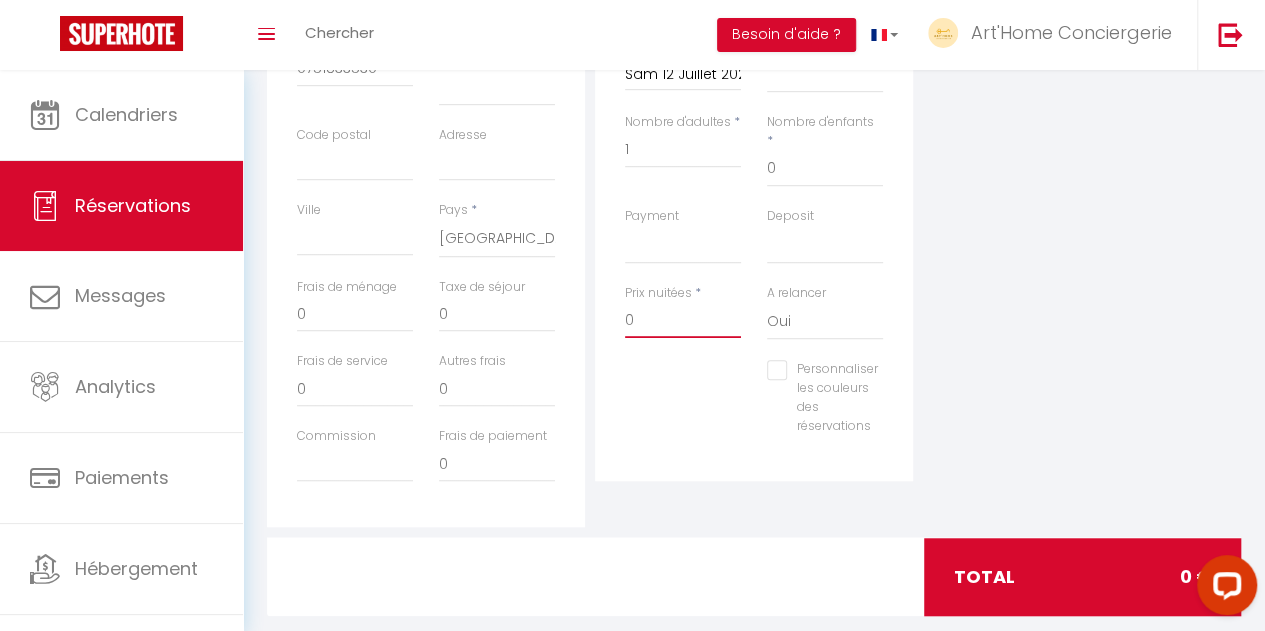click on "0" at bounding box center [683, 320] 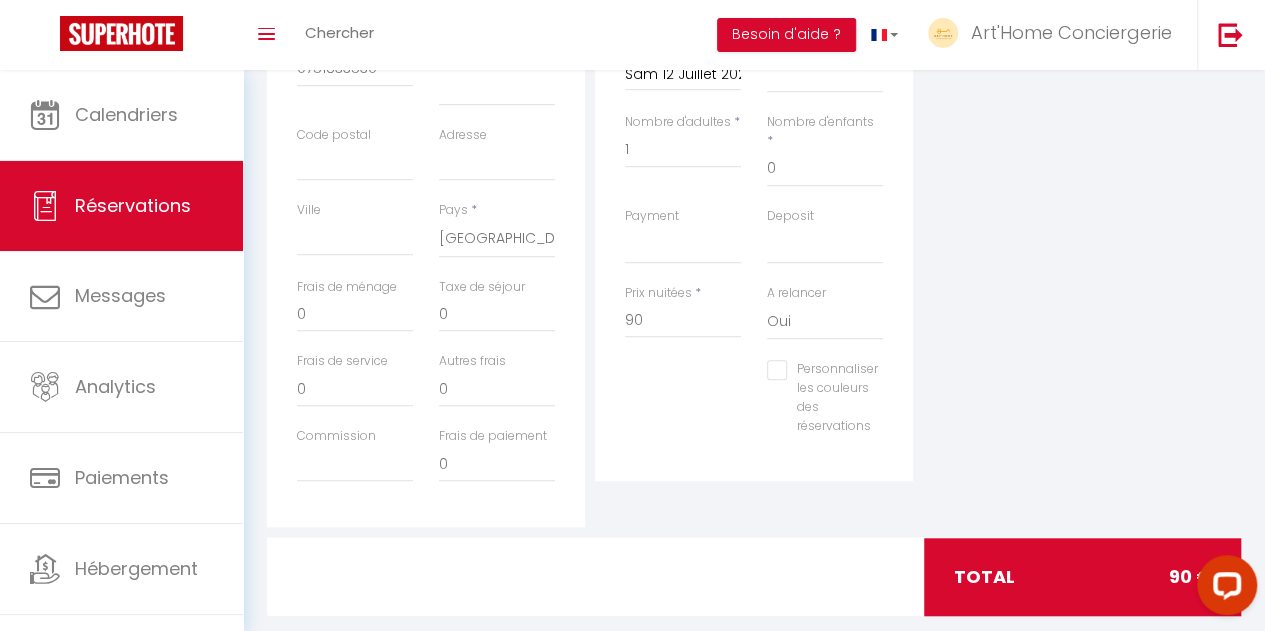 click on "Personnaliser les couleurs des réservations     #D7092E" at bounding box center (754, 407) 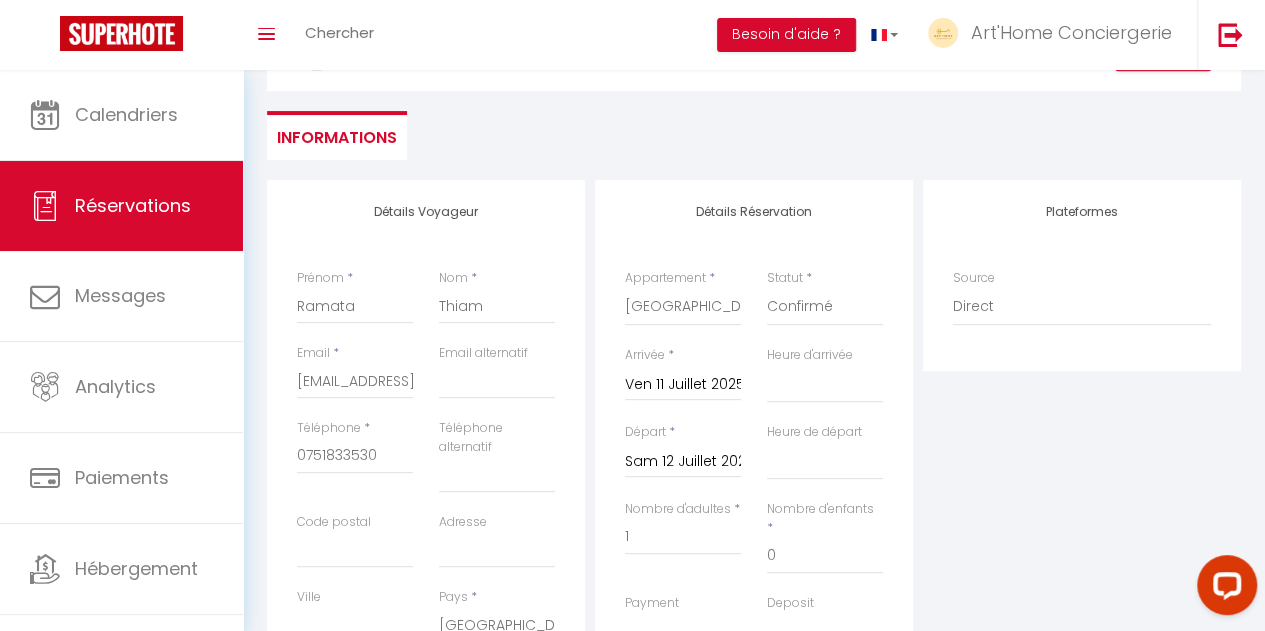 scroll, scrollTop: 0, scrollLeft: 0, axis: both 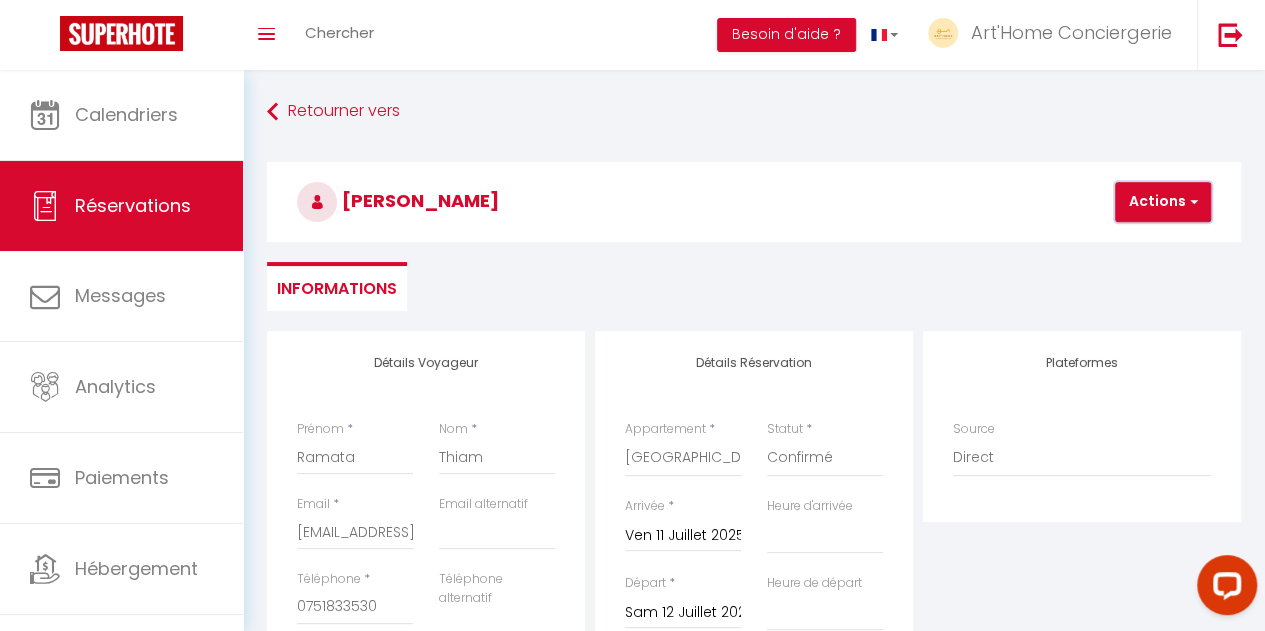 click at bounding box center (1191, 202) 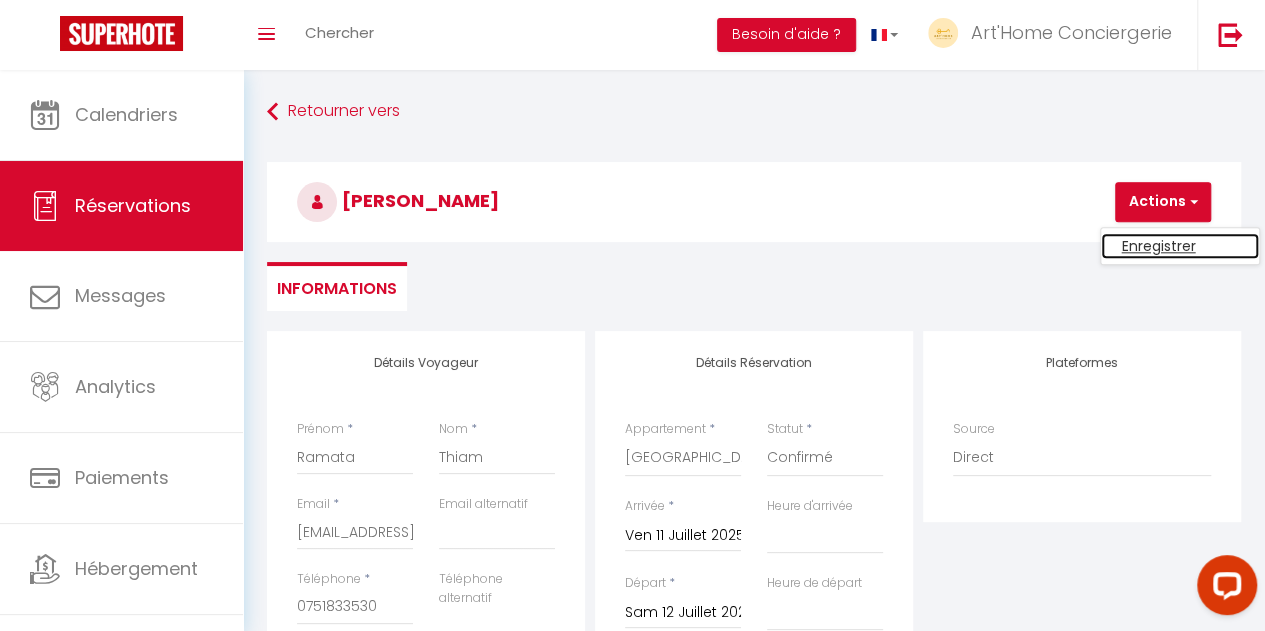 click on "Enregistrer" at bounding box center [1180, 246] 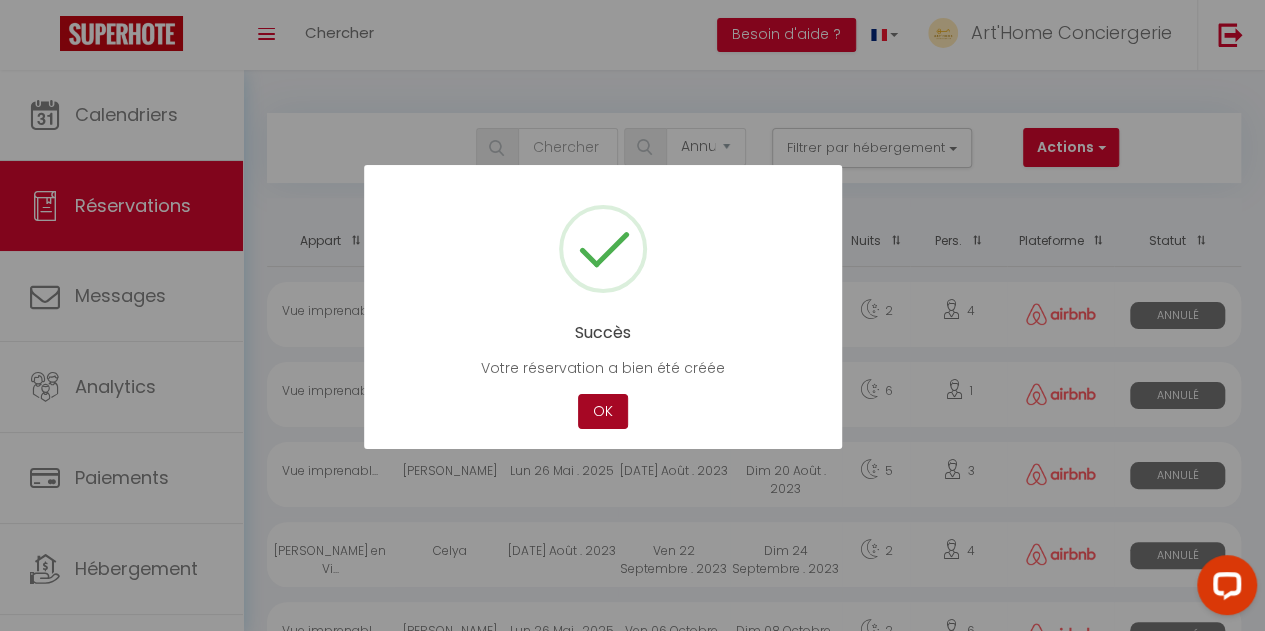 click on "OK" at bounding box center [603, 411] 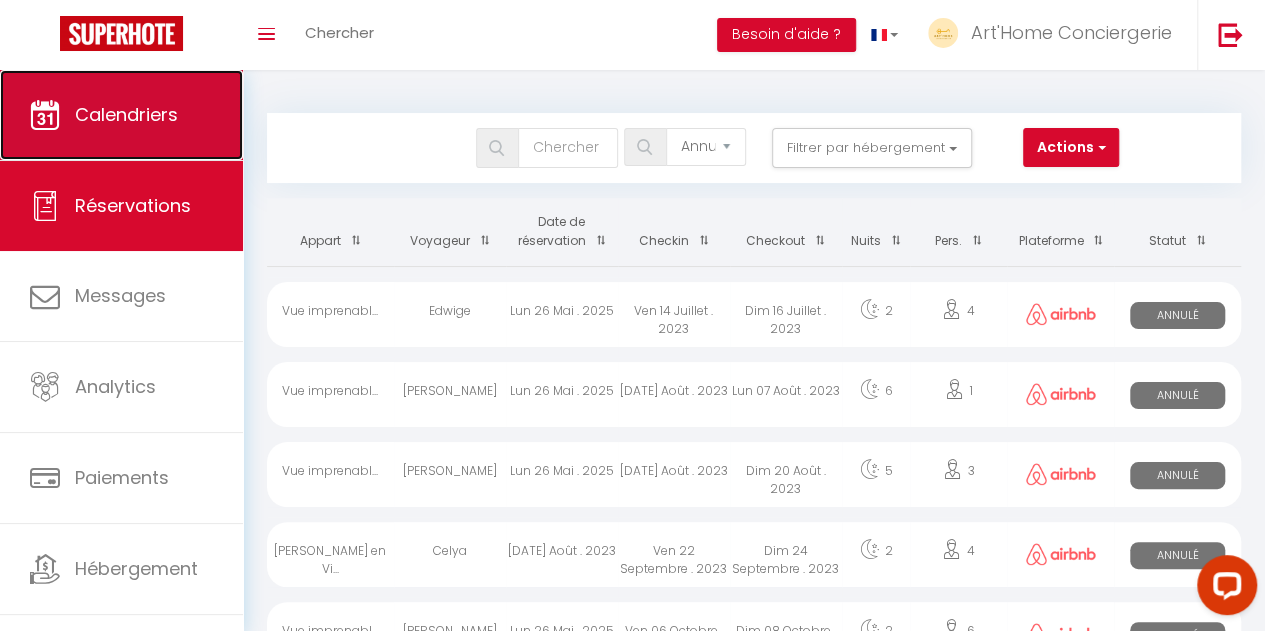 click on "Calendriers" at bounding box center (121, 115) 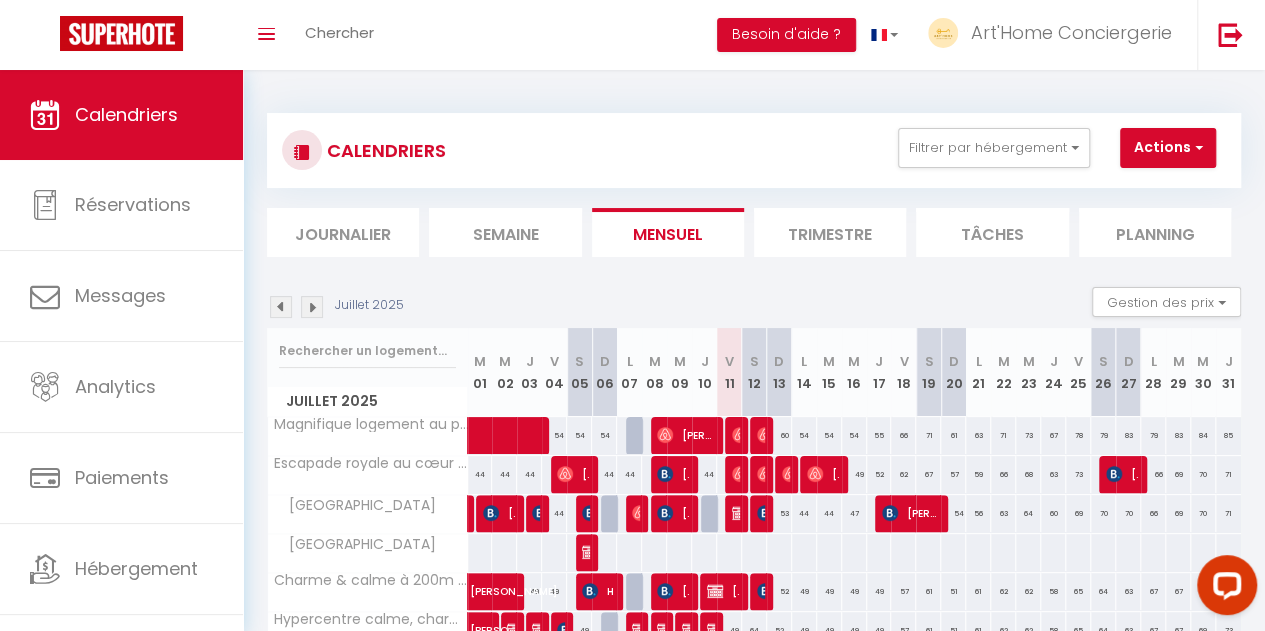 scroll, scrollTop: 317, scrollLeft: 0, axis: vertical 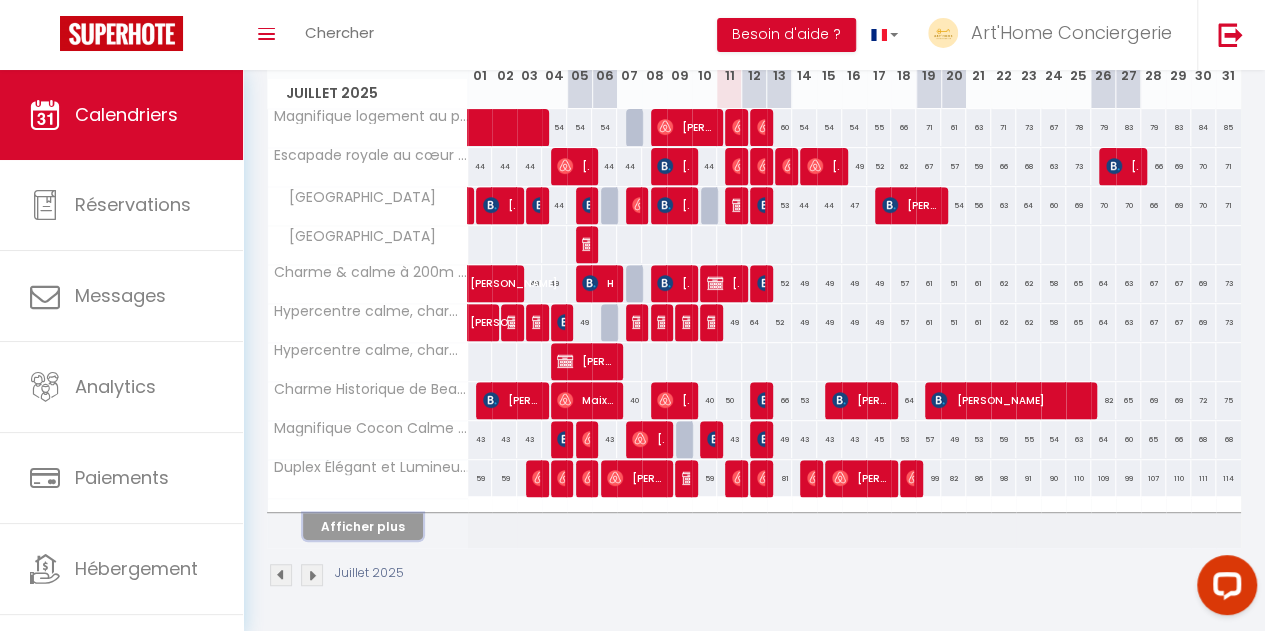 drag, startPoint x: 410, startPoint y: 505, endPoint x: 624, endPoint y: 443, distance: 222.80035 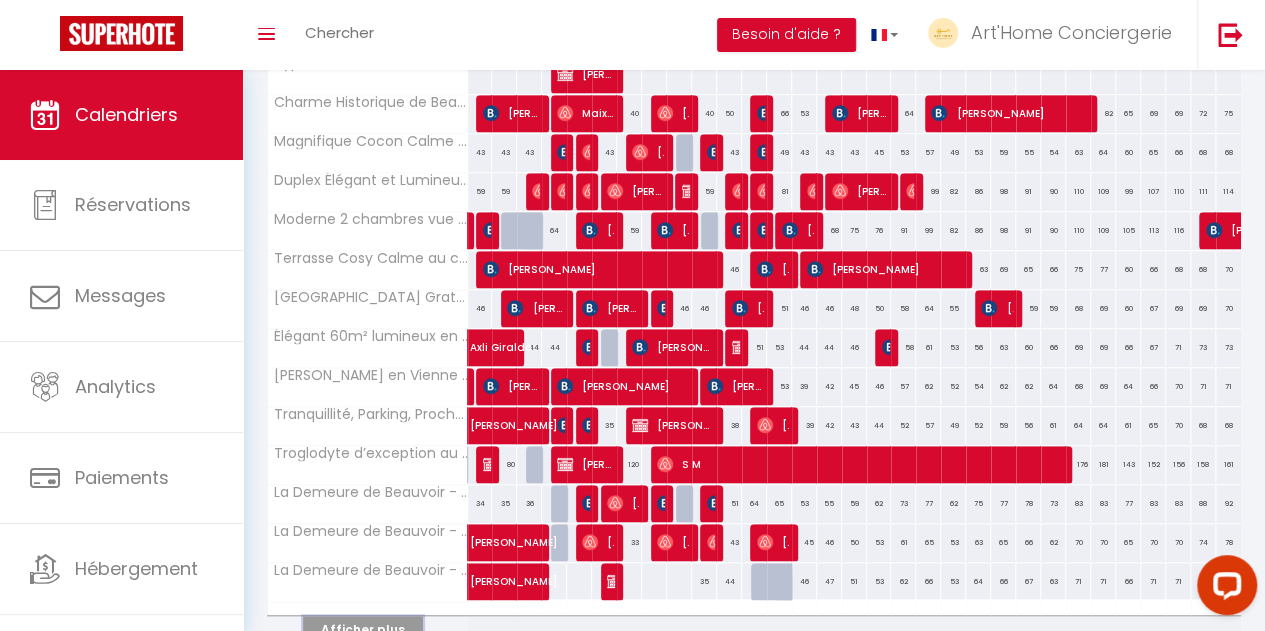 scroll, scrollTop: 704, scrollLeft: 0, axis: vertical 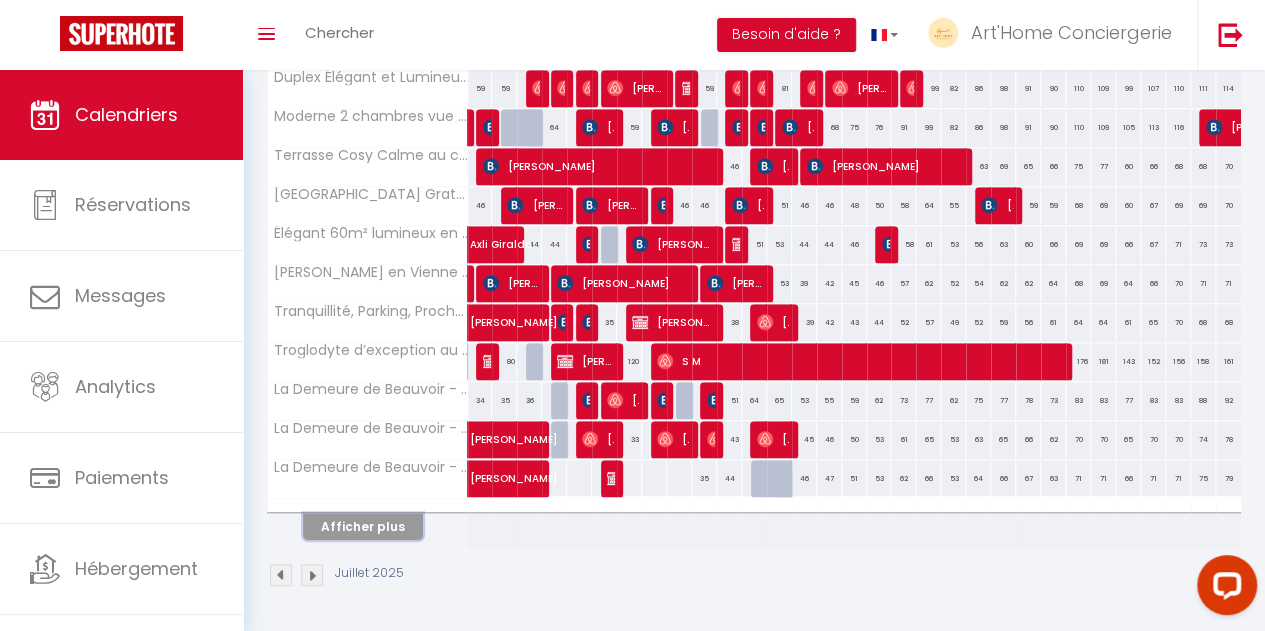 click on "Afficher plus" at bounding box center (363, 526) 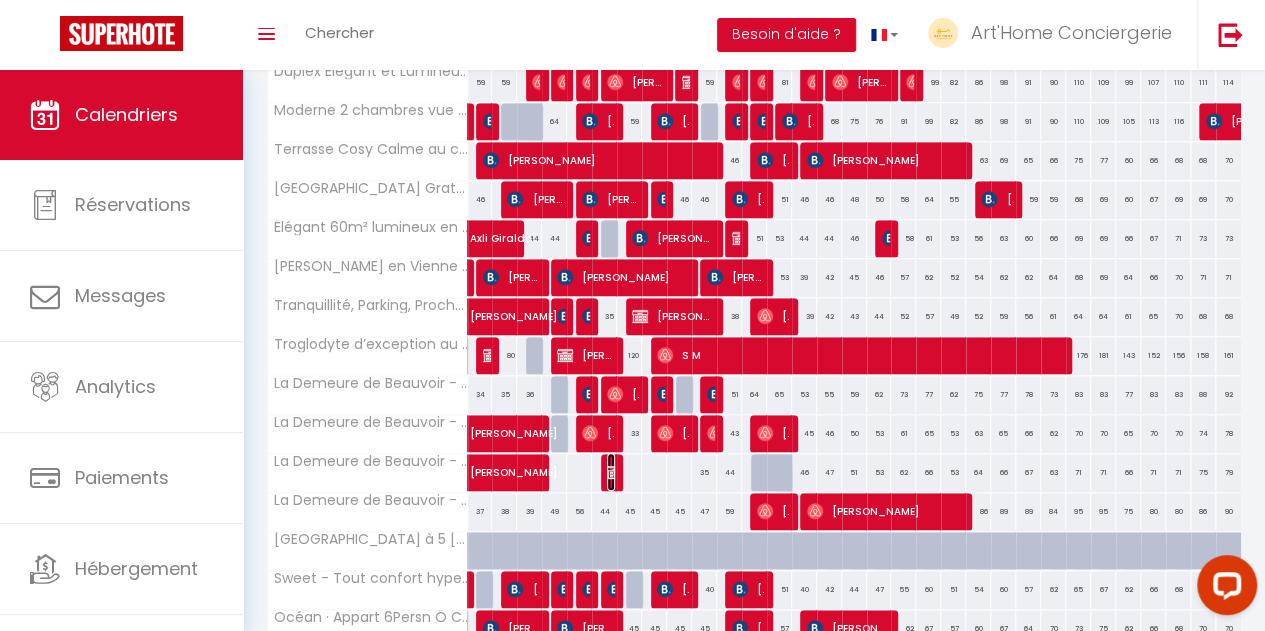 click at bounding box center (615, 472) 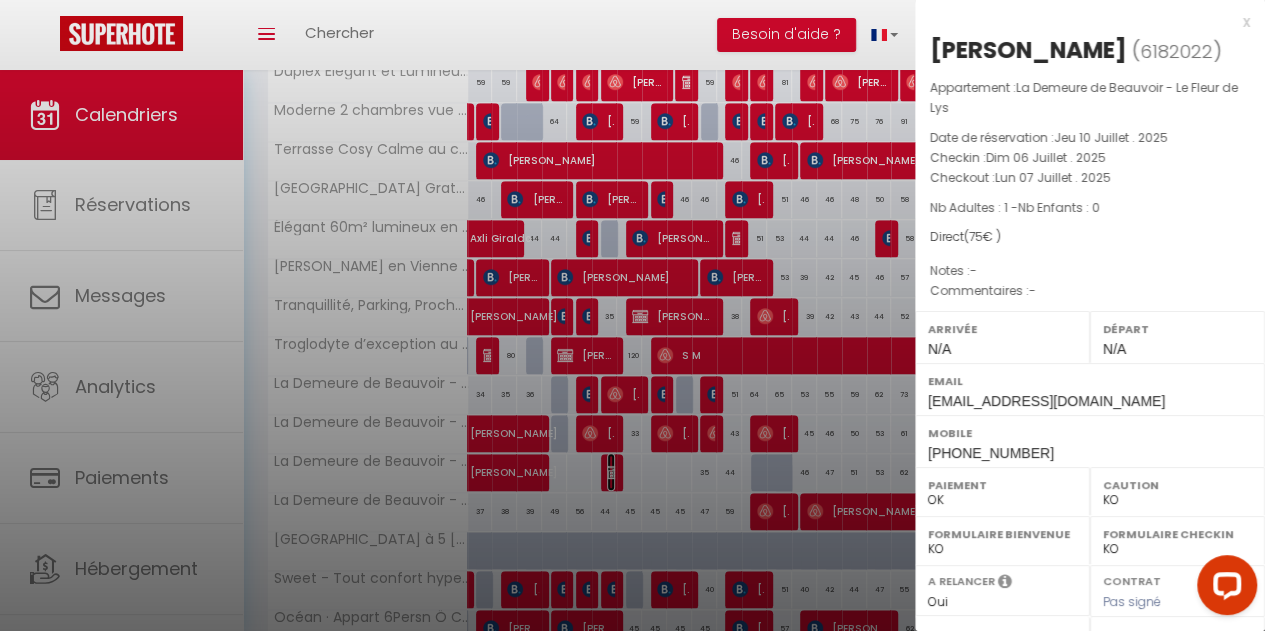 scroll, scrollTop: 316, scrollLeft: 0, axis: vertical 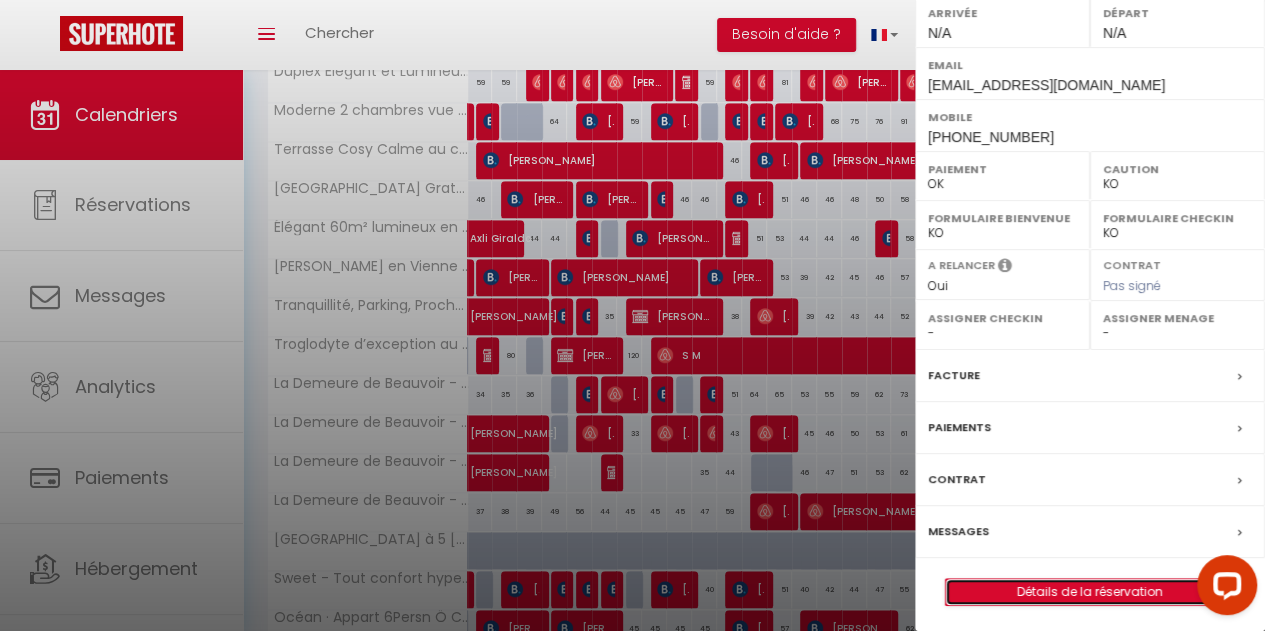 click on "Détails de la réservation" at bounding box center (1090, 592) 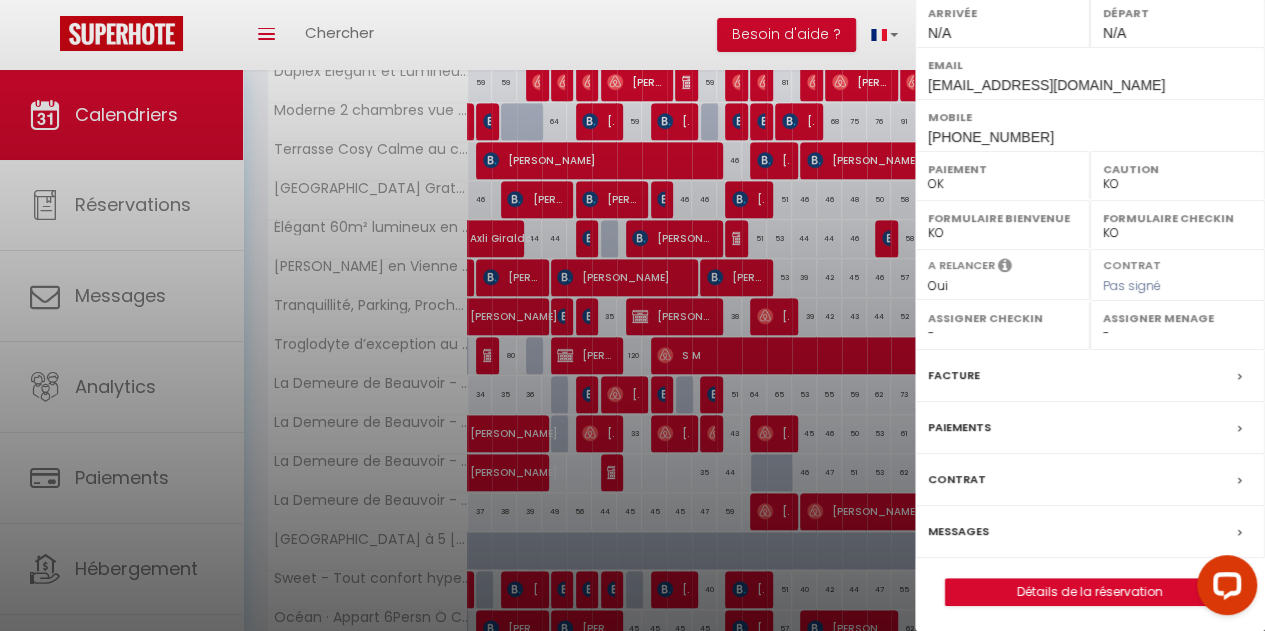 scroll, scrollTop: 0, scrollLeft: 0, axis: both 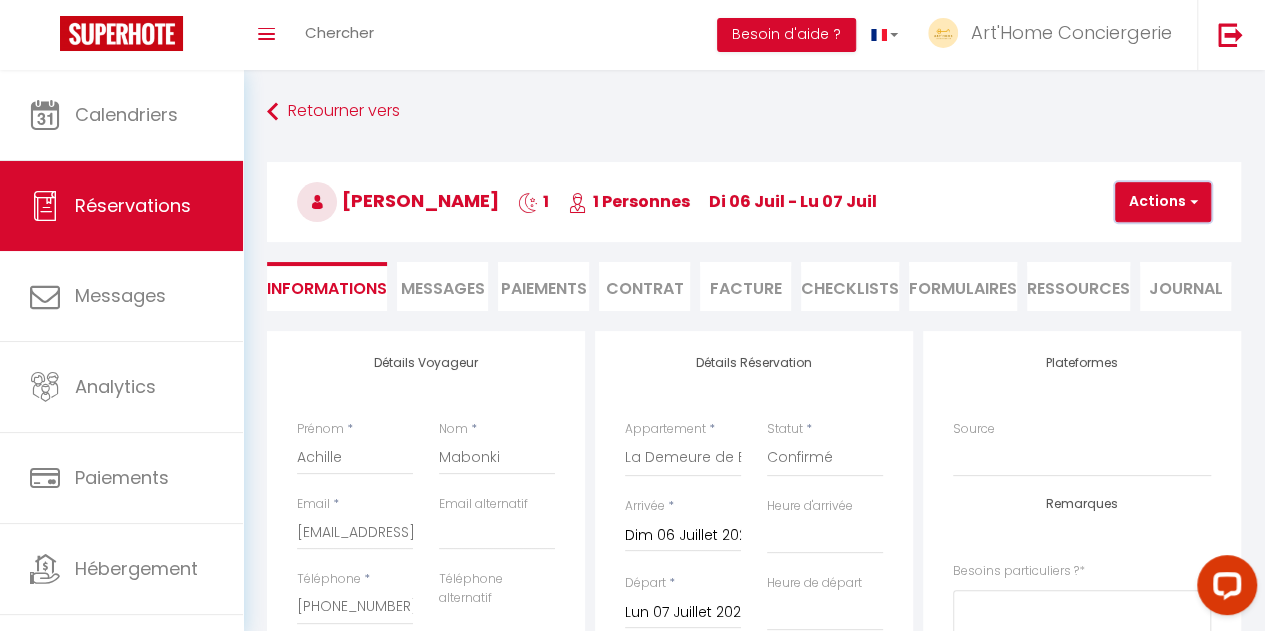 click at bounding box center (1191, 202) 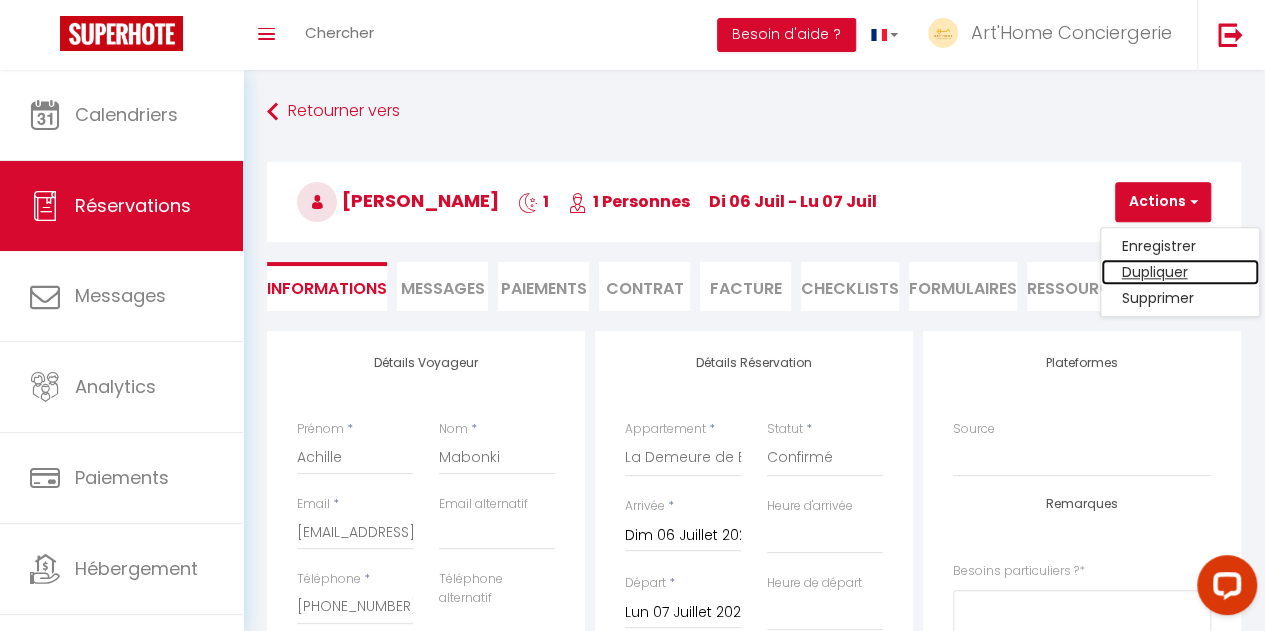 drag, startPoint x: 1168, startPoint y: 275, endPoint x: 822, endPoint y: 411, distance: 371.76874 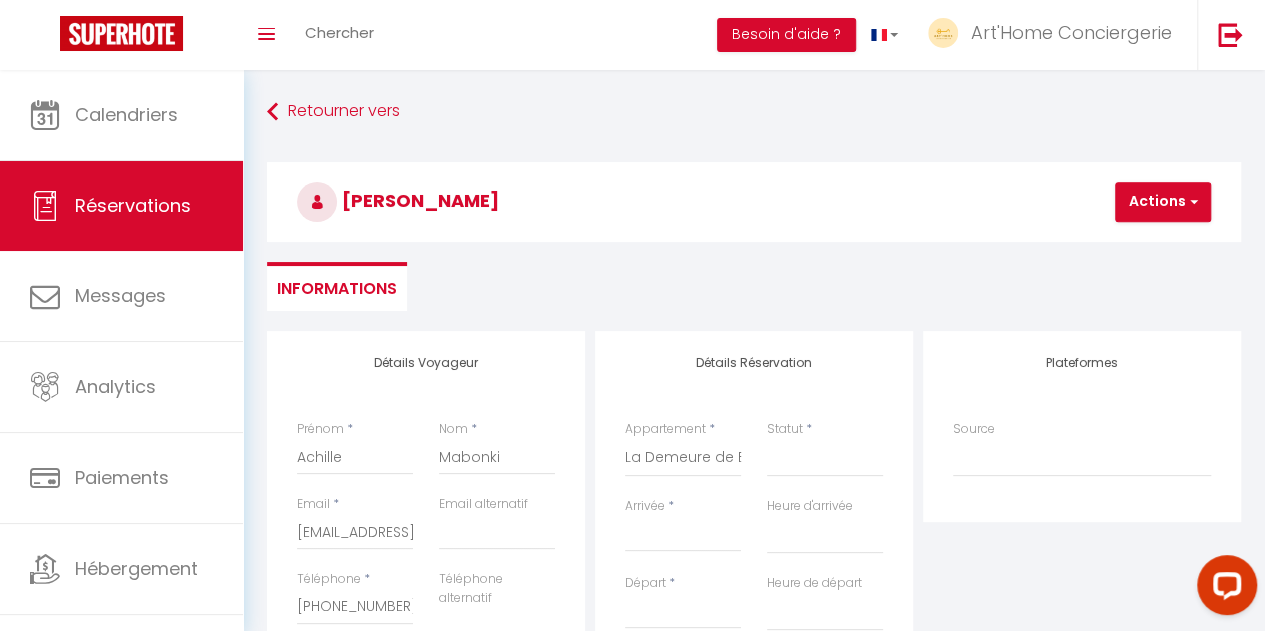 scroll, scrollTop: 65, scrollLeft: 0, axis: vertical 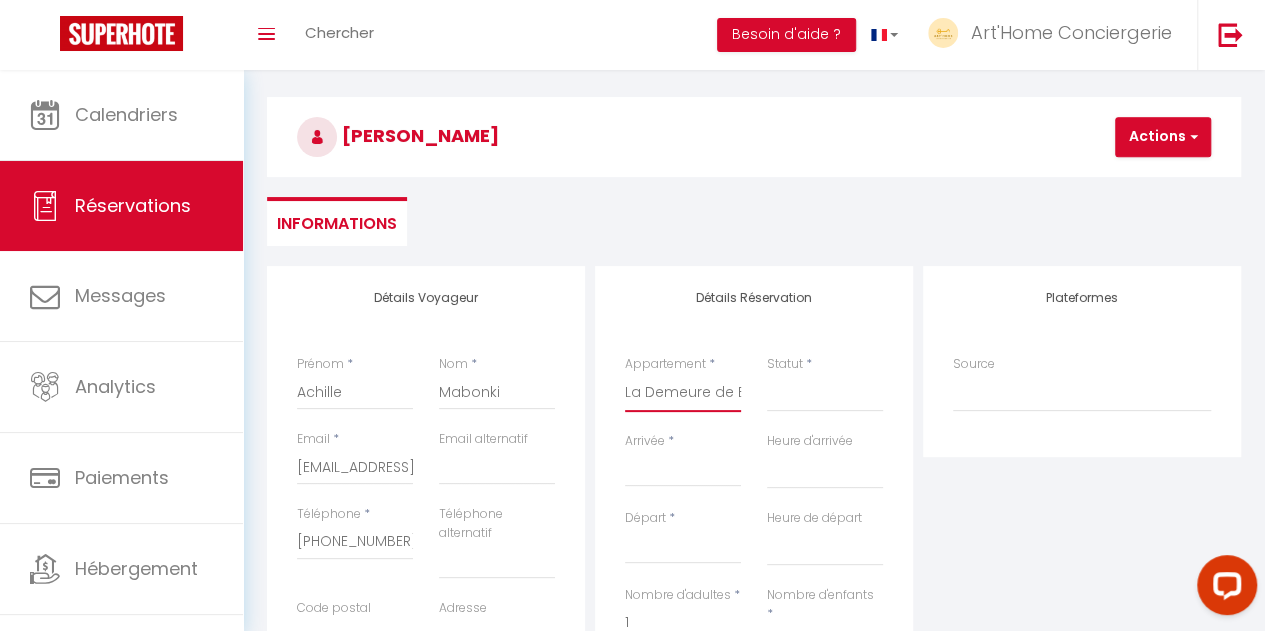 click on "Magnifique logement au pied du [GEOGRAPHIC_DATA] royale au cœur de [GEOGRAPHIC_DATA] [GEOGRAPHIC_DATA] & calme à 200m du [GEOGRAPHIC_DATA] à [GEOGRAPHIC_DATA]. Hypercentre calme, charme ancien Charme Historique de [GEOGRAPHIC_DATA] au Cœur de Blois Magnifique [GEOGRAPHIC_DATA] et Moderne en Hypercentre Duplex Élégant et Lumineux avec vue sur le [GEOGRAPHIC_DATA] 2 chambres vue sur la Loire hypercentre Terrasse [GEOGRAPHIC_DATA] au cœur de [GEOGRAPHIC_DATA] [GEOGRAPHIC_DATA] Gratuit Élégant 60m² lumineux en hypercentre de [GEOGRAPHIC_DATA][PERSON_NAME] en [GEOGRAPHIC_DATA], Confortable, Tout équipé Tranquillité, Parking, Proche [GEOGRAPHIC_DATA] Troglodyte d’exception au cœur de [GEOGRAPHIC_DATA] La Demeure de Beauvoir - Le Renaissance La Demeure de [GEOGRAPHIC_DATA] La Demeure de Beauvoir - Le Fleur de Lys La Demeure de [GEOGRAPHIC_DATA][PERSON_NAME] [GEOGRAPHIC_DATA] à 5 [PERSON_NAME] Centre [GEOGRAPHIC_DATA] confort hypercentre Océan · Appart 6Persn Ö CentreHistorique Appart Cocooning à 2 pas [GEOGRAPHIC_DATA] charmant vue sur Loire" at bounding box center [683, 393] 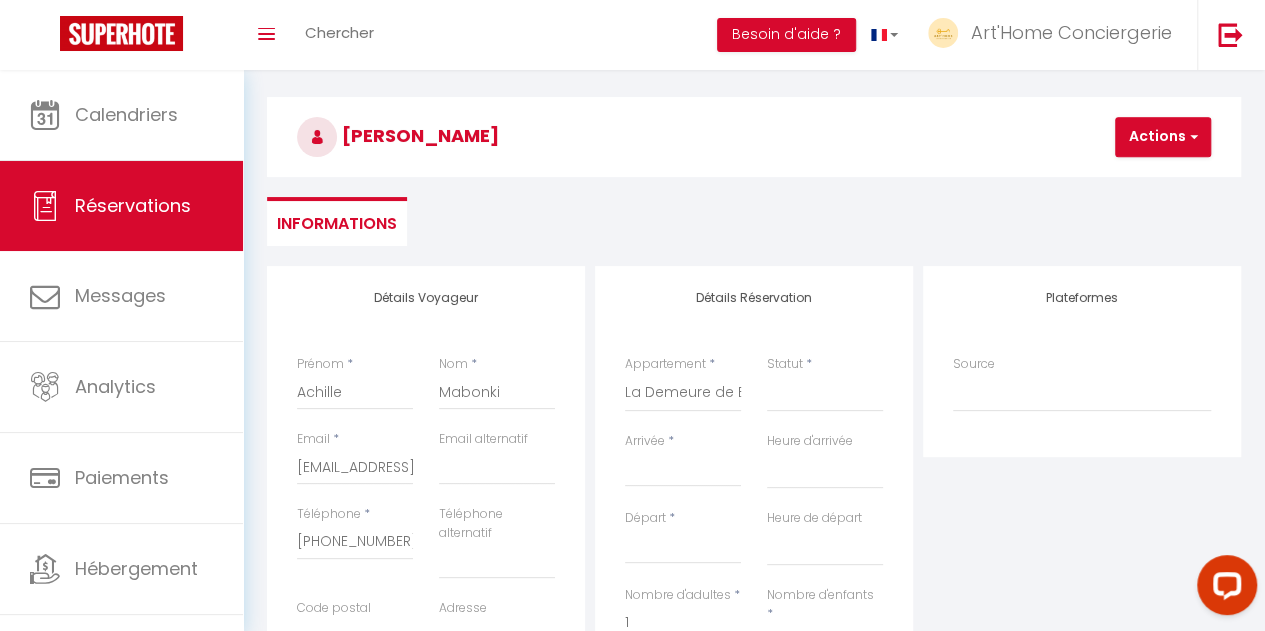 click on "Arrivée" at bounding box center (683, 471) 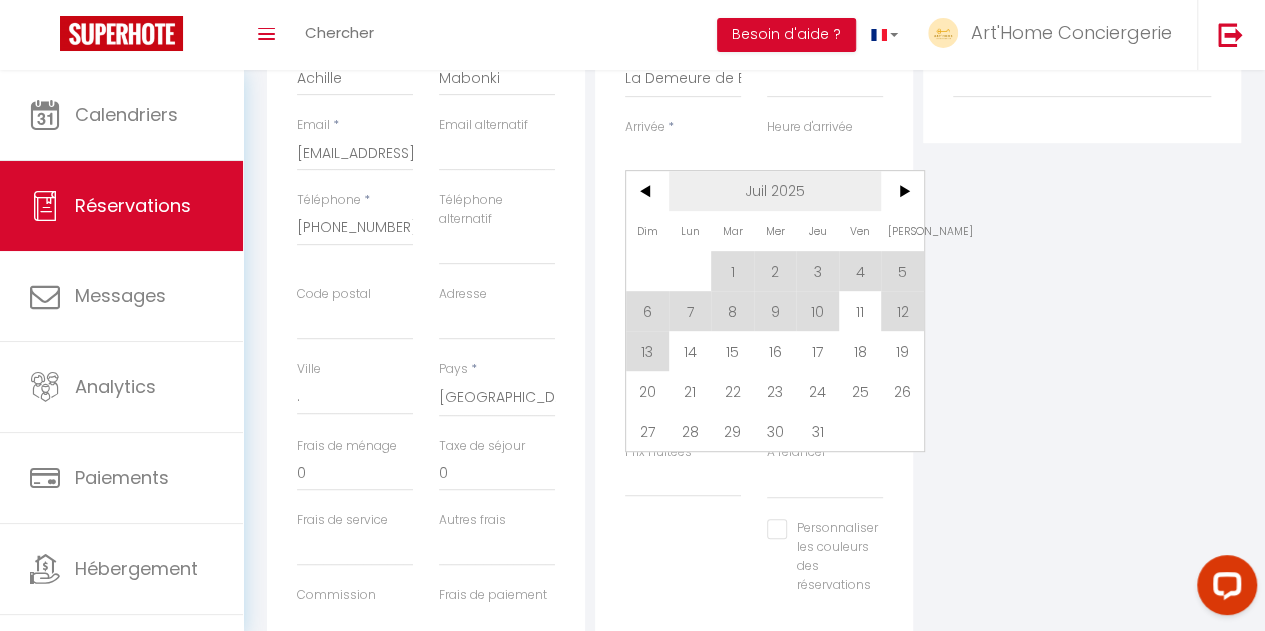 scroll, scrollTop: 419, scrollLeft: 0, axis: vertical 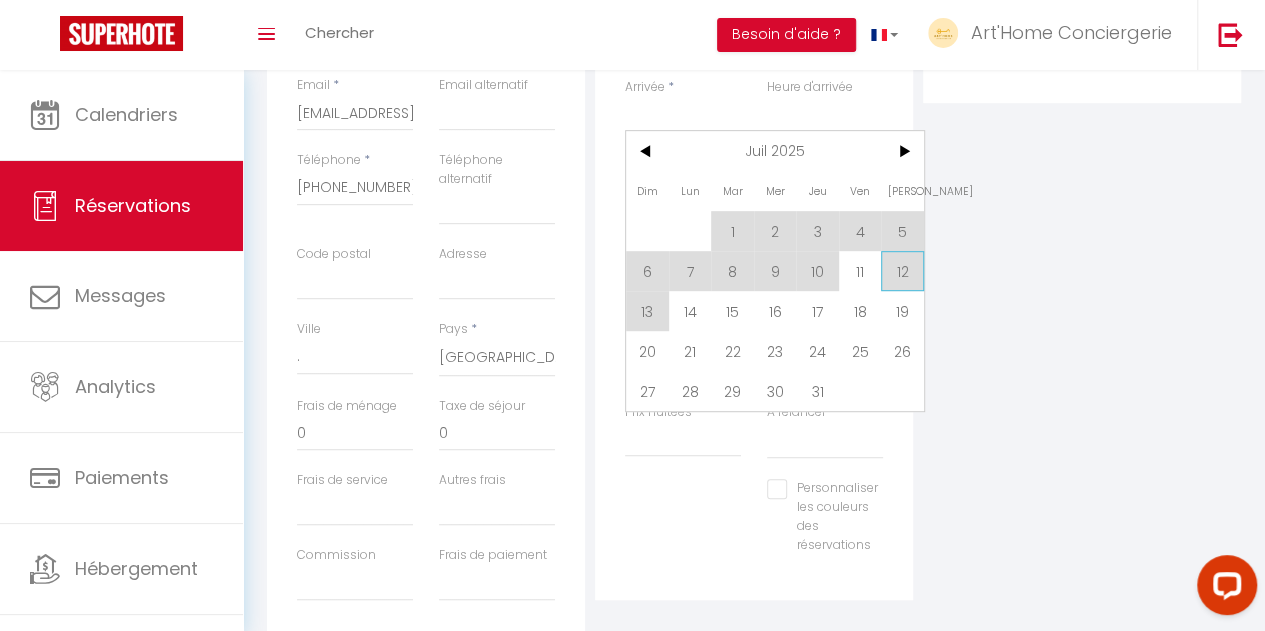 click on "12" at bounding box center [902, 271] 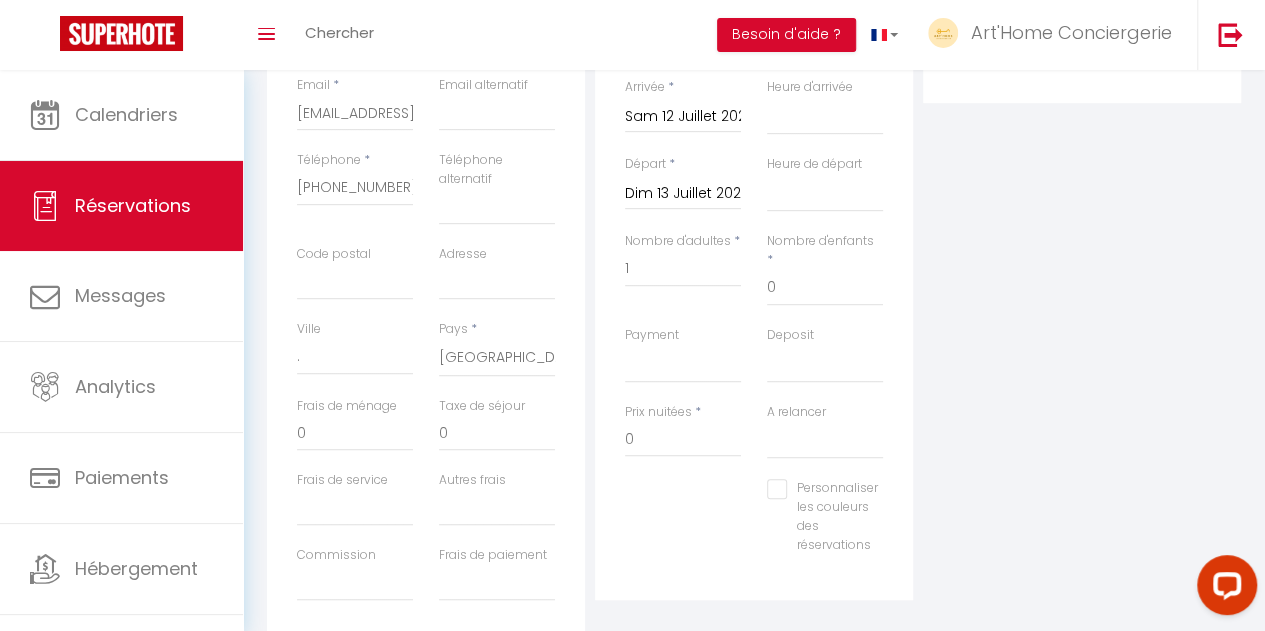 click on "Dim 13 Juillet 2025" at bounding box center [683, 194] 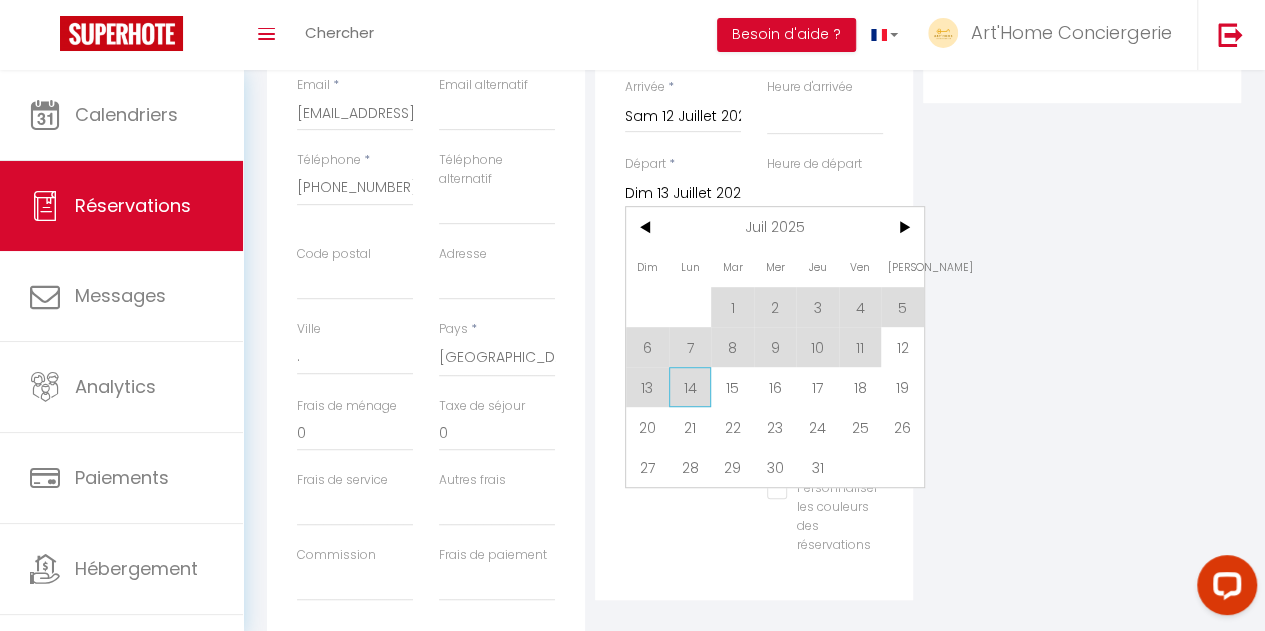 click on "14" at bounding box center [690, 387] 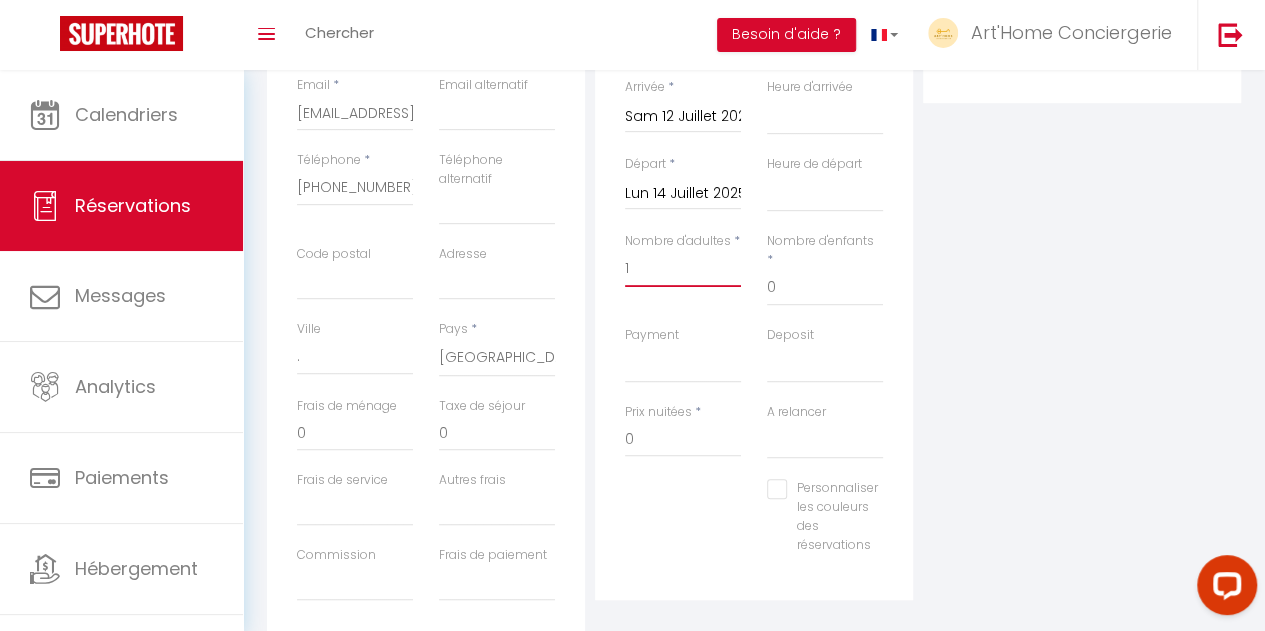 click on "1" at bounding box center (683, 269) 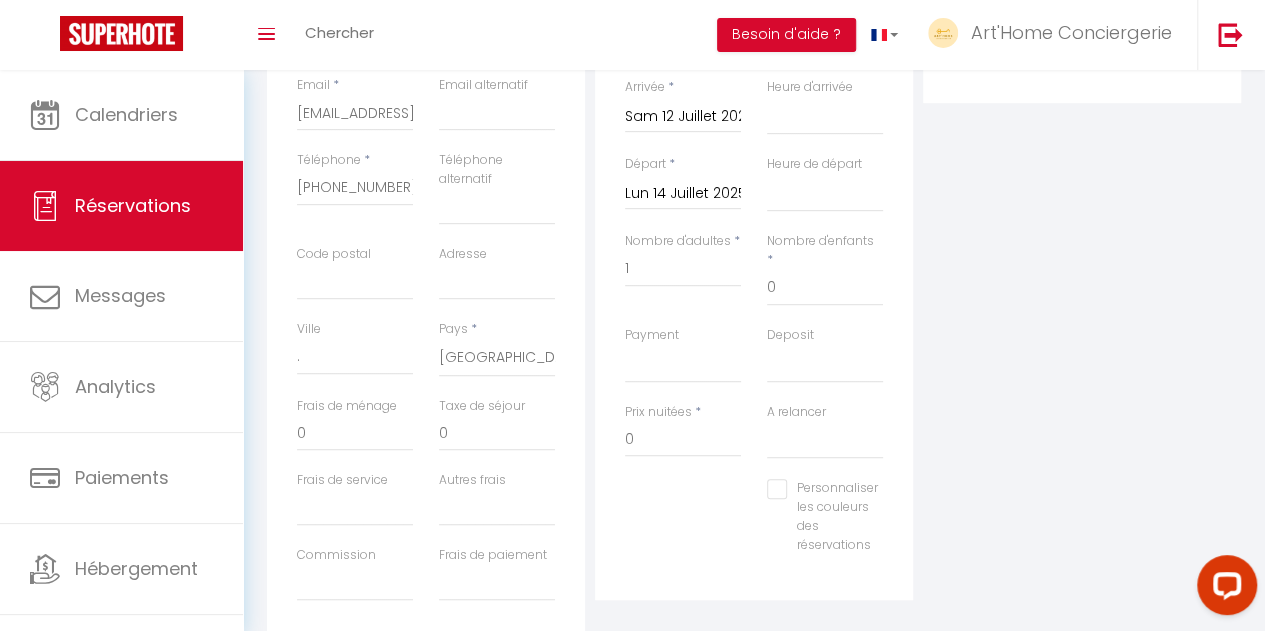 click on "Personnaliser les couleurs des réservations     #D7092E" at bounding box center (754, 526) 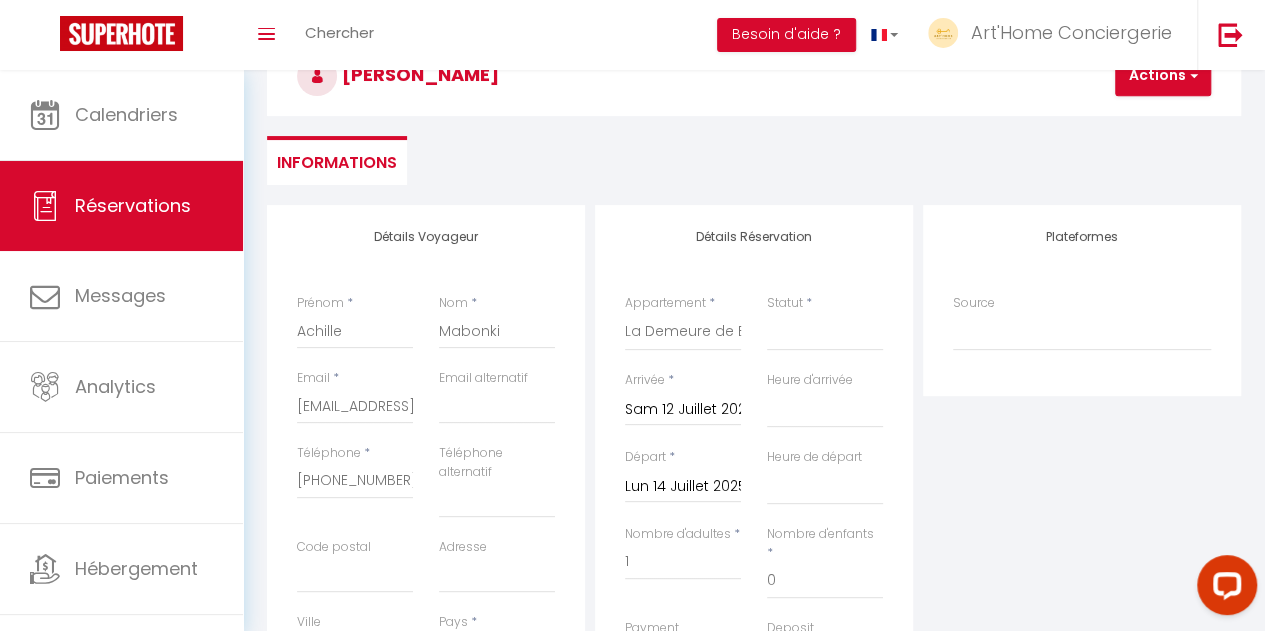 scroll, scrollTop: 123, scrollLeft: 0, axis: vertical 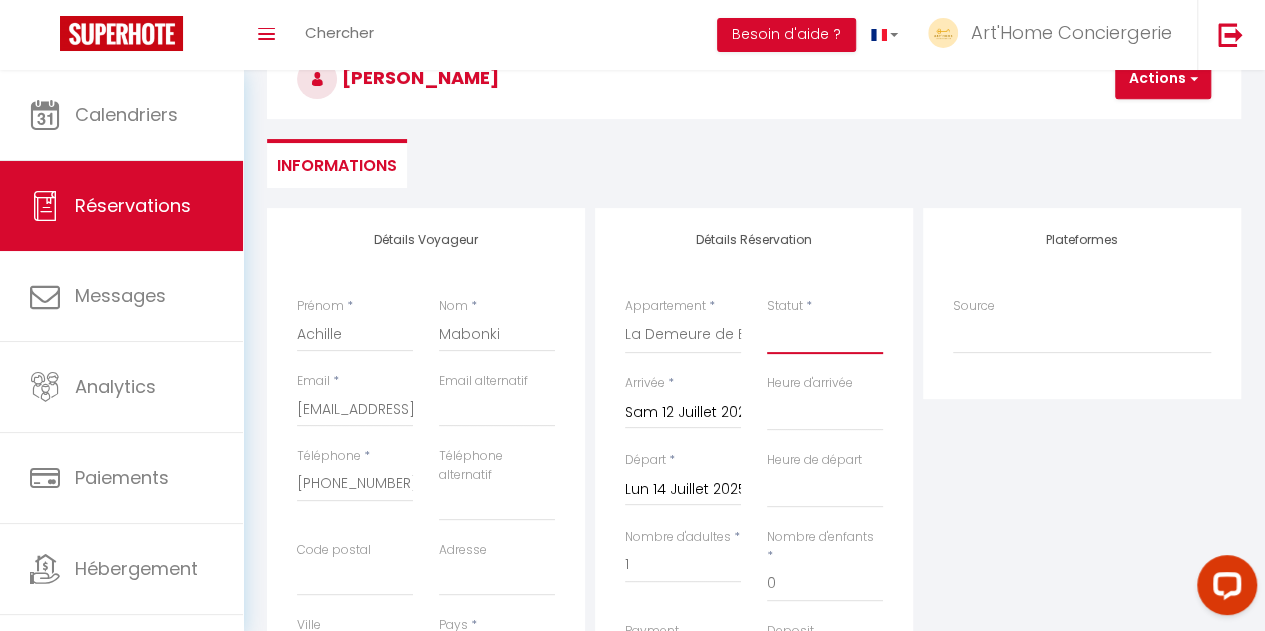 click on "Confirmé Non Confirmé [PERSON_NAME] par le voyageur No Show Request" at bounding box center (825, 335) 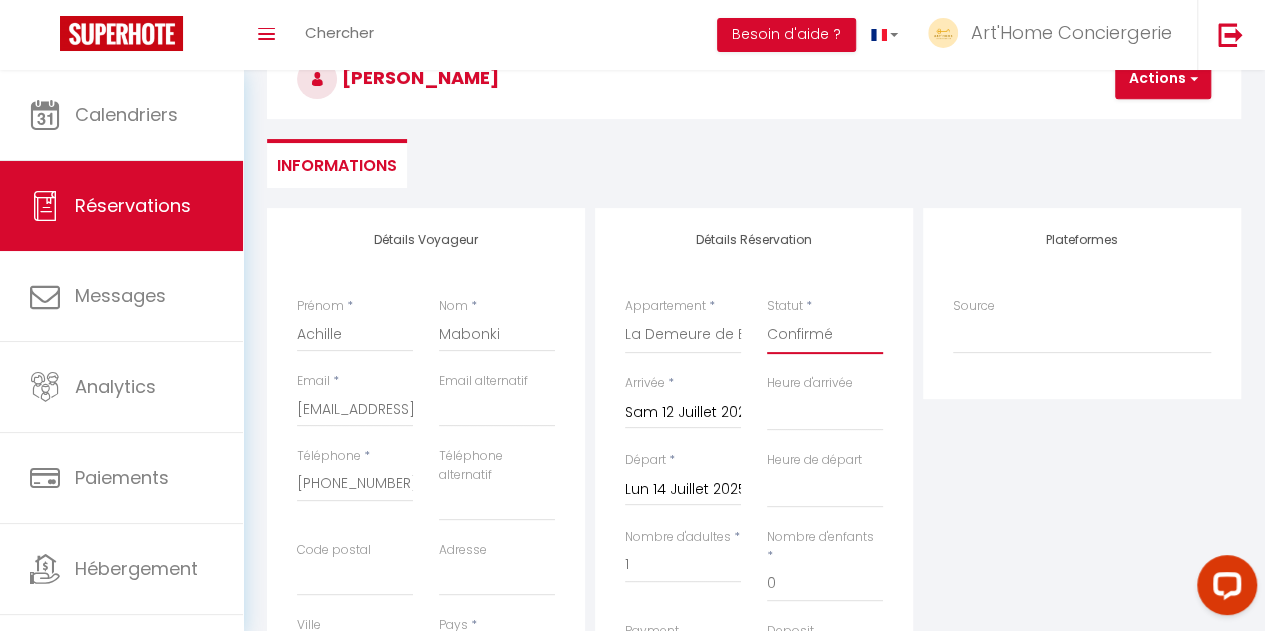 scroll, scrollTop: 0, scrollLeft: 0, axis: both 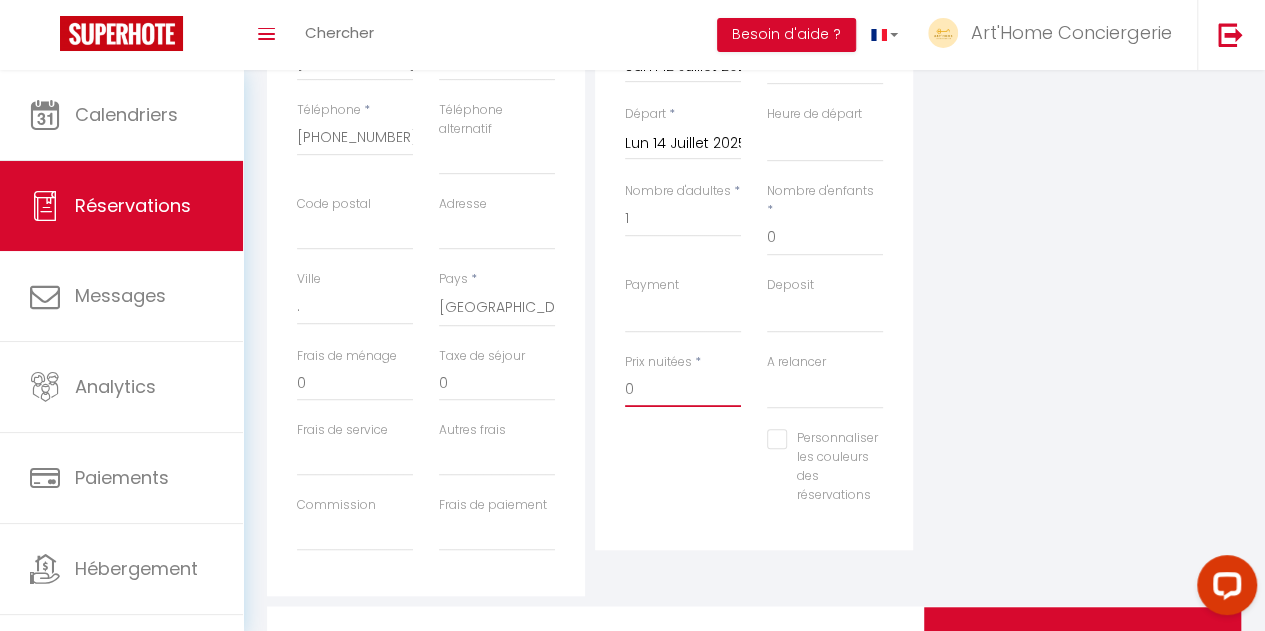 click on "0" at bounding box center [683, 389] 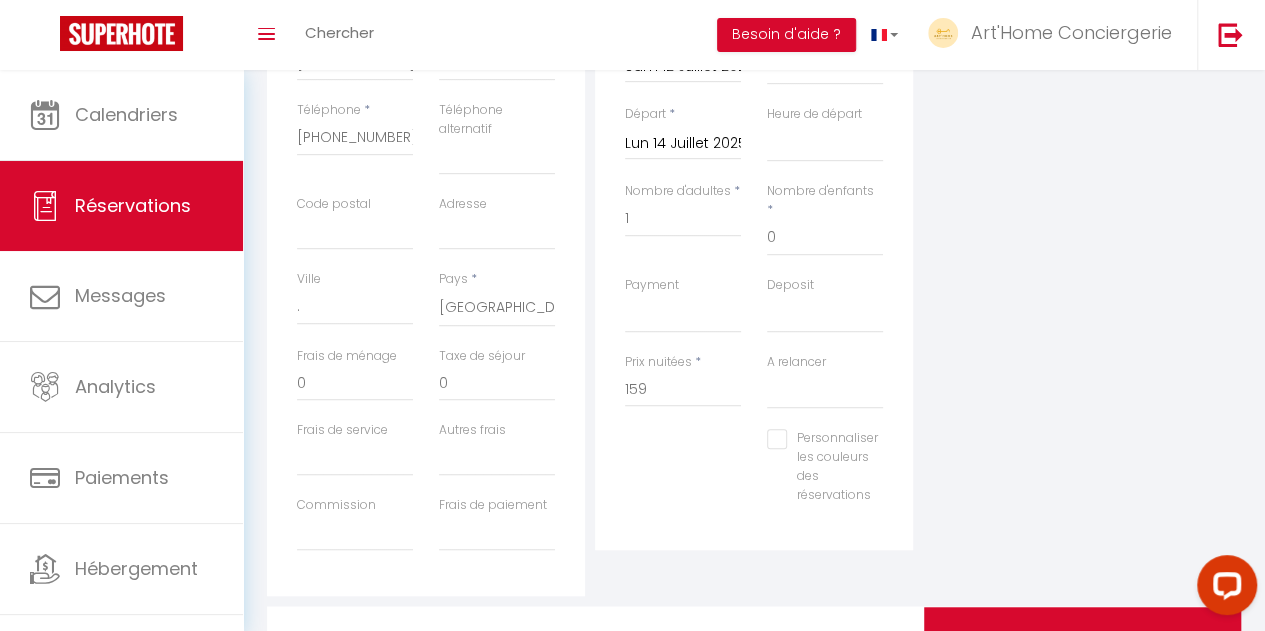 click on "Personnaliser les couleurs des réservations     #D7092E" at bounding box center (754, 476) 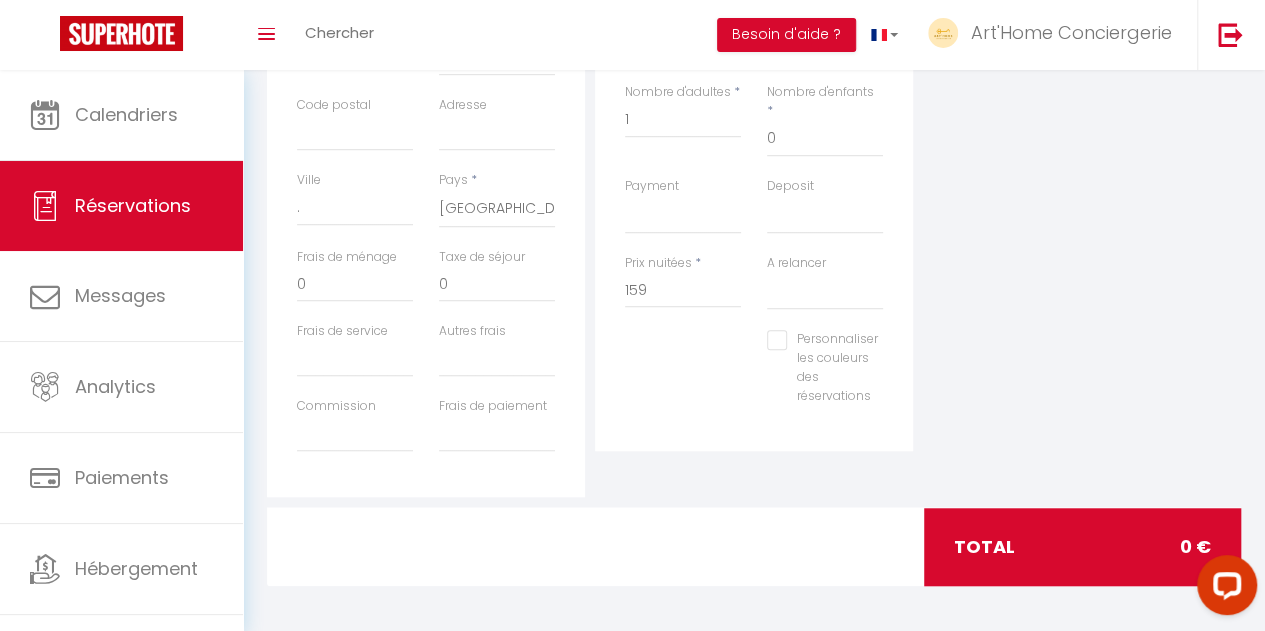 scroll, scrollTop: 573, scrollLeft: 0, axis: vertical 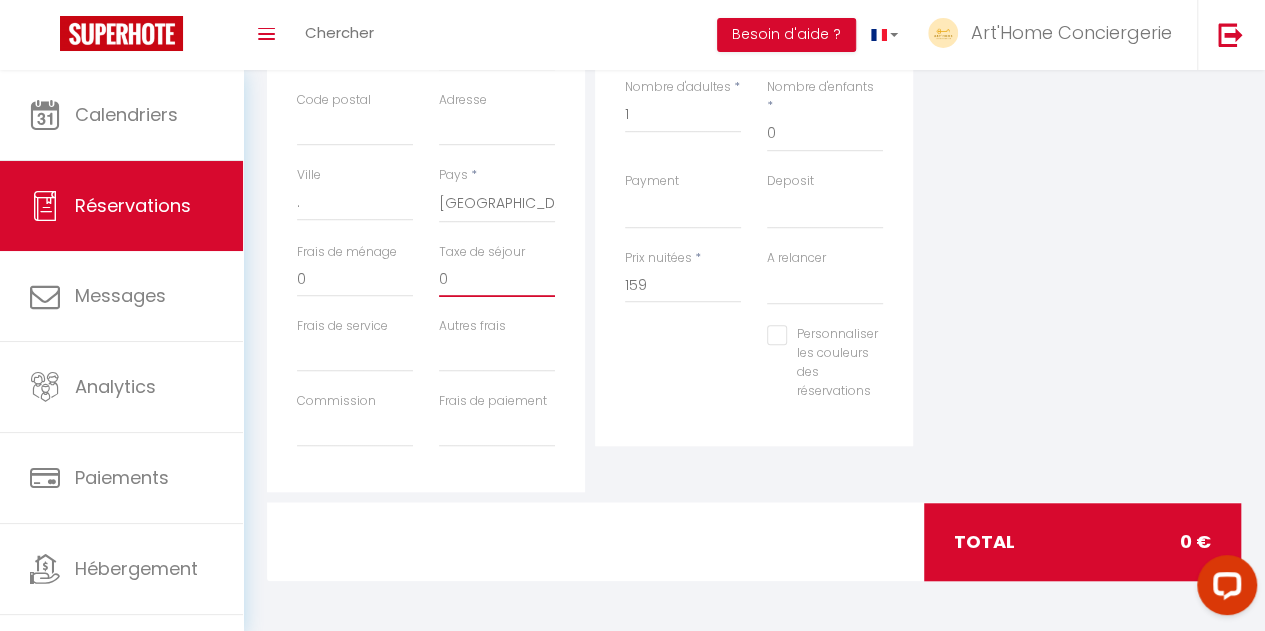 click on "0" at bounding box center [497, 279] 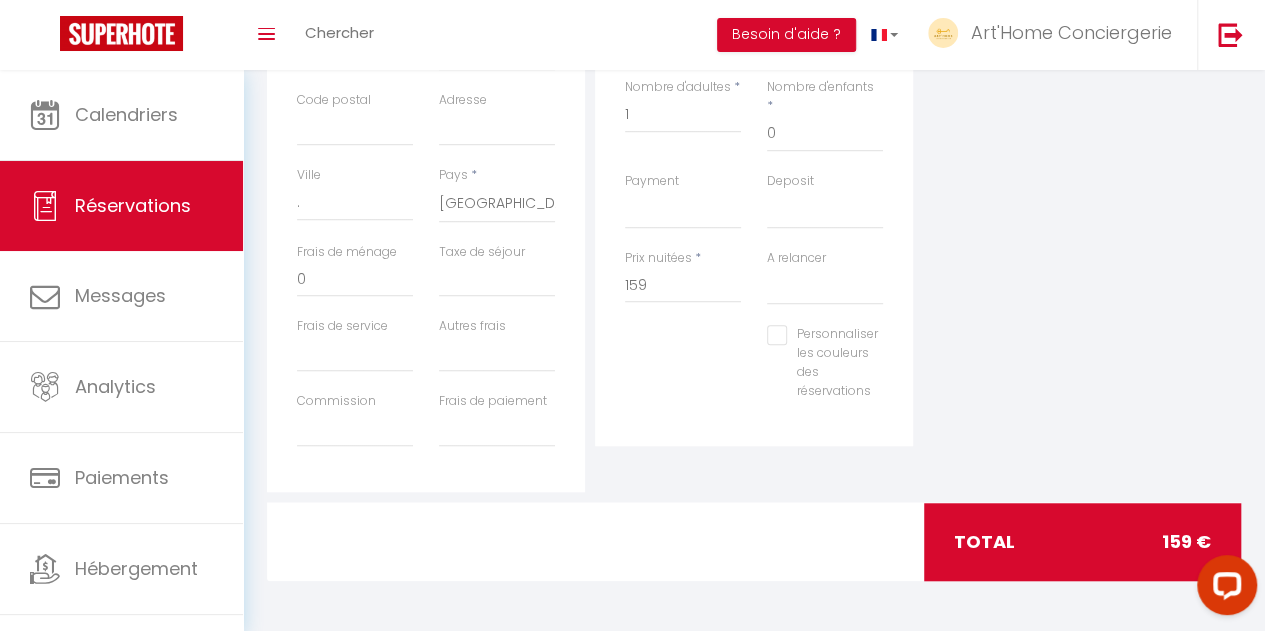 click on "Personnaliser les couleurs des réservations     #D7092E" at bounding box center (754, 372) 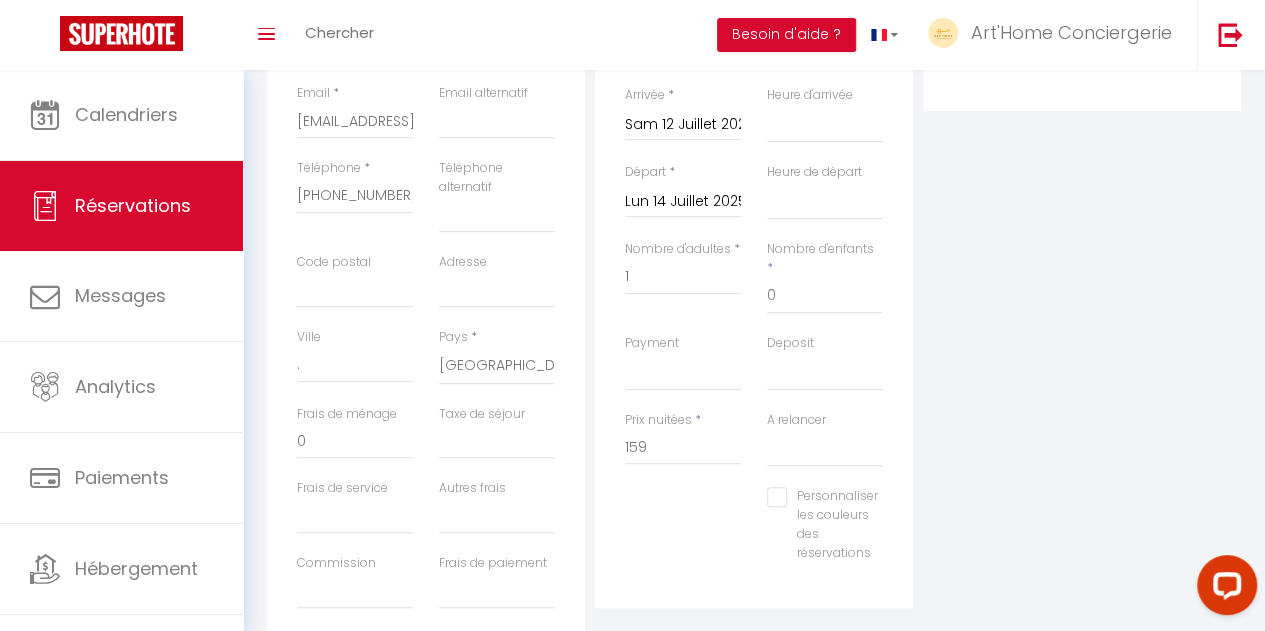 scroll, scrollTop: 372, scrollLeft: 0, axis: vertical 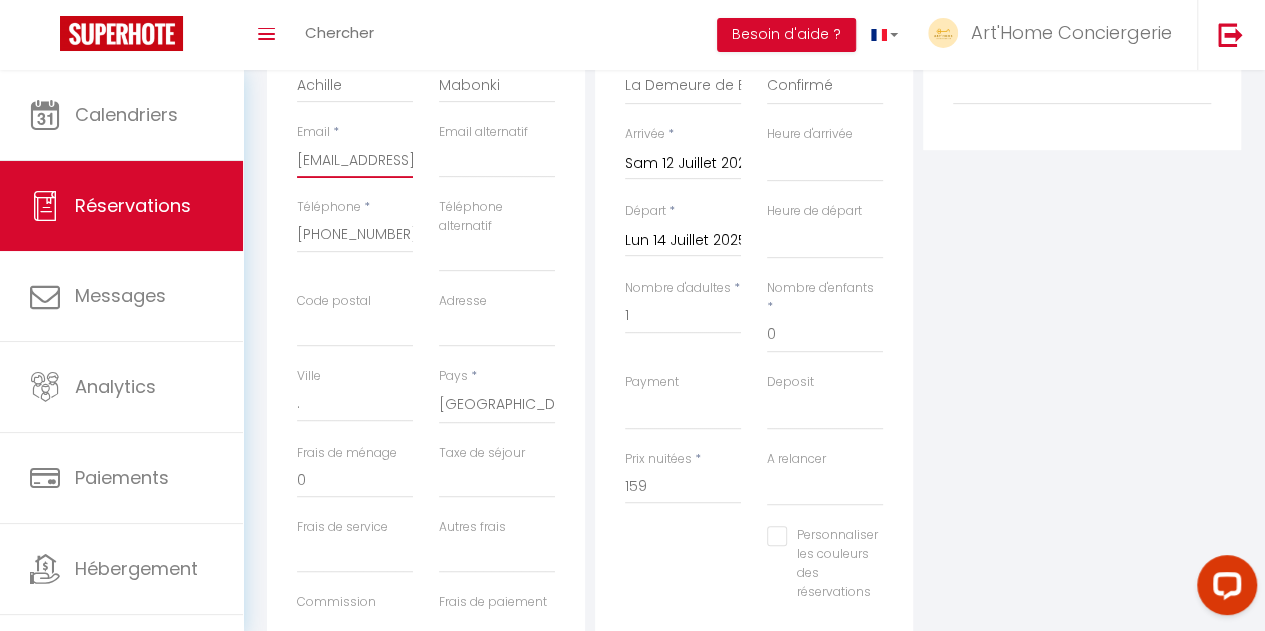 click on "[EMAIL_ADDRESS][DOMAIN_NAME]" at bounding box center [355, 160] 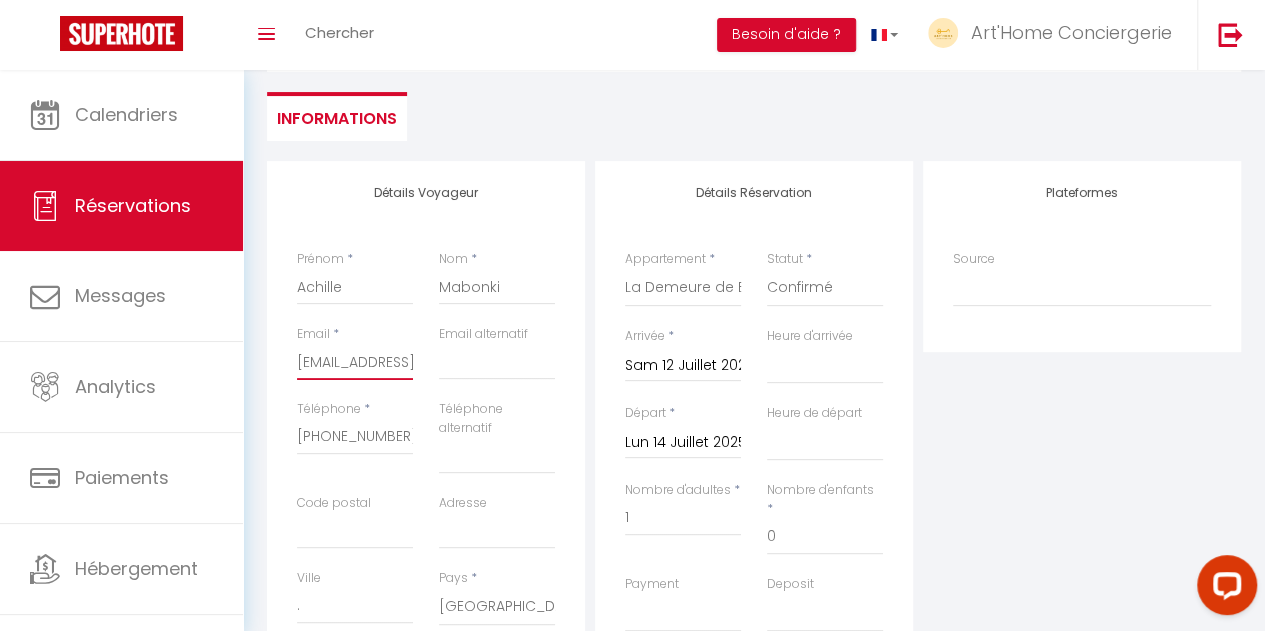 scroll, scrollTop: 0, scrollLeft: 0, axis: both 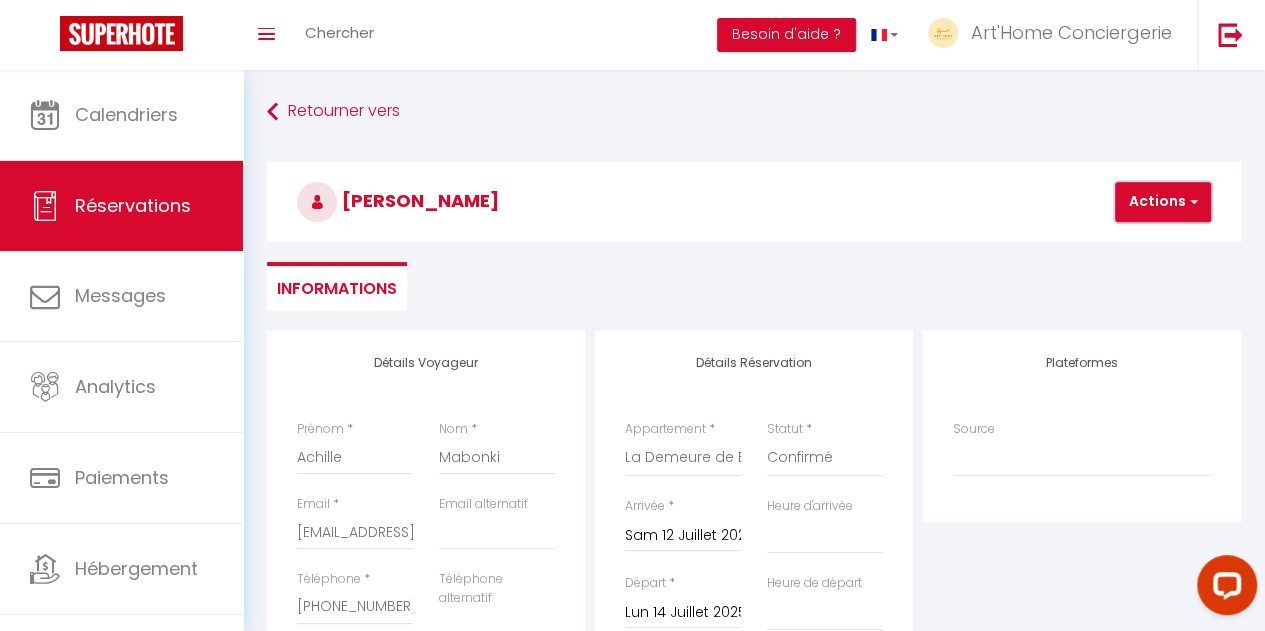 click at bounding box center (1191, 202) 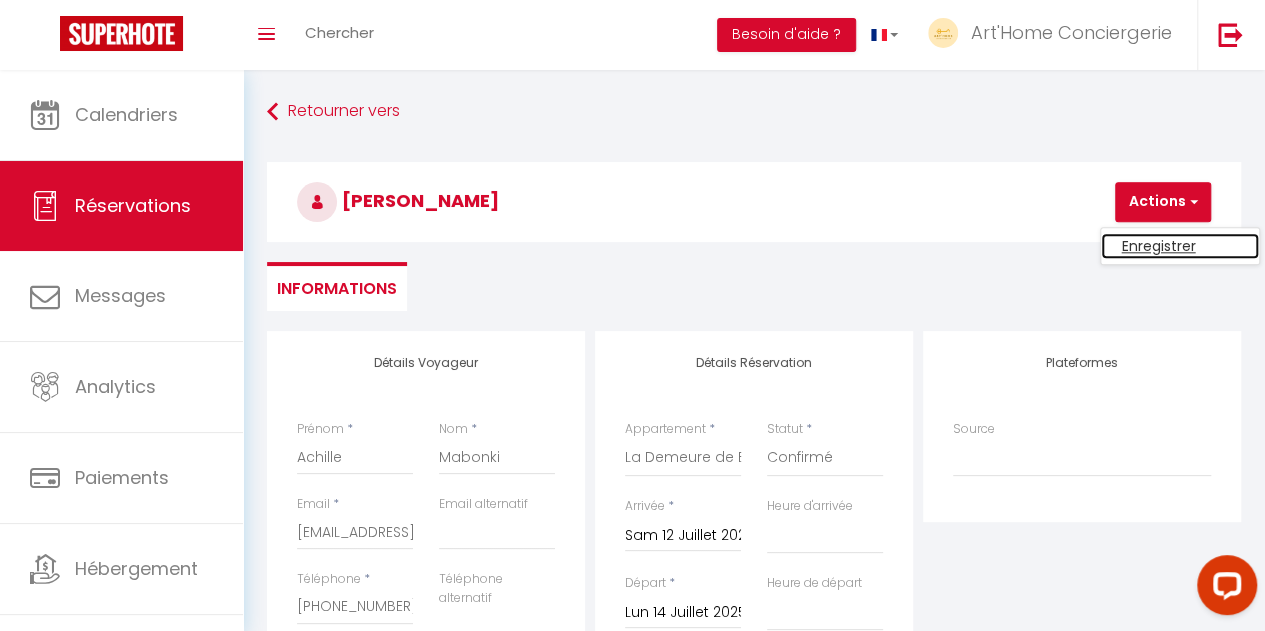 click on "Enregistrer" at bounding box center (1180, 246) 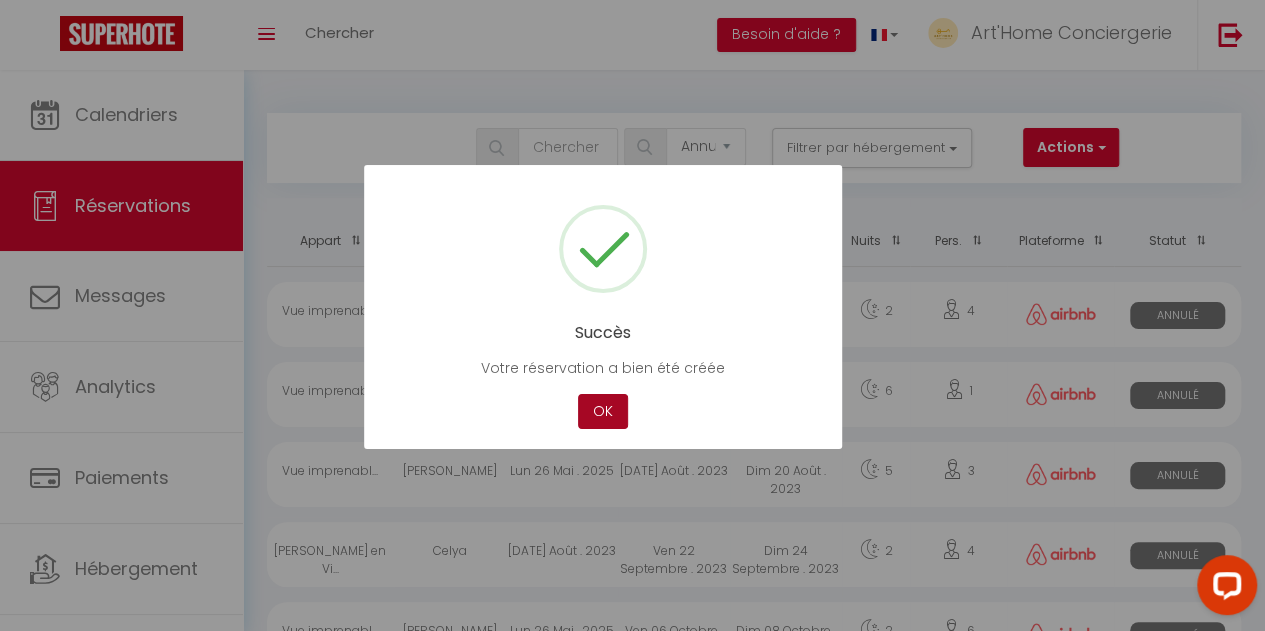 click on "OK" at bounding box center (603, 411) 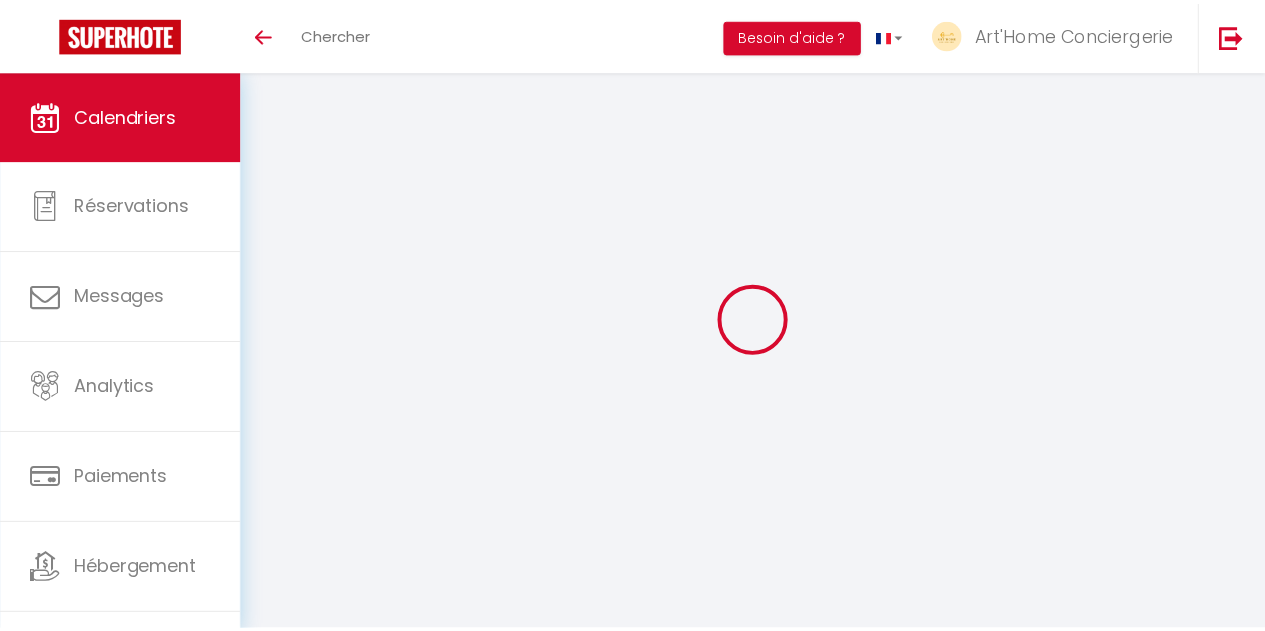 scroll, scrollTop: 0, scrollLeft: 0, axis: both 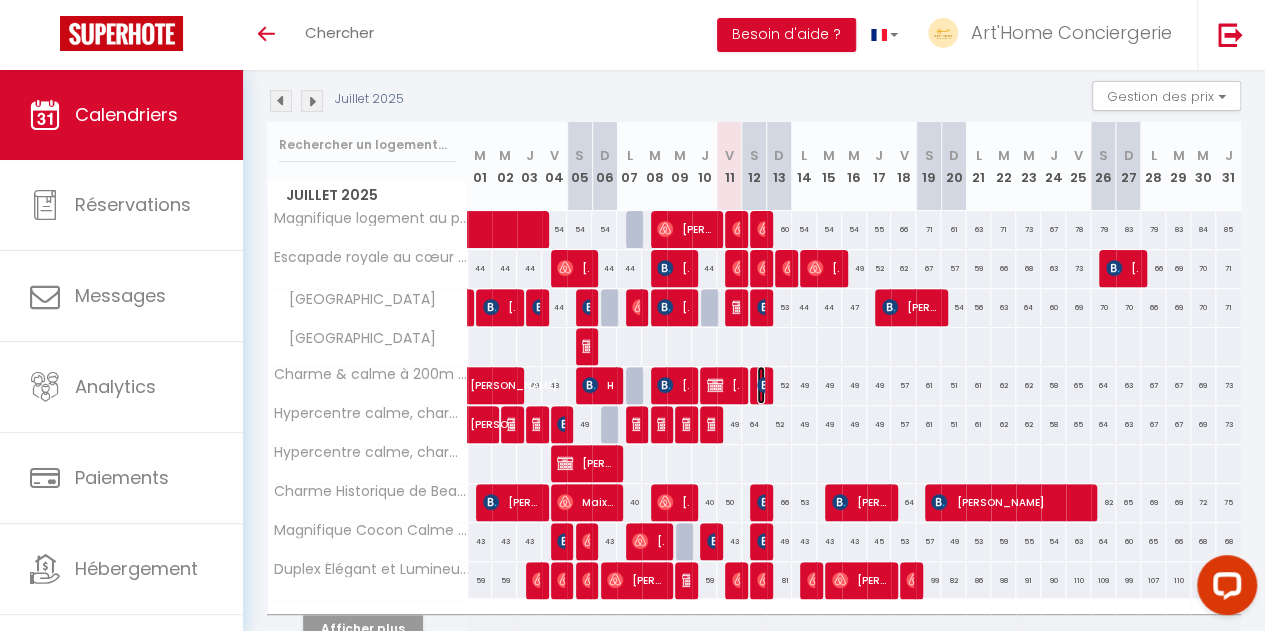 click at bounding box center (765, 385) 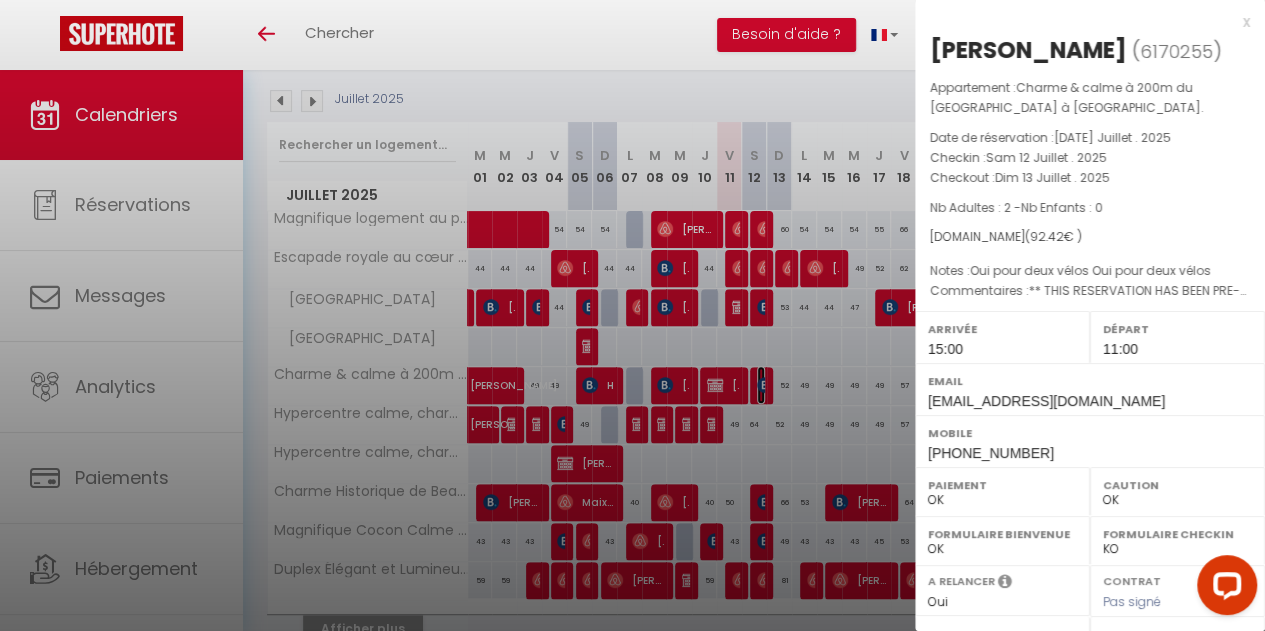 scroll, scrollTop: 316, scrollLeft: 0, axis: vertical 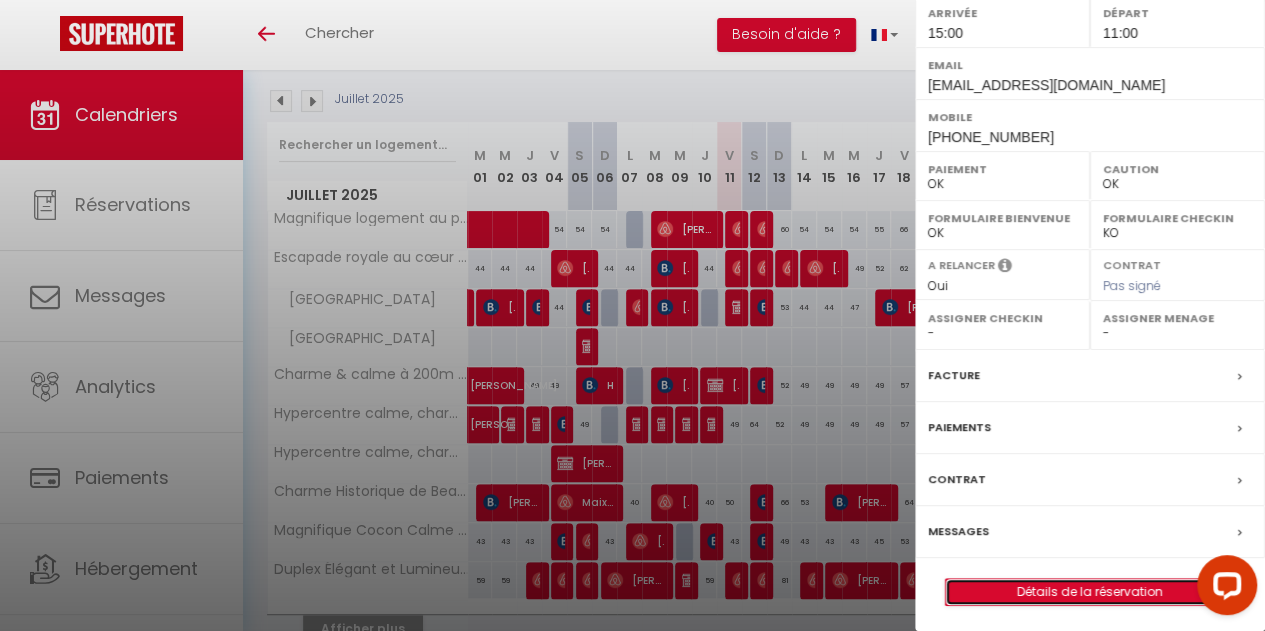 click on "Détails de la réservation" at bounding box center [1090, 592] 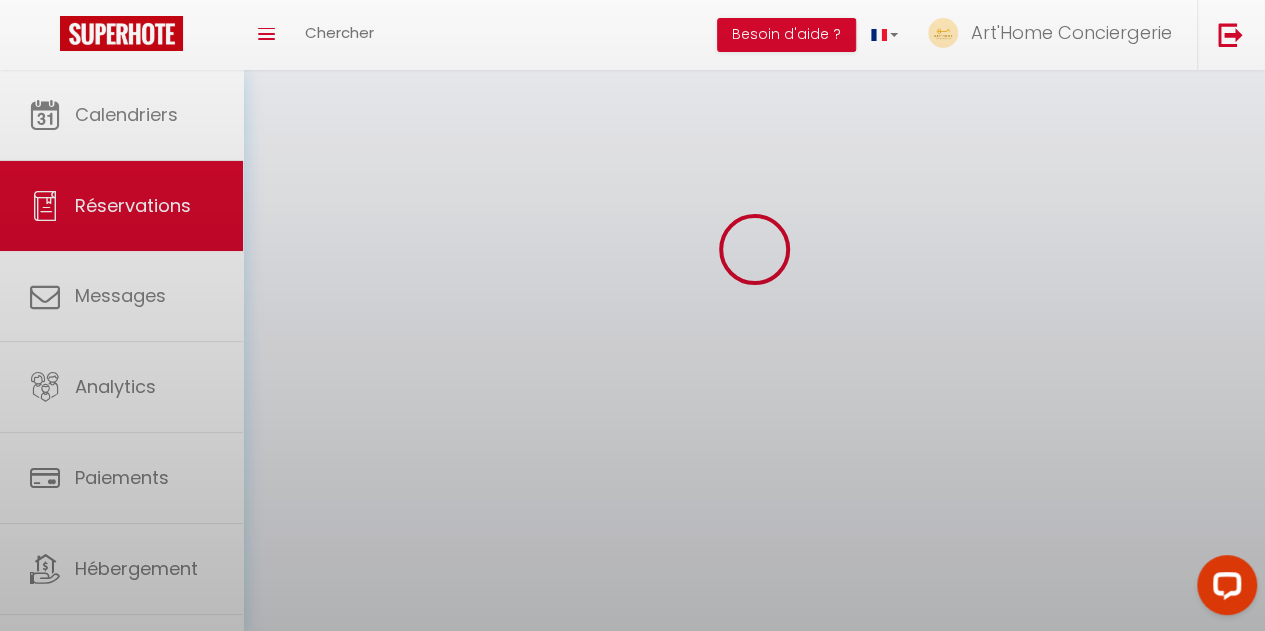 scroll, scrollTop: 0, scrollLeft: 0, axis: both 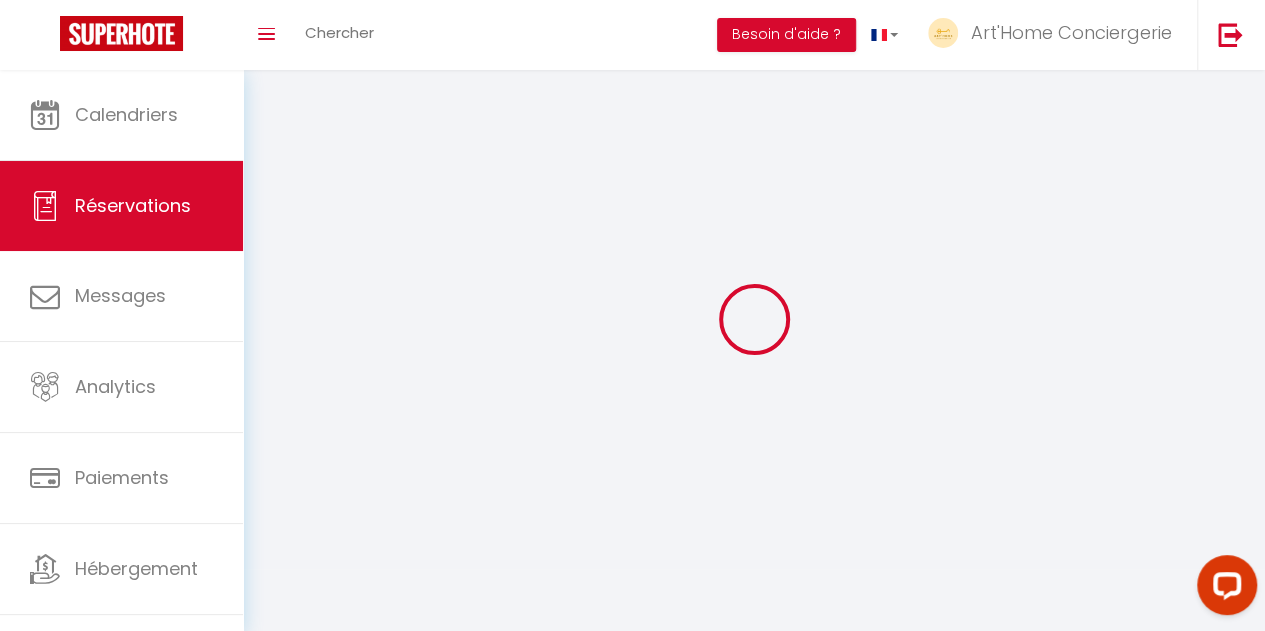 type on "thomas" 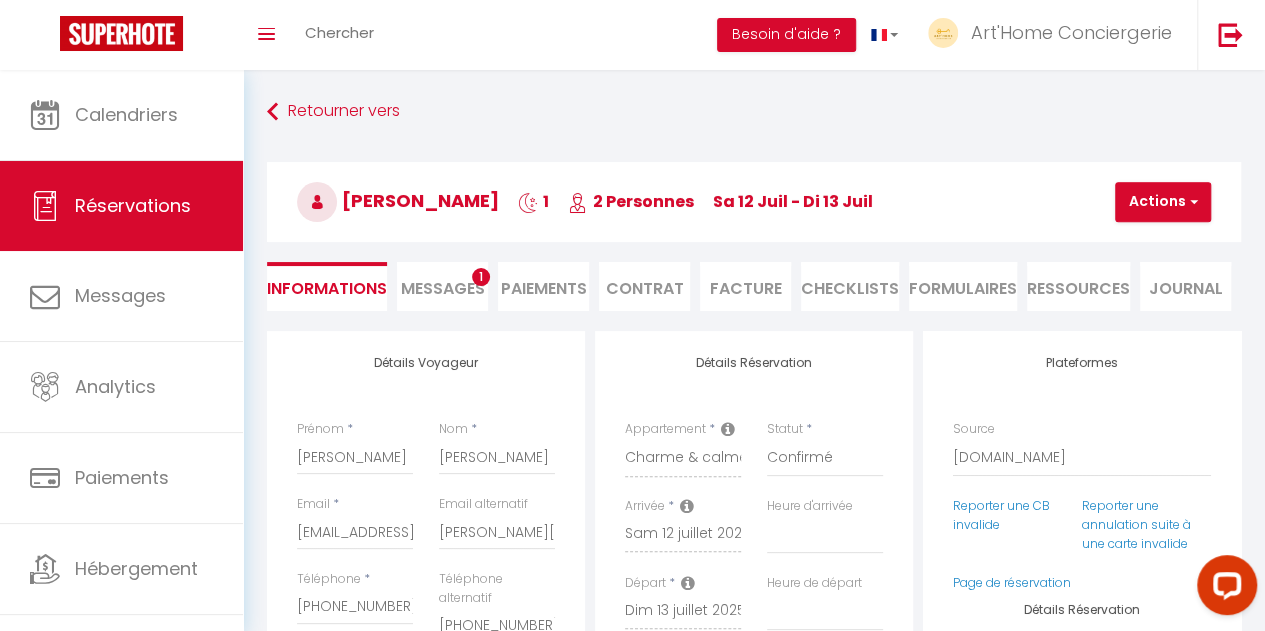 type on "15" 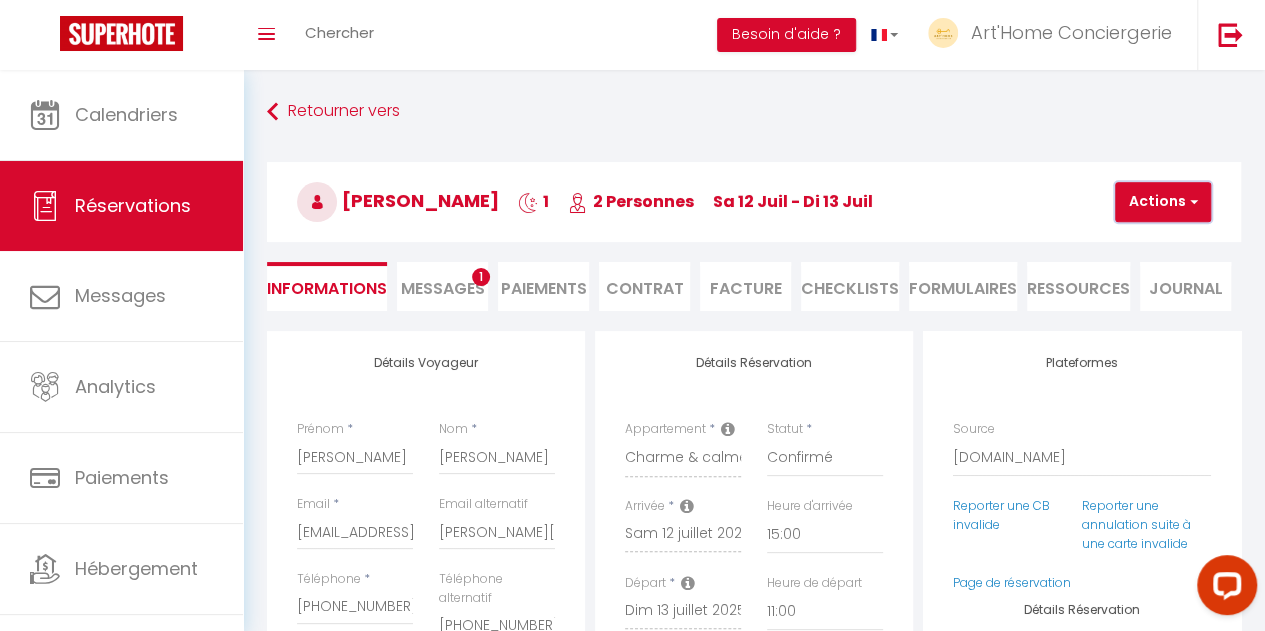 click at bounding box center [1191, 202] 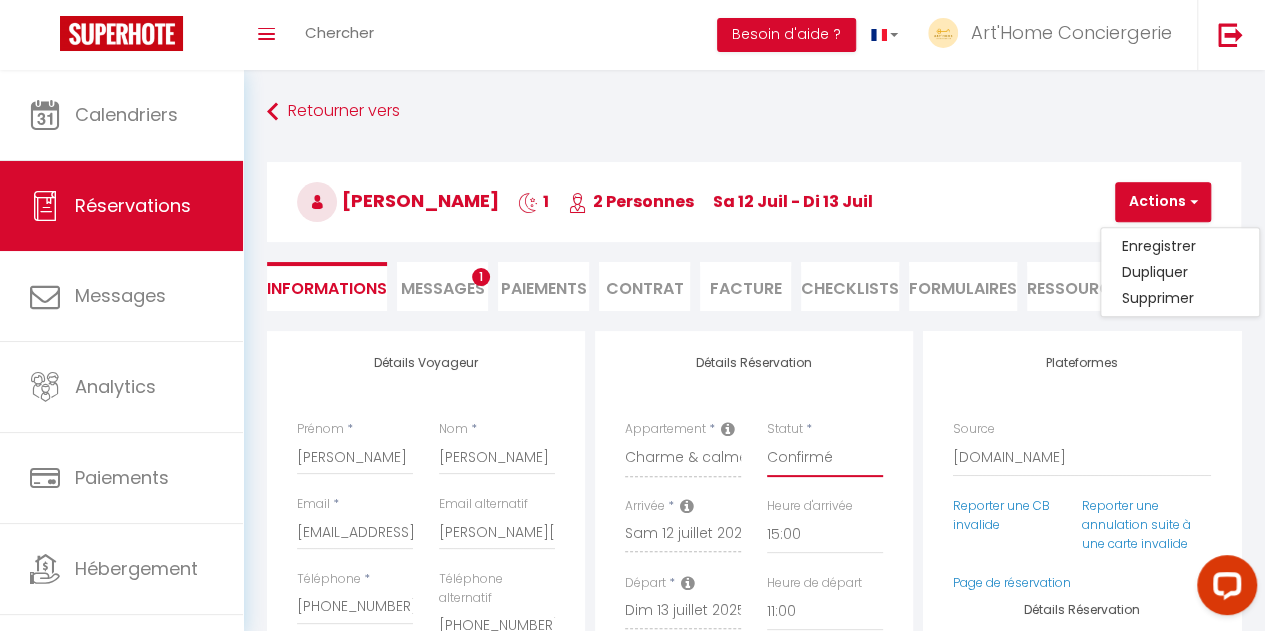 click on "Confirmé Non Confirmé [PERSON_NAME] par le voyageur No Show Request" at bounding box center (825, 458) 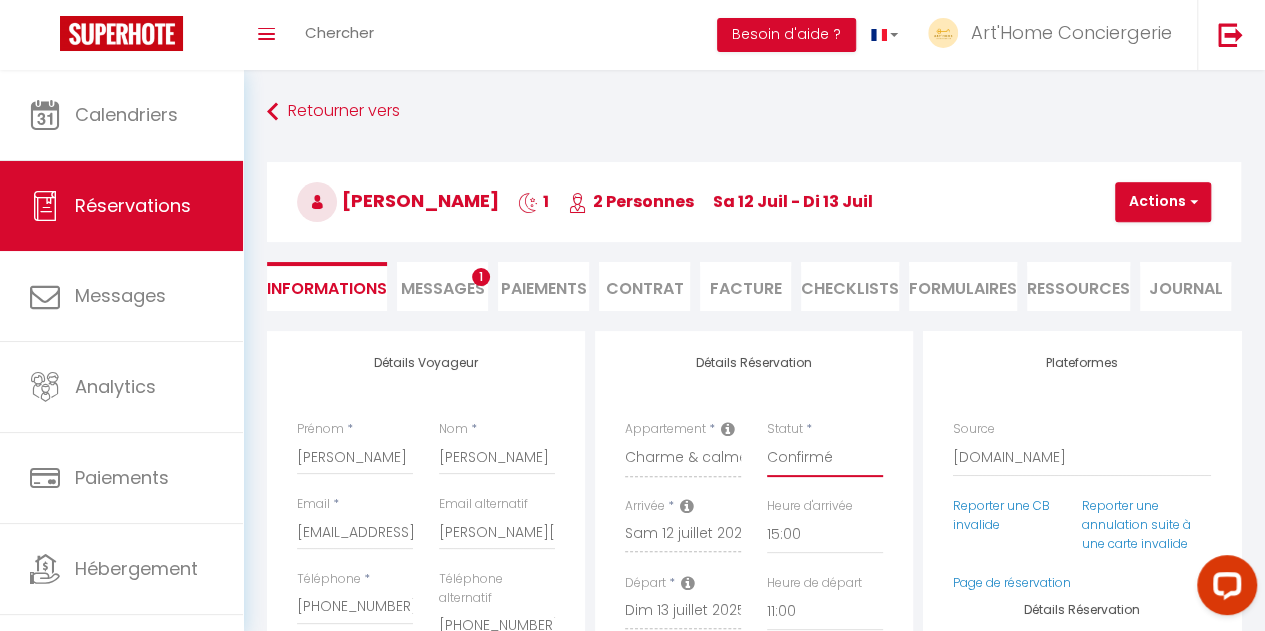 select on "0" 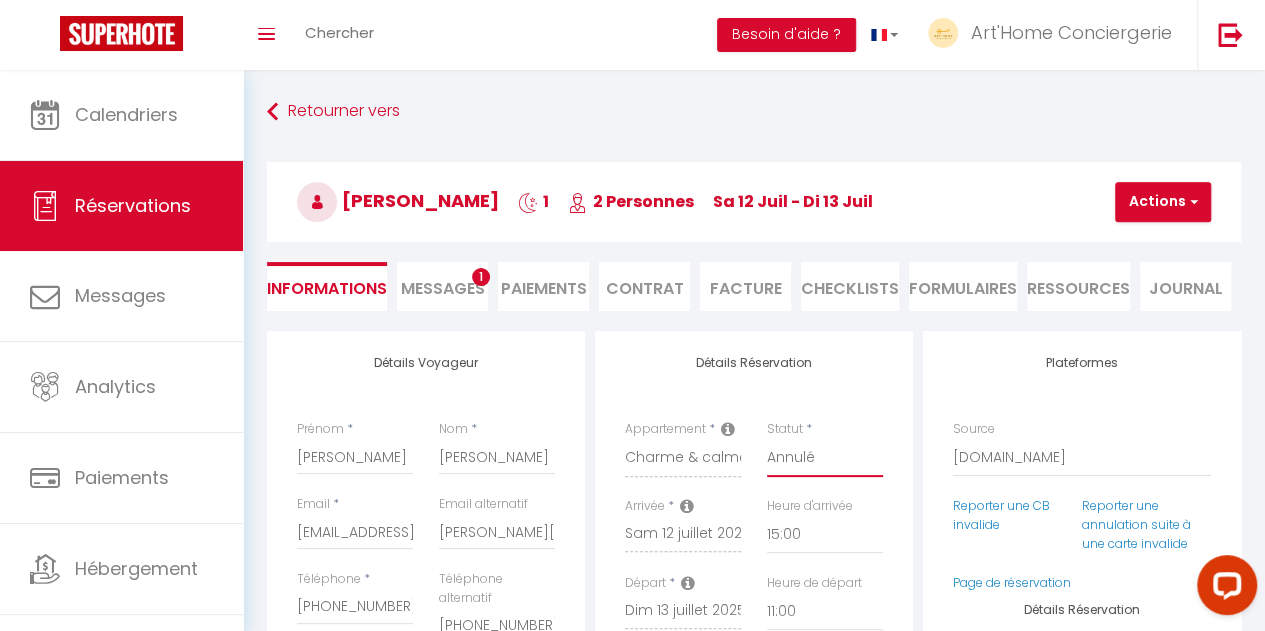 checkbox on "false" 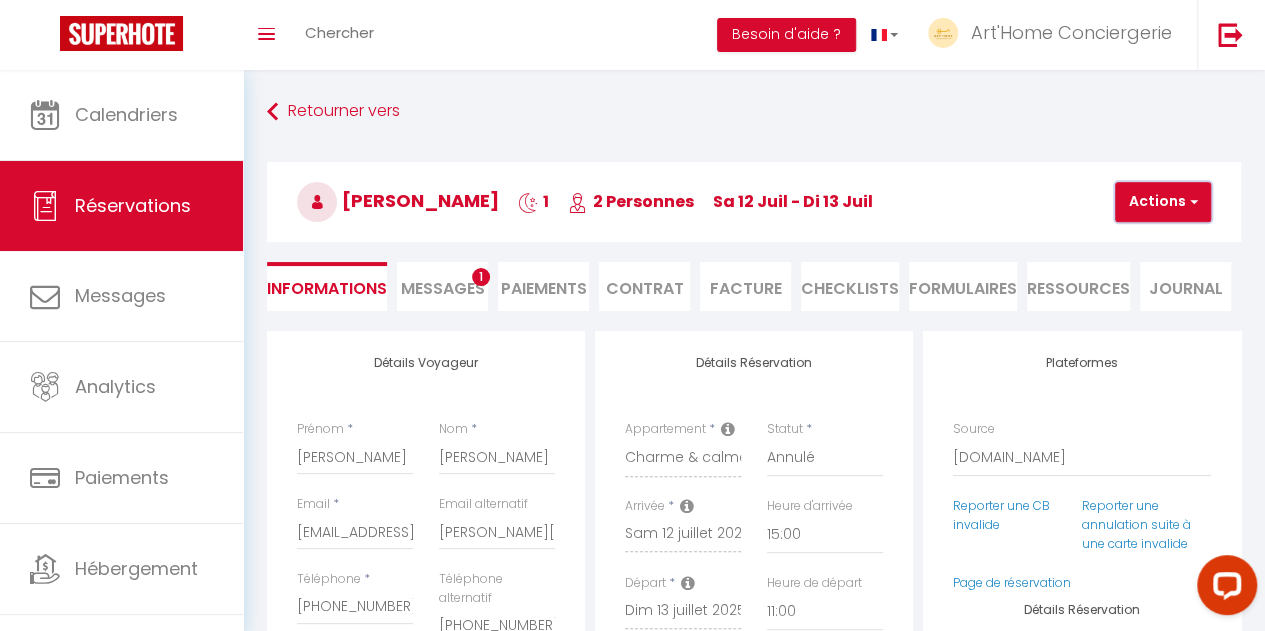 click at bounding box center [1191, 202] 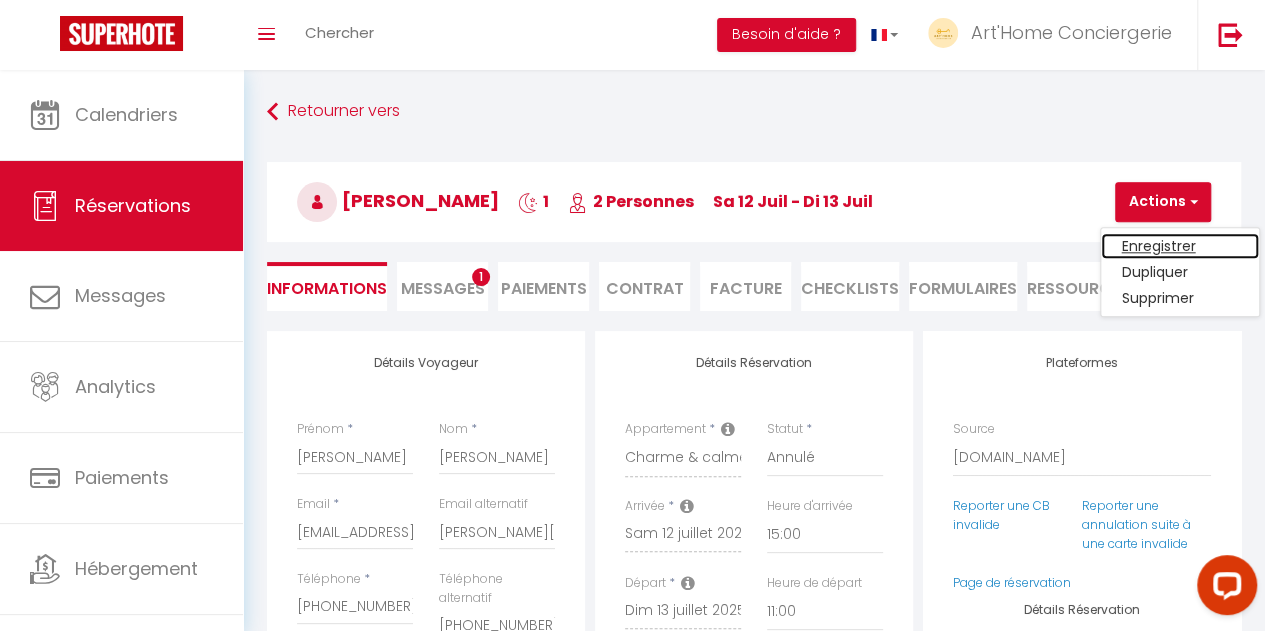 click on "Enregistrer" at bounding box center [1180, 246] 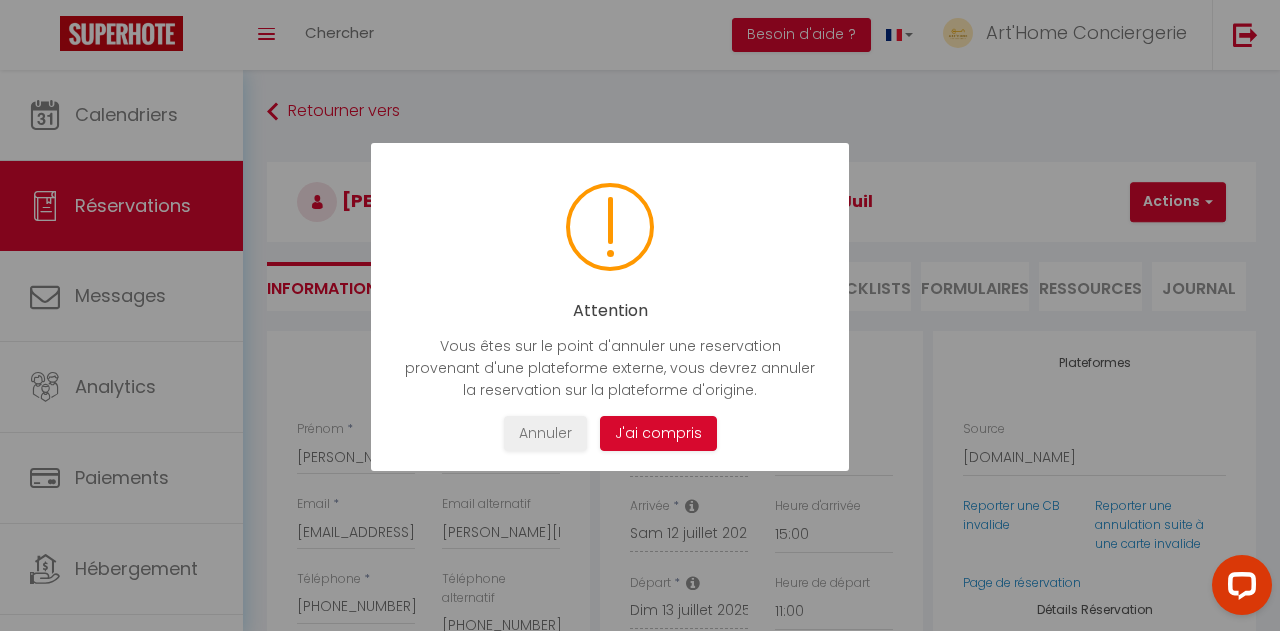 click on "J'ai compris" at bounding box center [658, 433] 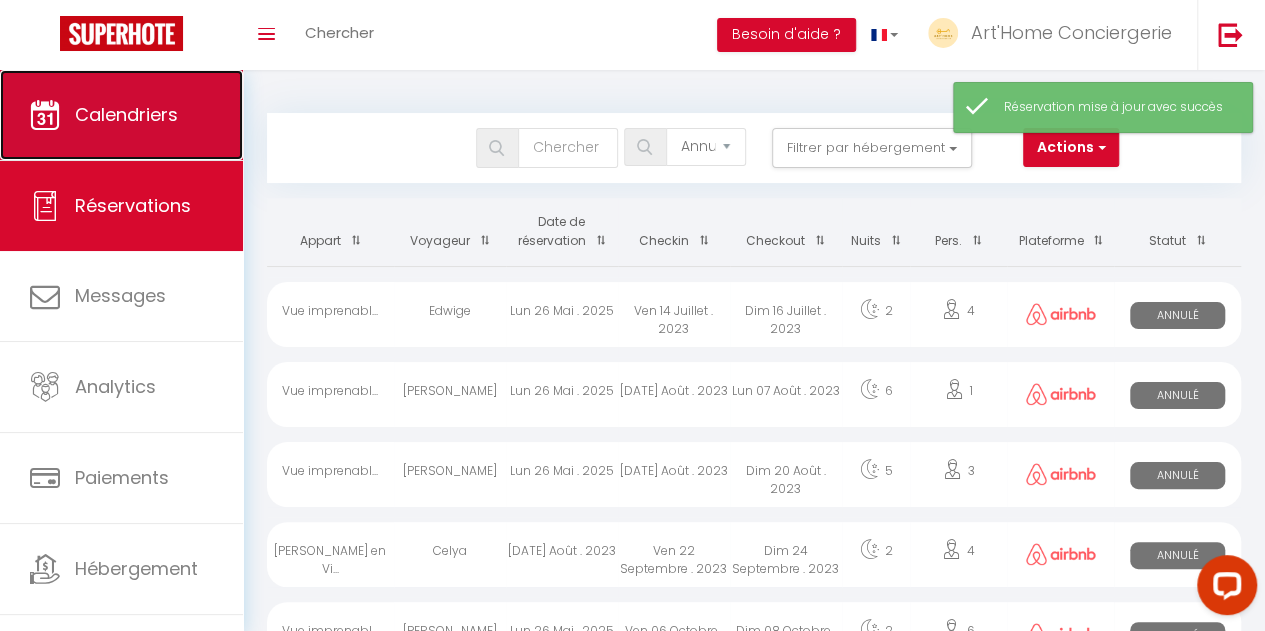 click on "Calendriers" at bounding box center (126, 114) 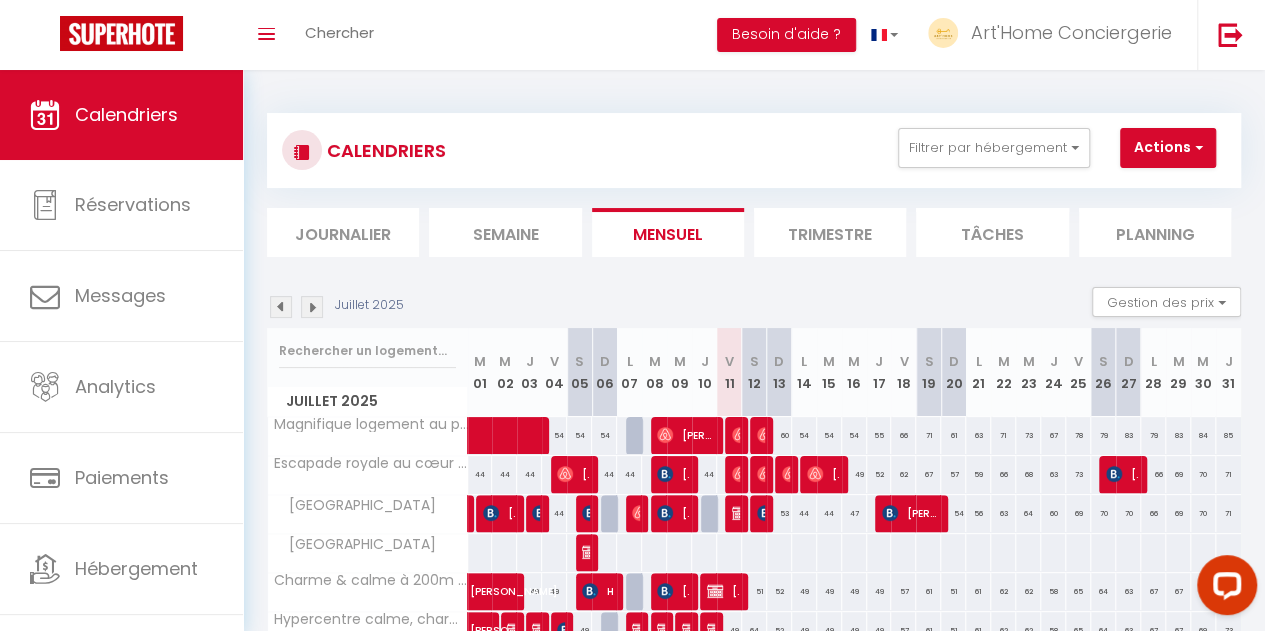 scroll, scrollTop: 317, scrollLeft: 0, axis: vertical 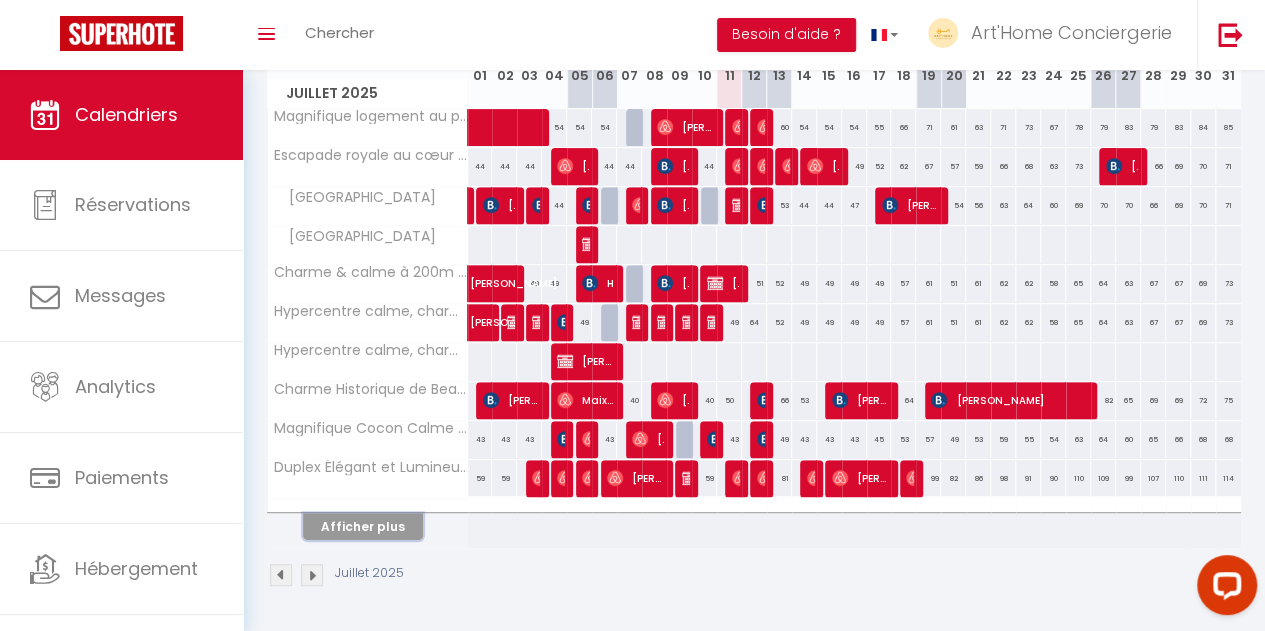 click on "Afficher plus" at bounding box center [363, 526] 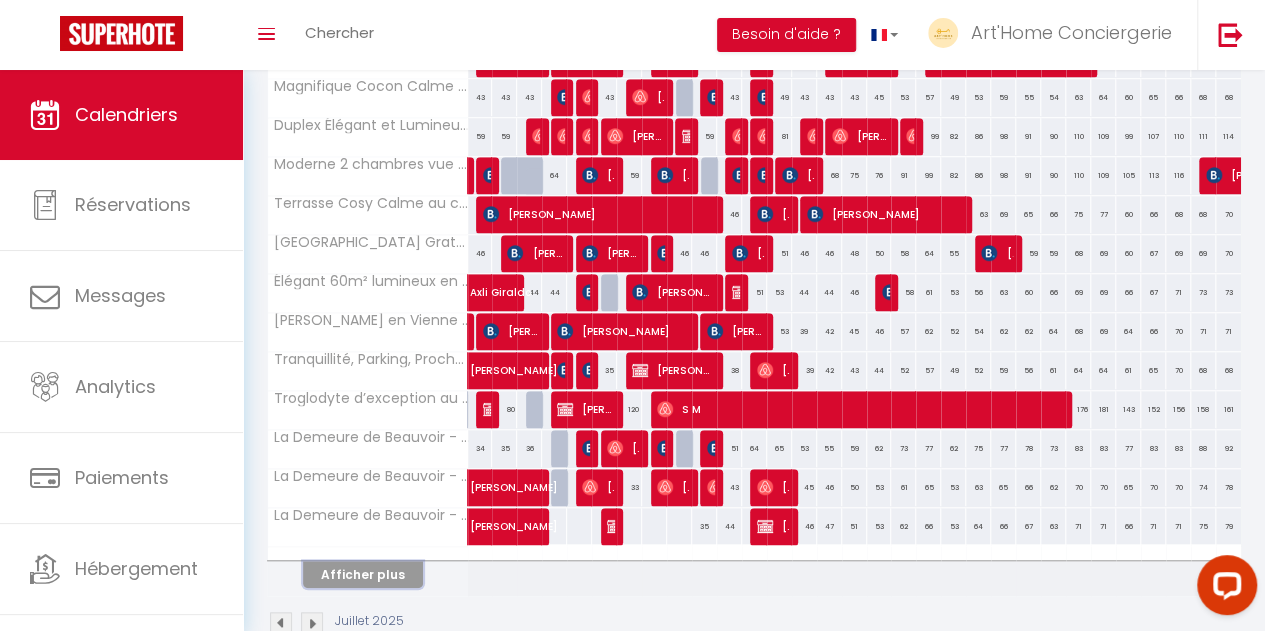 scroll, scrollTop: 651, scrollLeft: 0, axis: vertical 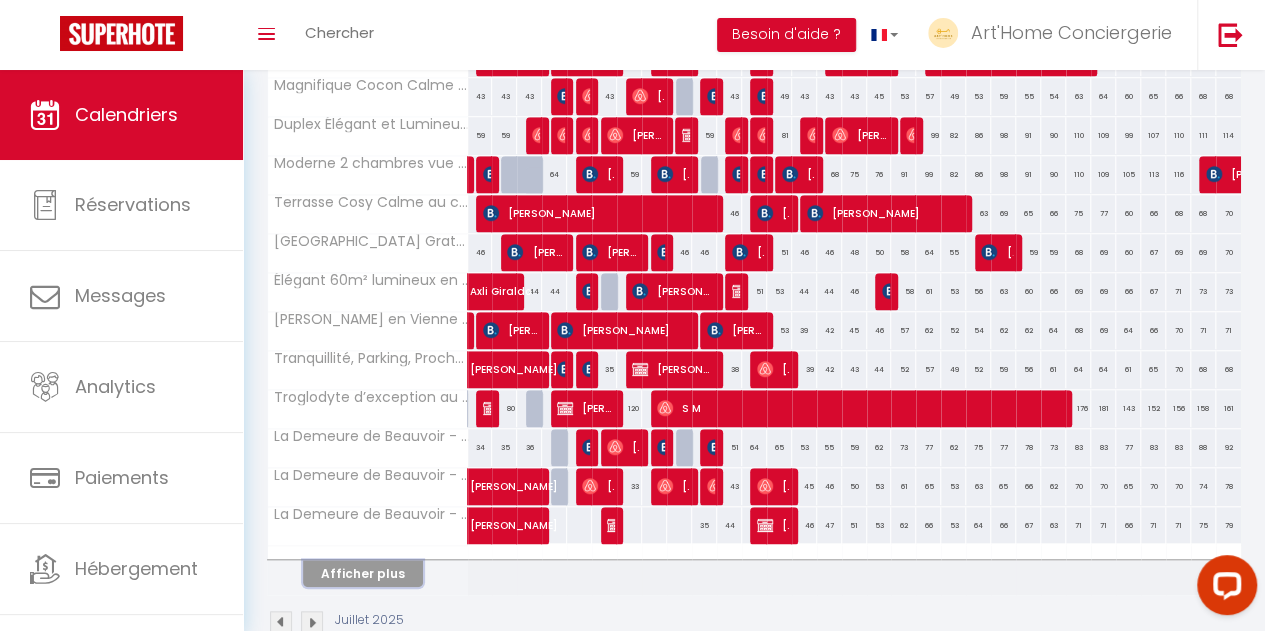click on "Afficher plus" at bounding box center [363, 573] 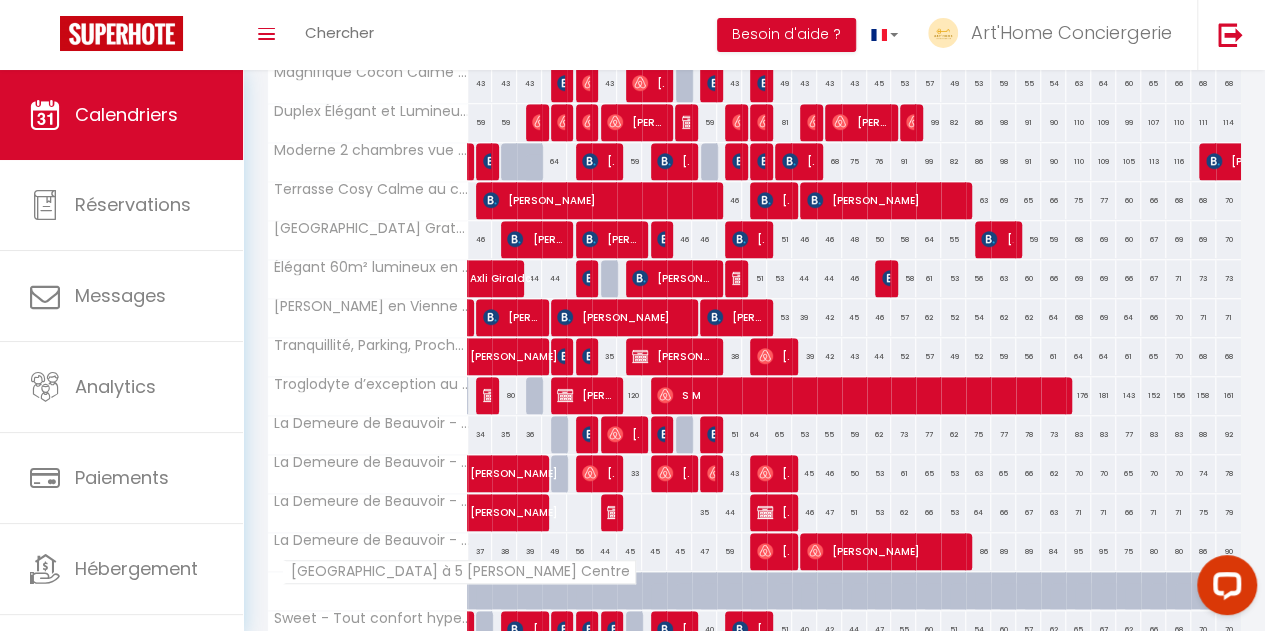 scroll, scrollTop: 1090, scrollLeft: 0, axis: vertical 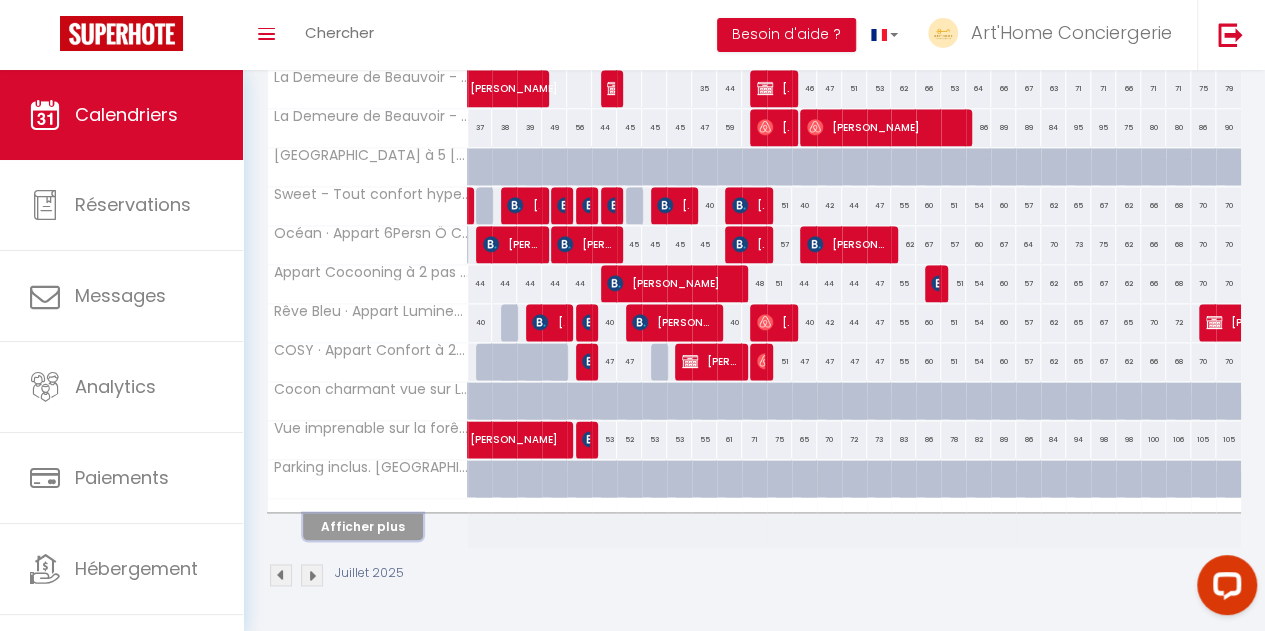 click on "Afficher plus" at bounding box center [363, 526] 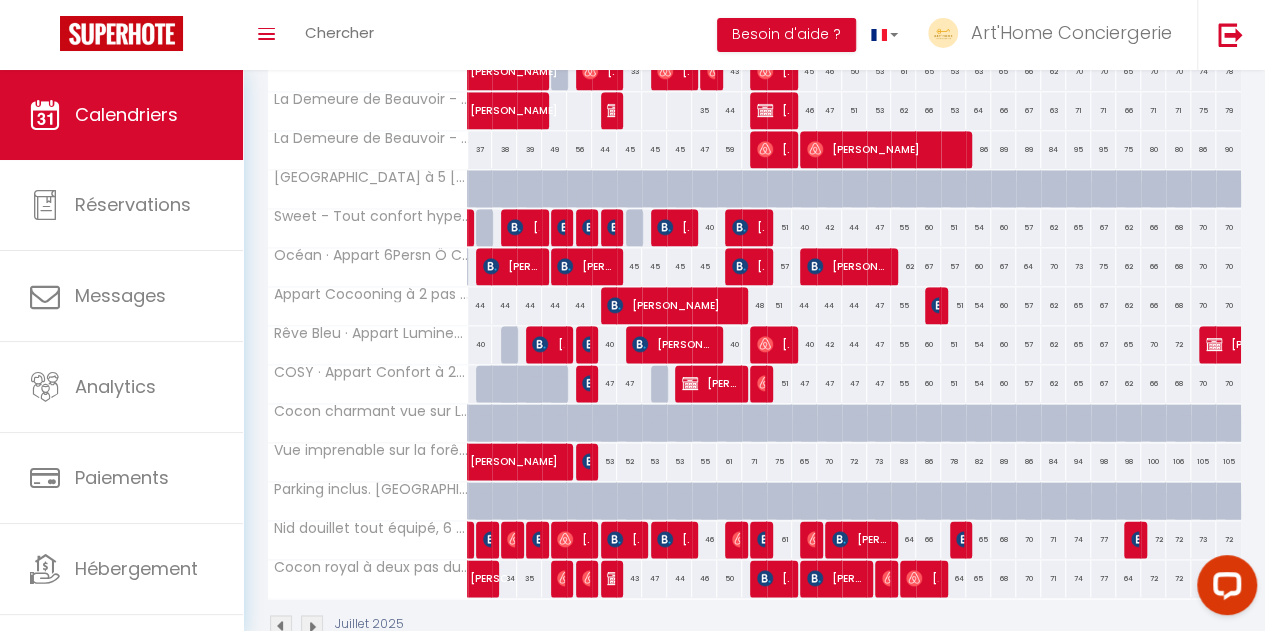 scroll, scrollTop: 1064, scrollLeft: 0, axis: vertical 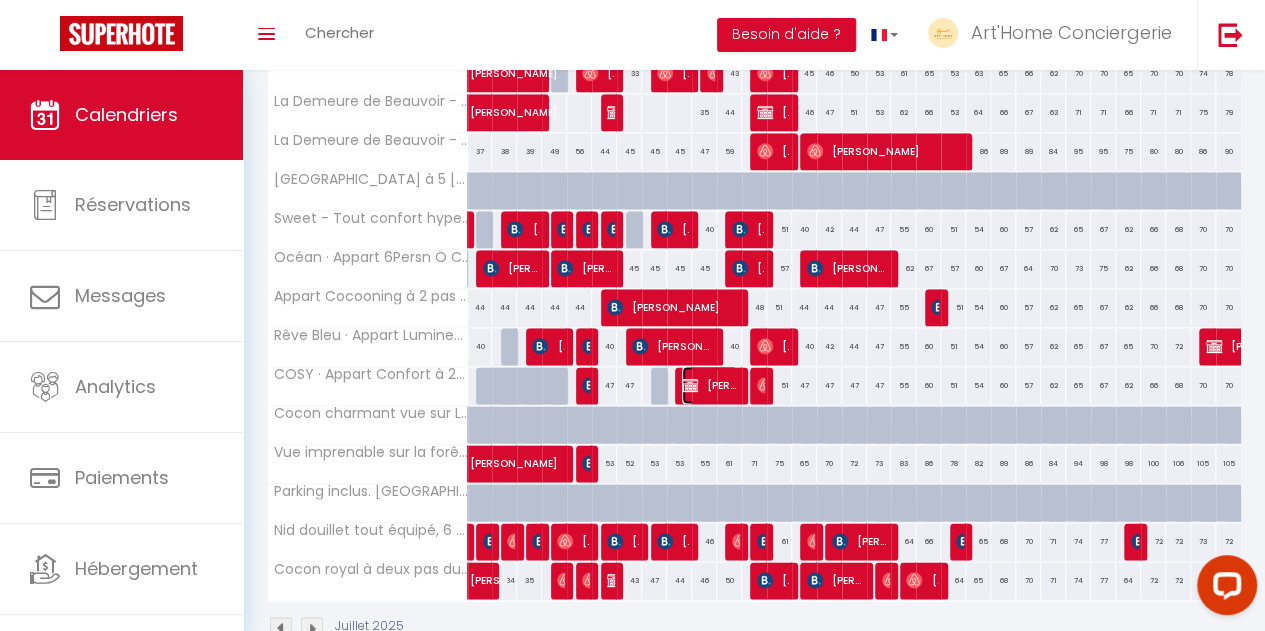 click on "[PERSON_NAME]" at bounding box center [710, 385] 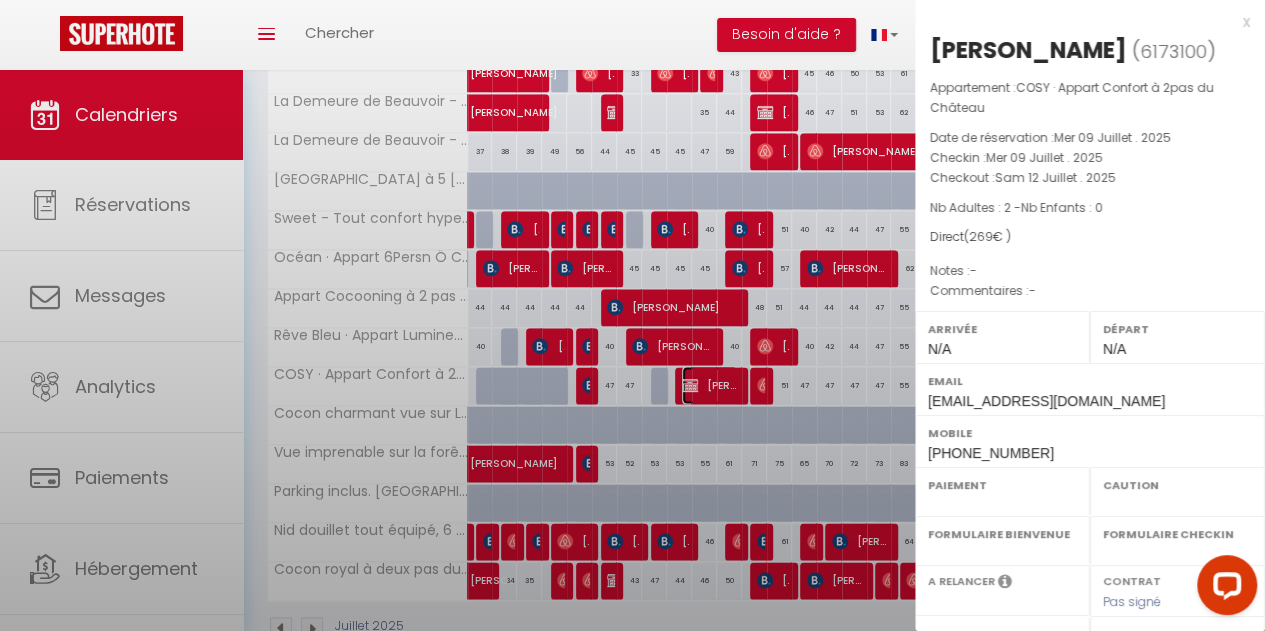 select on "OK" 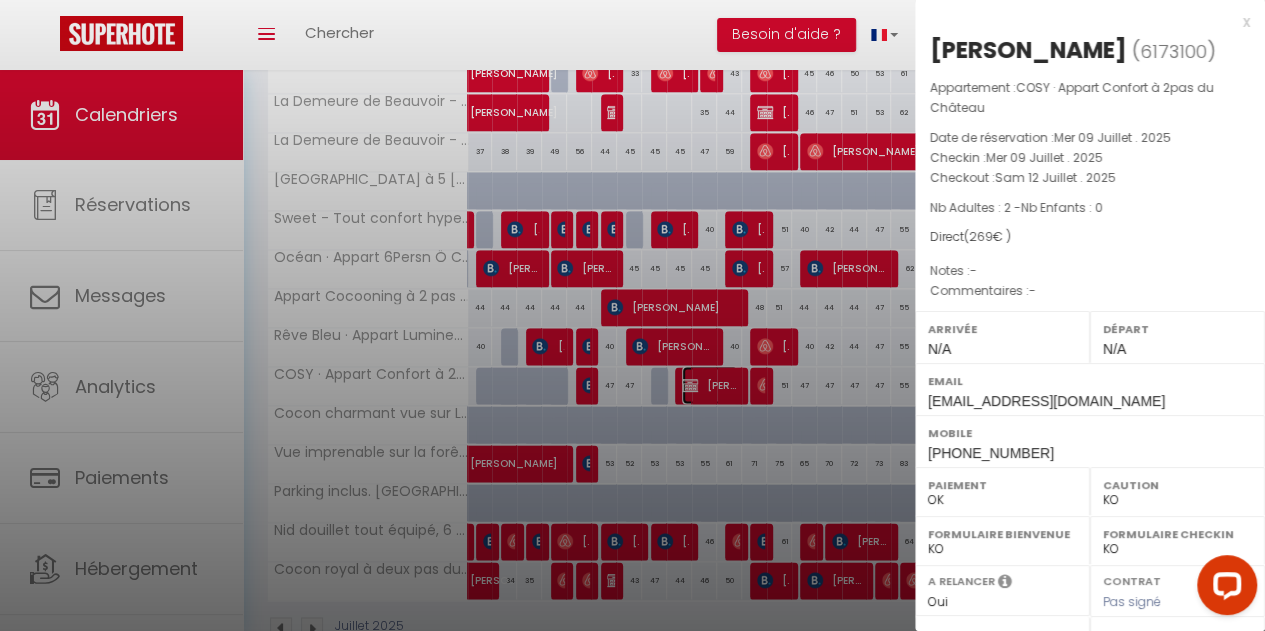 scroll, scrollTop: 316, scrollLeft: 0, axis: vertical 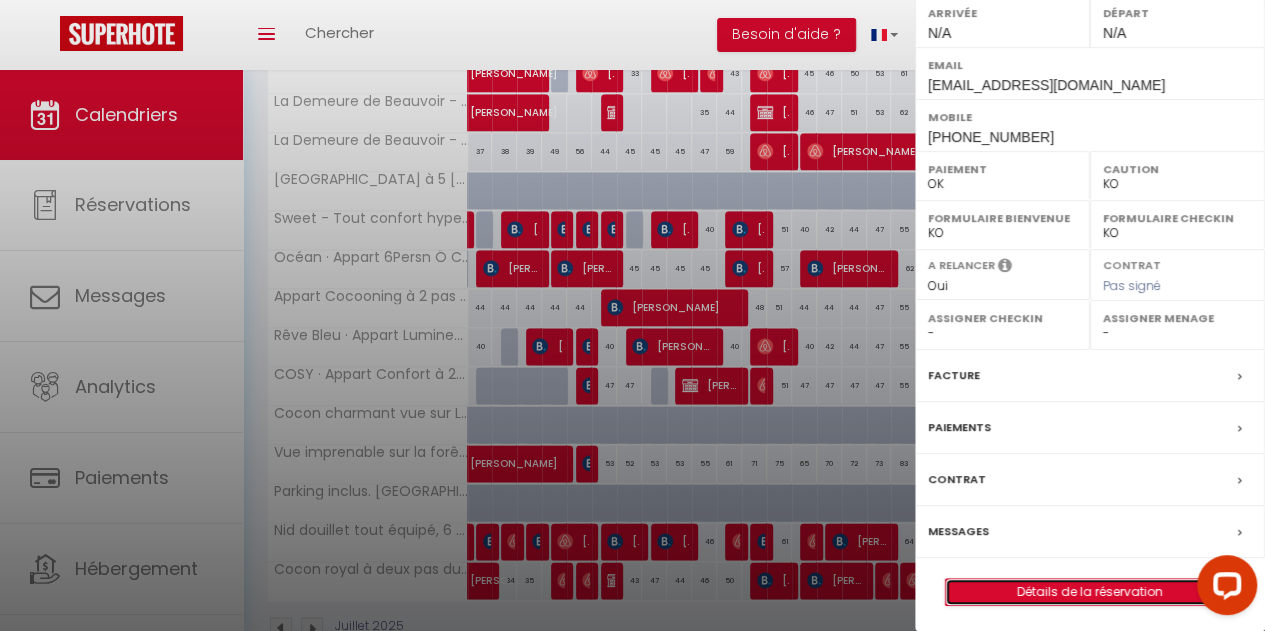 click on "Détails de la réservation" at bounding box center (1090, 592) 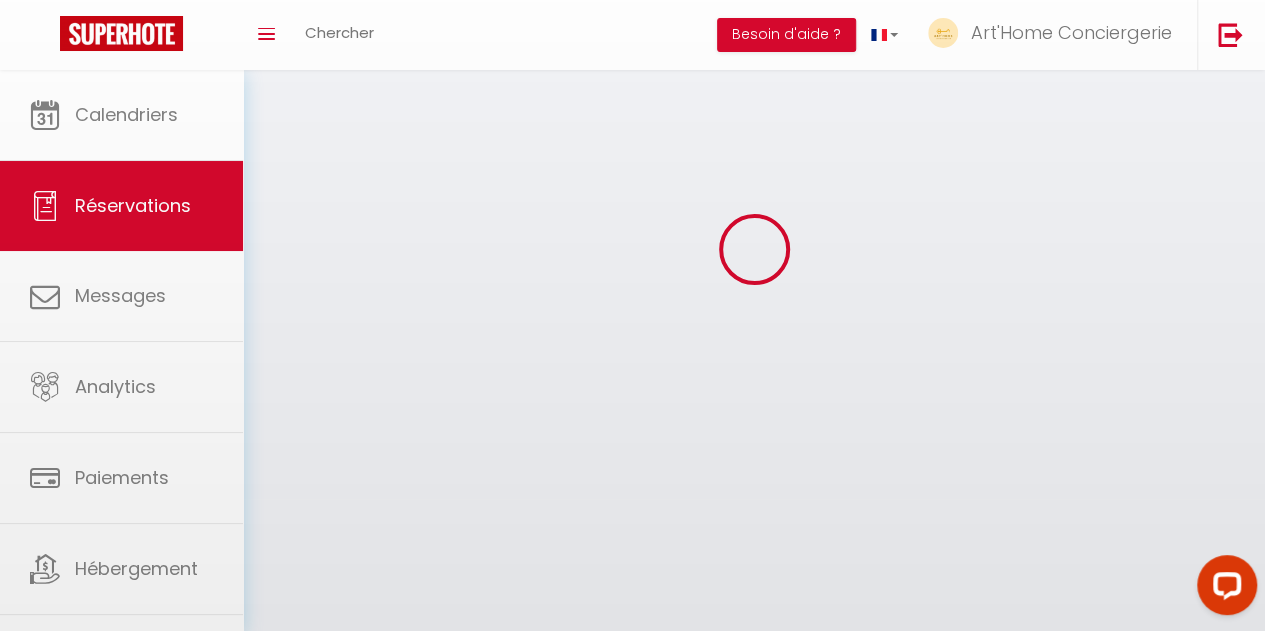scroll, scrollTop: 0, scrollLeft: 0, axis: both 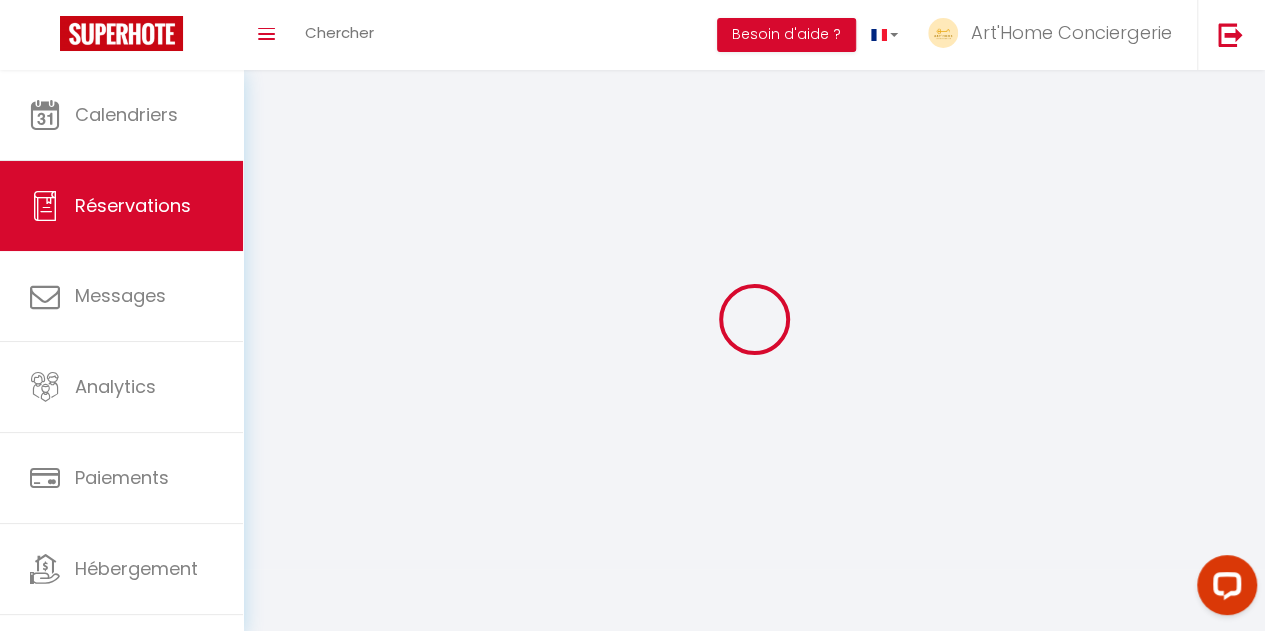 type on "Vanesa" 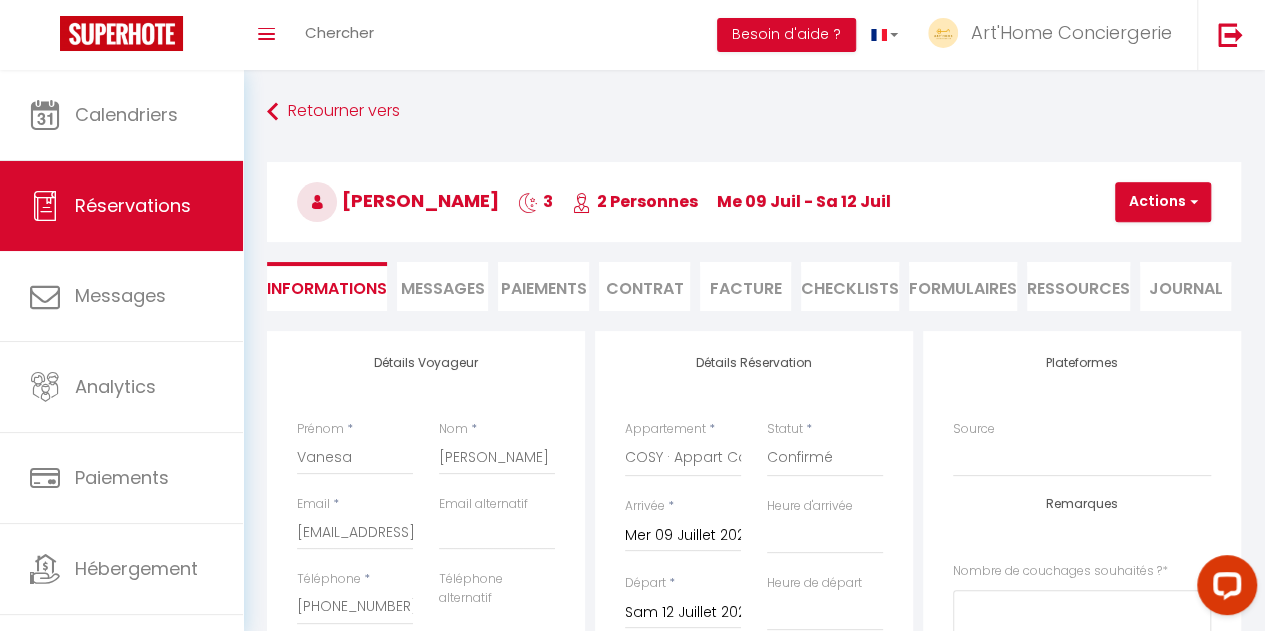 select 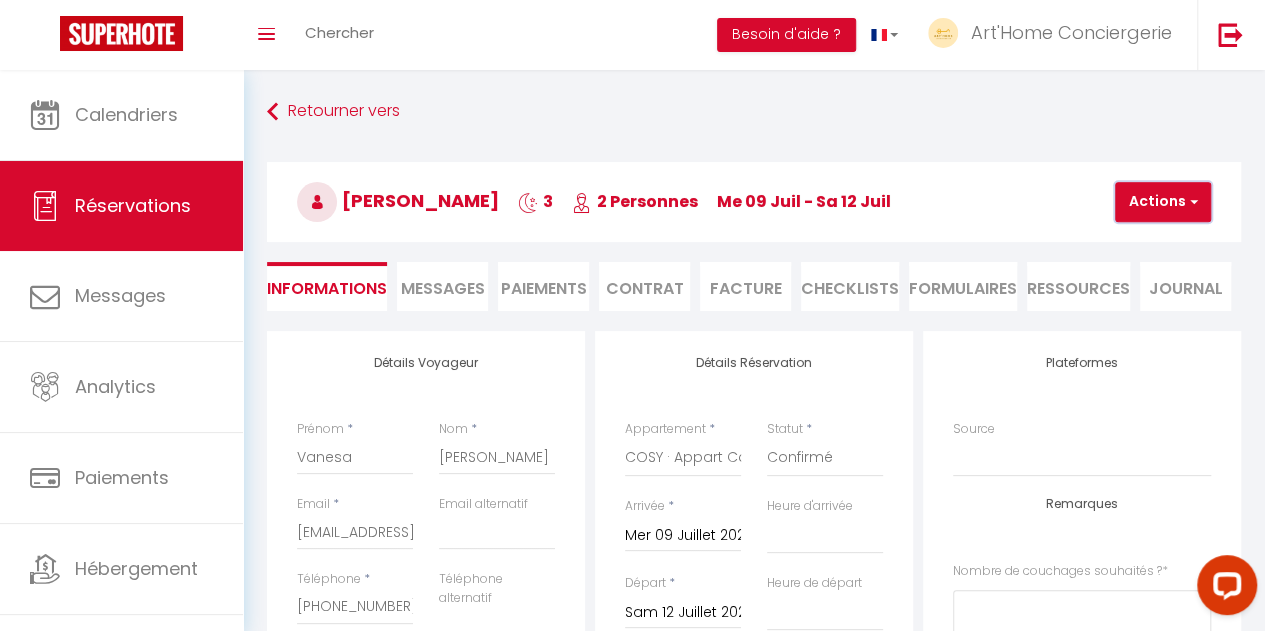 click at bounding box center [1191, 202] 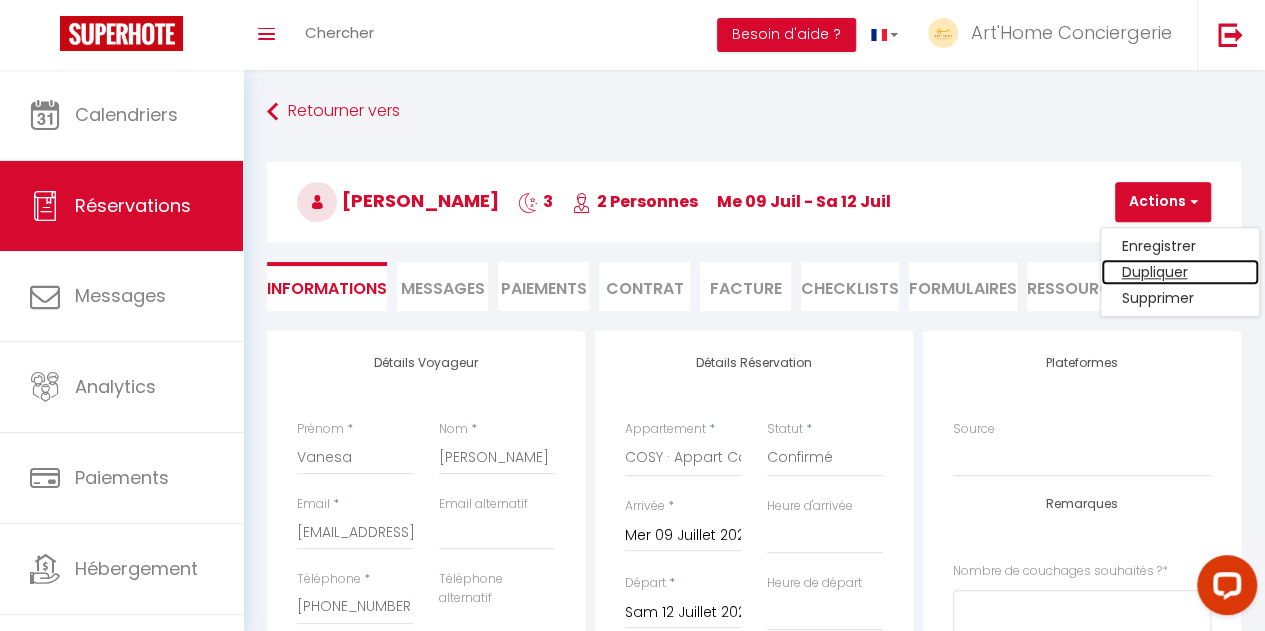 click on "Dupliquer" at bounding box center (1180, 272) 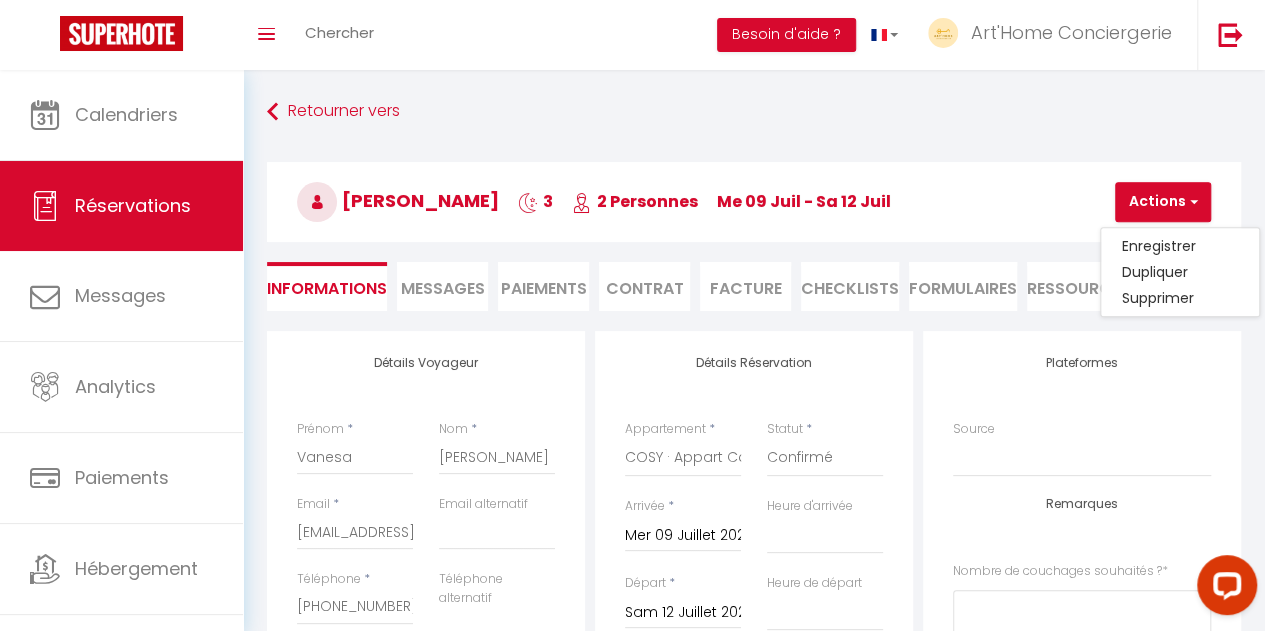type 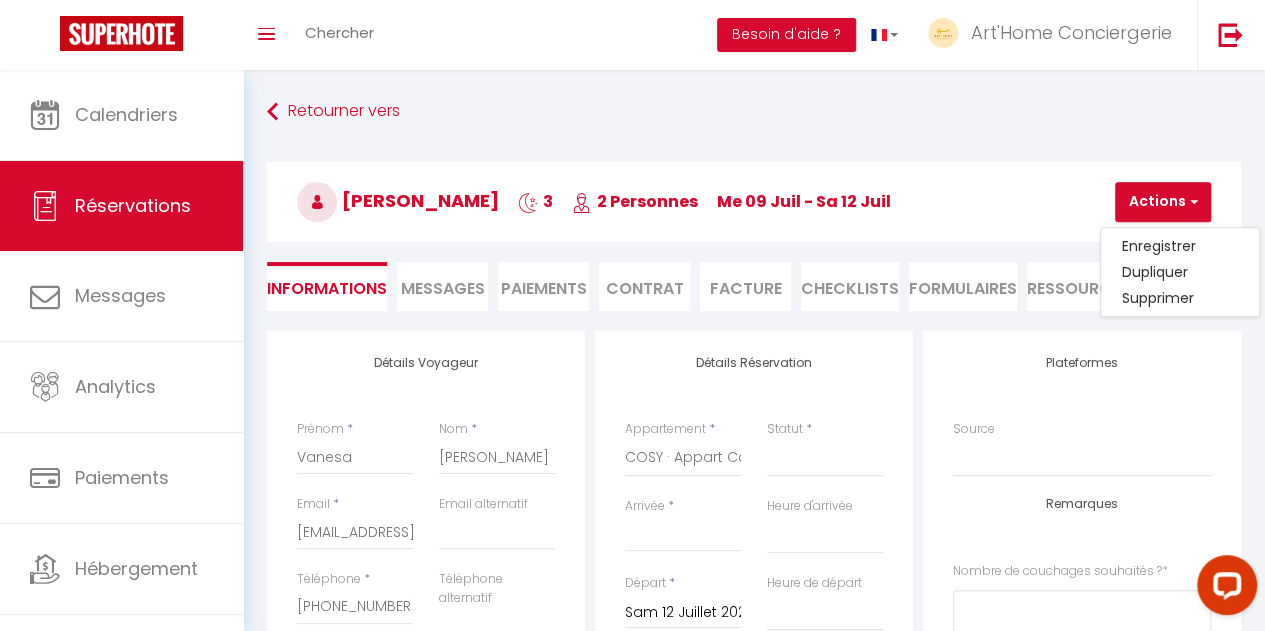 select 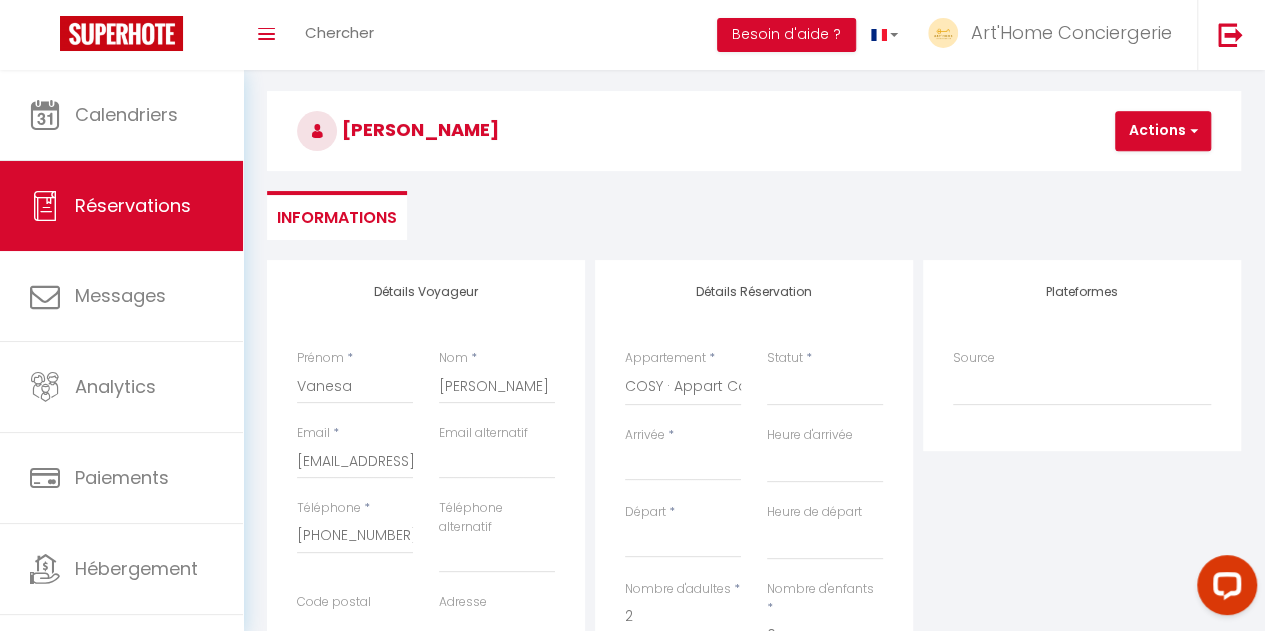 scroll, scrollTop: 77, scrollLeft: 0, axis: vertical 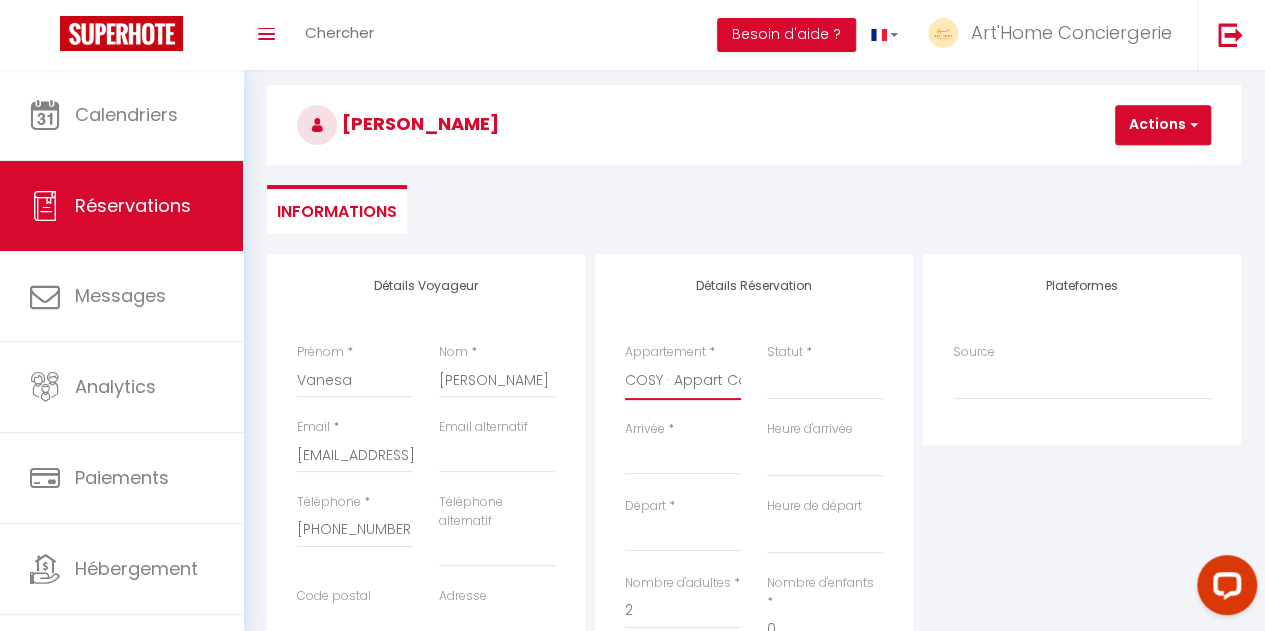 click on "Magnifique logement au pied du [GEOGRAPHIC_DATA] royale au cœur de [GEOGRAPHIC_DATA] [GEOGRAPHIC_DATA] & calme à 200m du [GEOGRAPHIC_DATA] à [GEOGRAPHIC_DATA]. Hypercentre calme, charme ancien Charme Historique de [GEOGRAPHIC_DATA] au Cœur de Blois Magnifique [GEOGRAPHIC_DATA] et Moderne en Hypercentre Duplex Élégant et Lumineux avec vue sur le [GEOGRAPHIC_DATA] 2 chambres vue sur la Loire hypercentre Terrasse [GEOGRAPHIC_DATA] au cœur de [GEOGRAPHIC_DATA] [GEOGRAPHIC_DATA] Gratuit Élégant 60m² lumineux en hypercentre de [GEOGRAPHIC_DATA][PERSON_NAME] en [GEOGRAPHIC_DATA], Confortable, Tout équipé Tranquillité, Parking, Proche [GEOGRAPHIC_DATA] Troglodyte d’exception au cœur de [GEOGRAPHIC_DATA] La Demeure de Beauvoir - Le Renaissance La Demeure de [GEOGRAPHIC_DATA] La Demeure de Beauvoir - Le Fleur de Lys La Demeure de [GEOGRAPHIC_DATA][PERSON_NAME] [GEOGRAPHIC_DATA] à 5 [PERSON_NAME] Centre [GEOGRAPHIC_DATA] confort hypercentre Océan · Appart 6Persn Ö CentreHistorique Appart Cocooning à 2 pas [GEOGRAPHIC_DATA] charmant vue sur Loire" at bounding box center (683, 381) 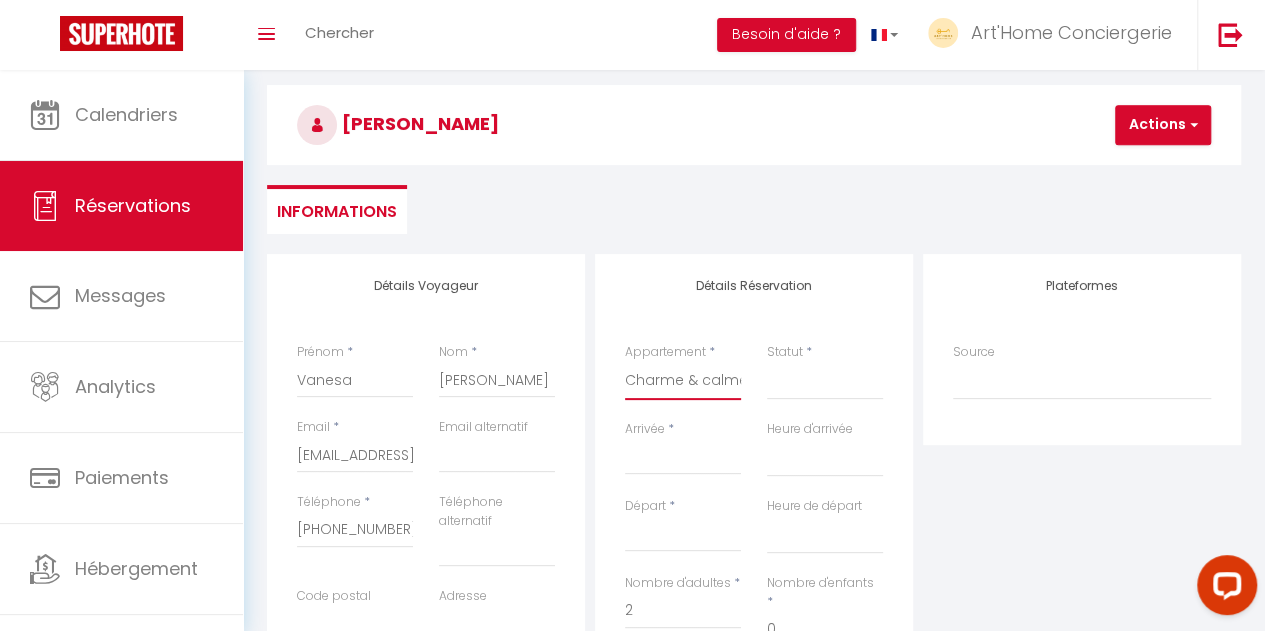 click on "Magnifique logement au pied du [GEOGRAPHIC_DATA] royale au cœur de [GEOGRAPHIC_DATA] [GEOGRAPHIC_DATA] & calme à 200m du [GEOGRAPHIC_DATA] à [GEOGRAPHIC_DATA]. Hypercentre calme, charme ancien Charme Historique de [GEOGRAPHIC_DATA] au Cœur de Blois Magnifique [GEOGRAPHIC_DATA] et Moderne en Hypercentre Duplex Élégant et Lumineux avec vue sur le [GEOGRAPHIC_DATA] 2 chambres vue sur la Loire hypercentre Terrasse [GEOGRAPHIC_DATA] au cœur de [GEOGRAPHIC_DATA] [GEOGRAPHIC_DATA] Gratuit Élégant 60m² lumineux en hypercentre de [GEOGRAPHIC_DATA][PERSON_NAME] en [GEOGRAPHIC_DATA], Confortable, Tout équipé Tranquillité, Parking, Proche [GEOGRAPHIC_DATA] Troglodyte d’exception au cœur de [GEOGRAPHIC_DATA] La Demeure de Beauvoir - Le Renaissance La Demeure de [GEOGRAPHIC_DATA] La Demeure de Beauvoir - Le Fleur de Lys La Demeure de [GEOGRAPHIC_DATA][PERSON_NAME] [GEOGRAPHIC_DATA] à 5 [PERSON_NAME] Centre [GEOGRAPHIC_DATA] confort hypercentre Océan · Appart 6Persn Ö CentreHistorique Appart Cocooning à 2 pas [GEOGRAPHIC_DATA] charmant vue sur Loire" at bounding box center [683, 381] 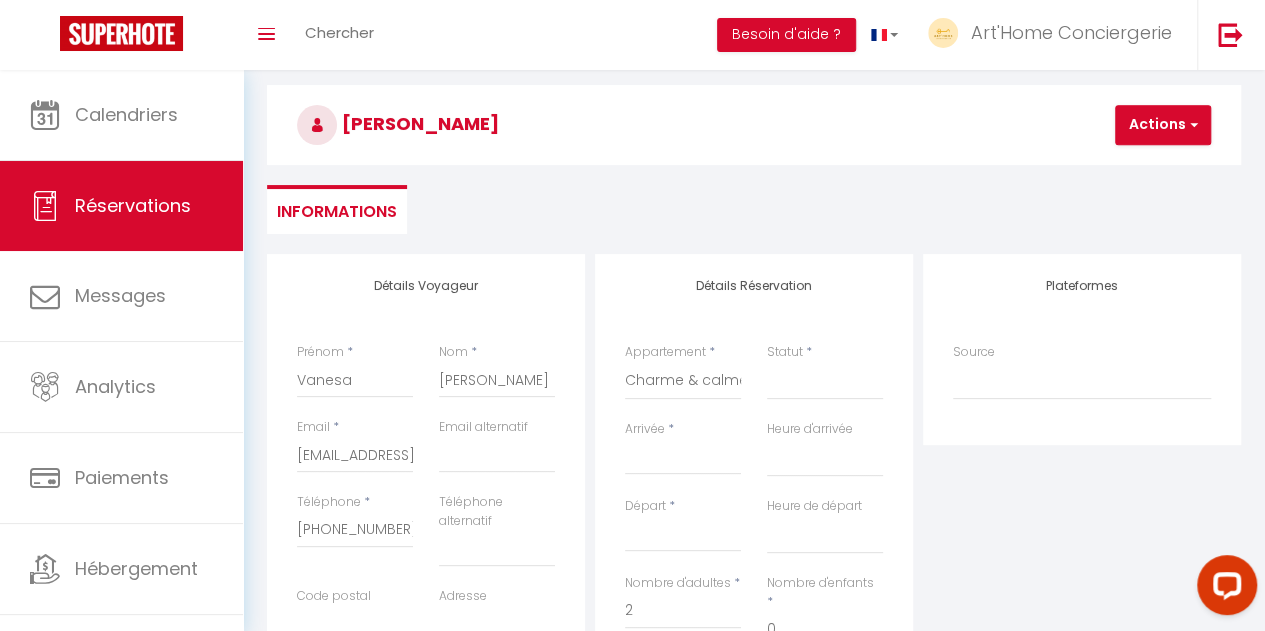 click on "Arrivée" at bounding box center [683, 459] 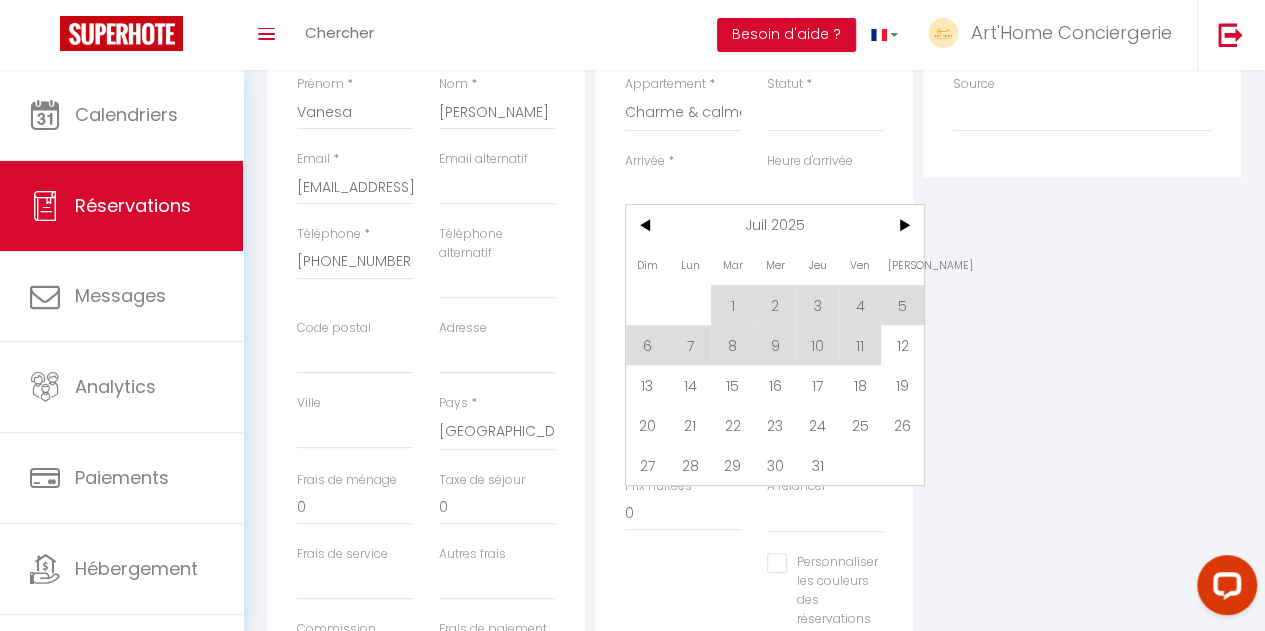 scroll, scrollTop: 347, scrollLeft: 0, axis: vertical 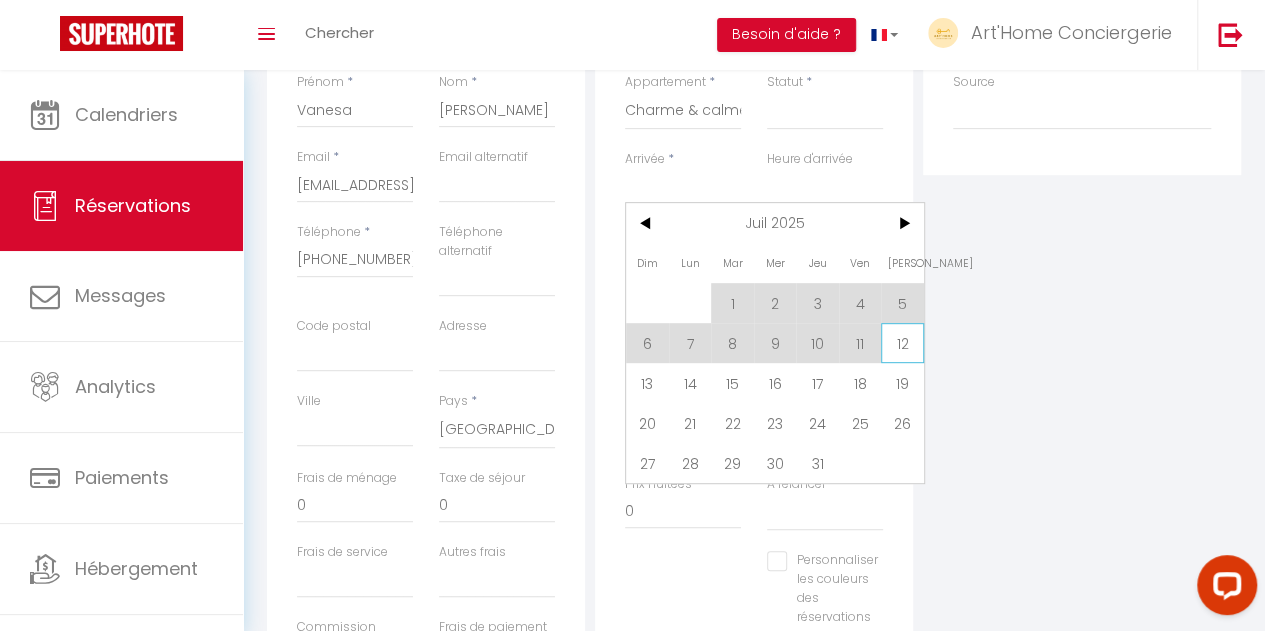 click on "12" at bounding box center (902, 343) 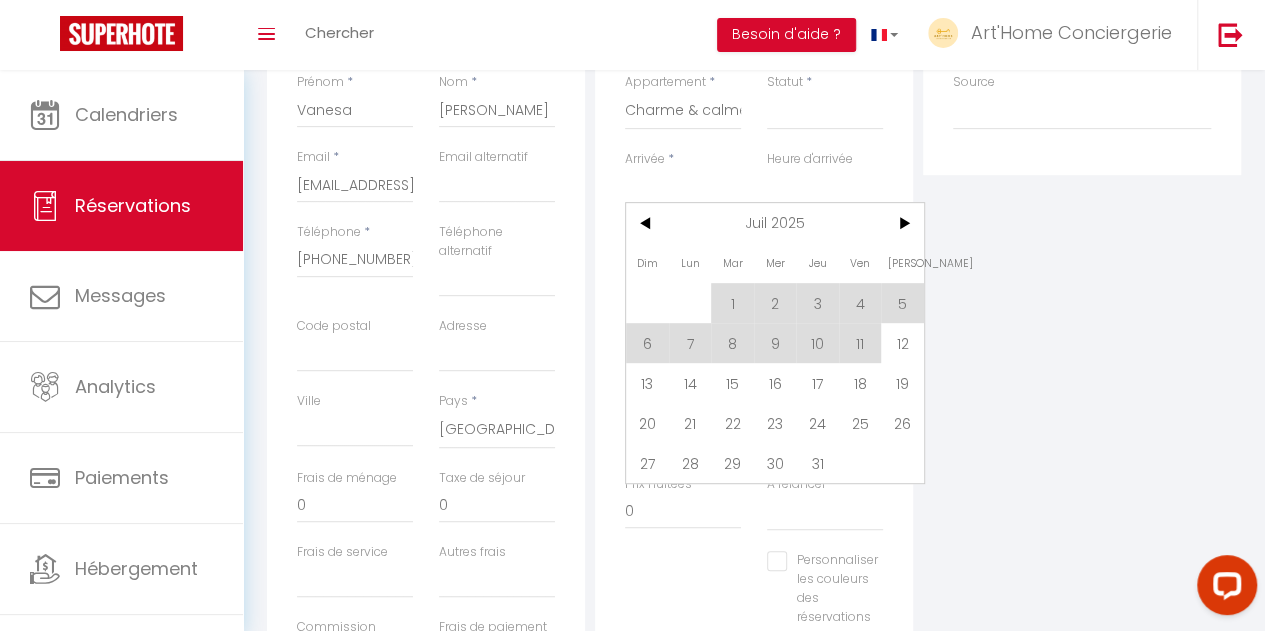 select 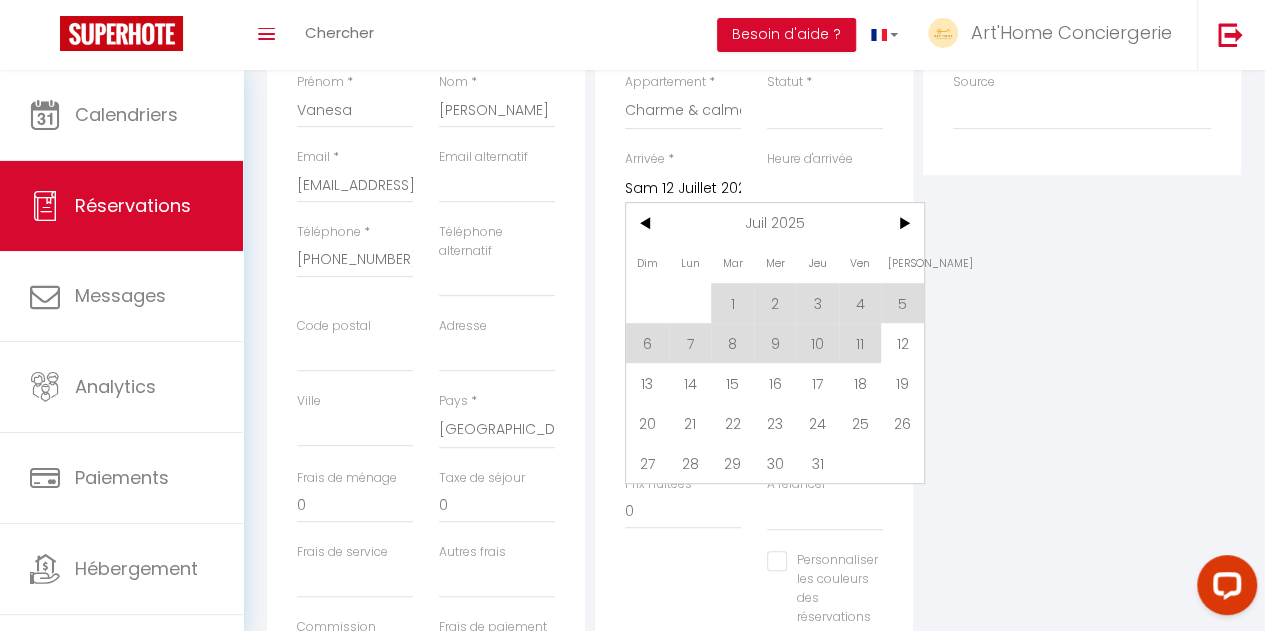 select 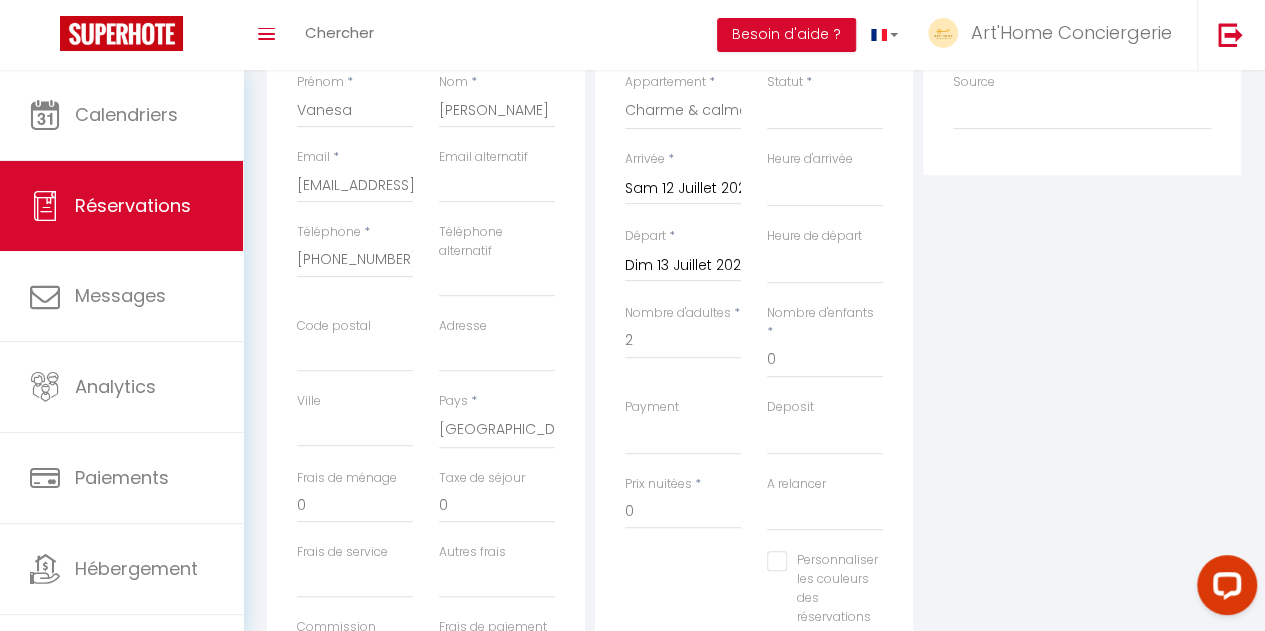 type on "30" 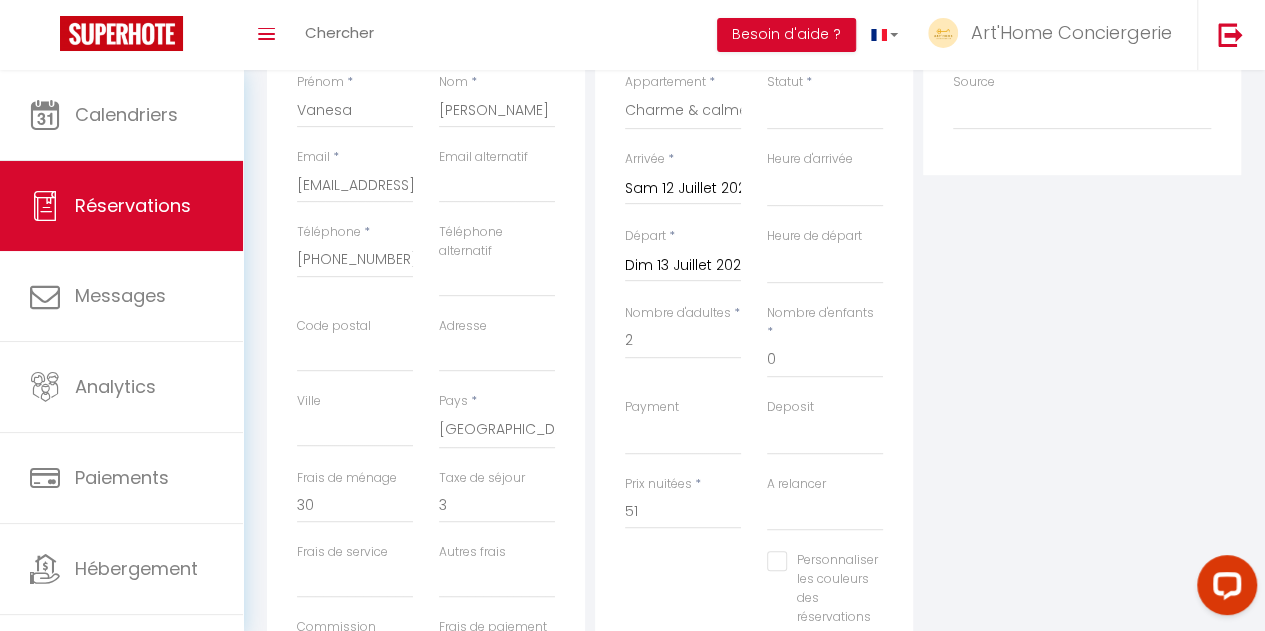 click on "Dim 13 Juillet 2025" at bounding box center [683, 266] 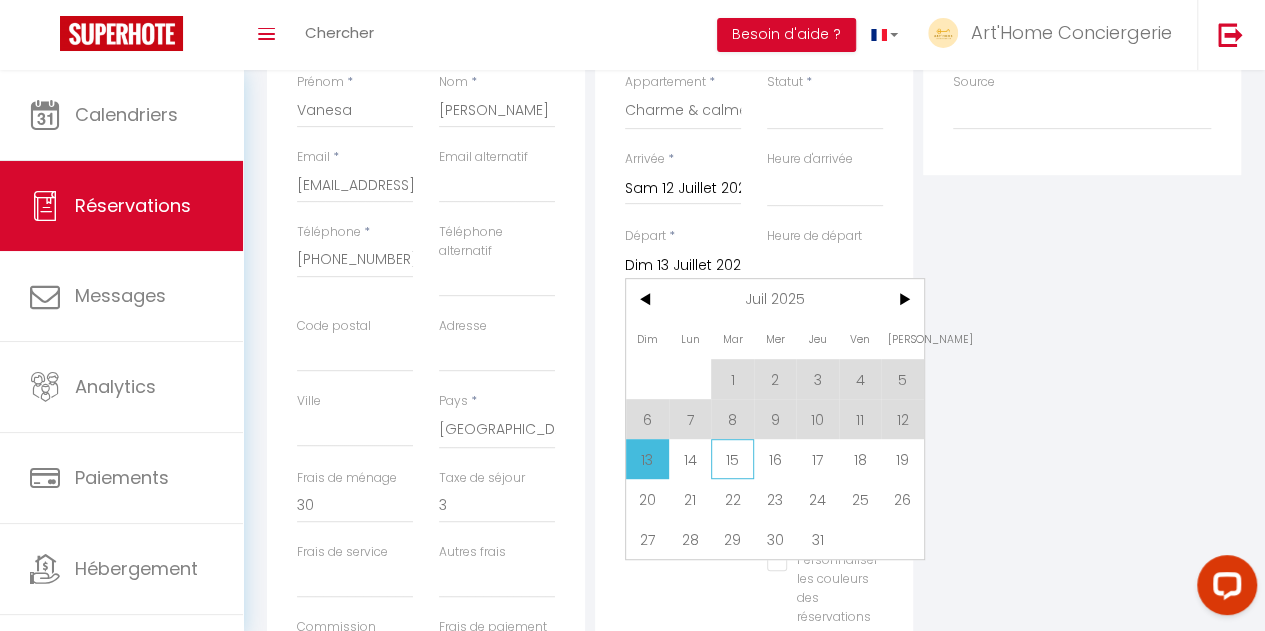 click on "15" at bounding box center [732, 459] 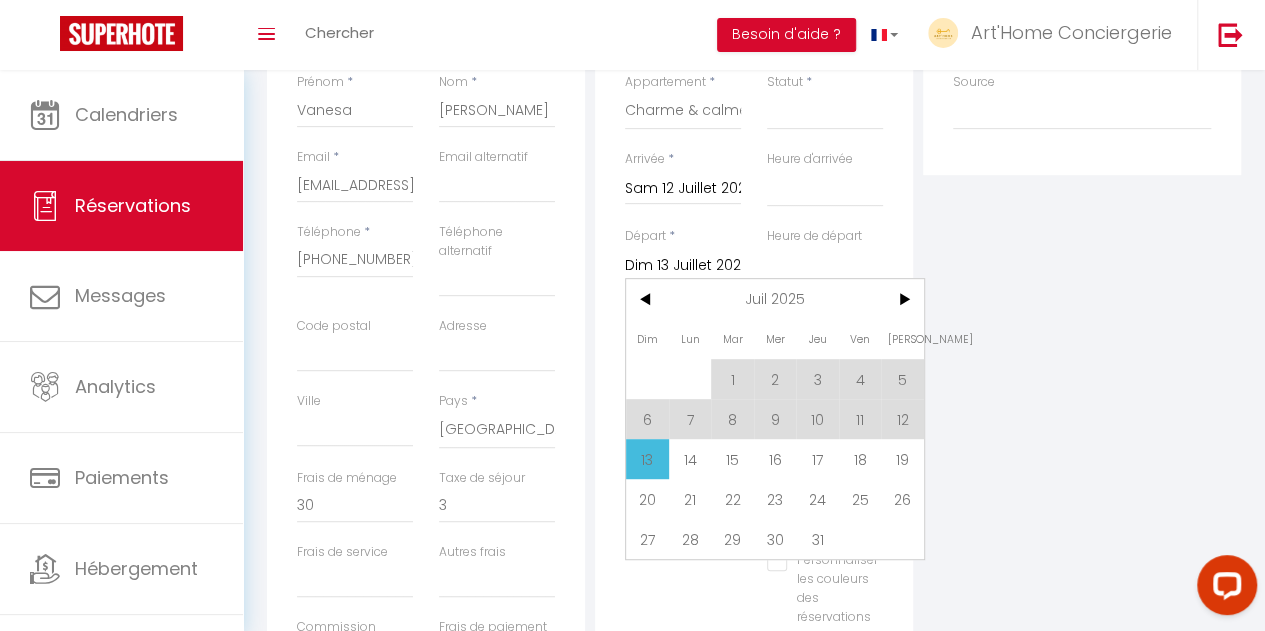 select 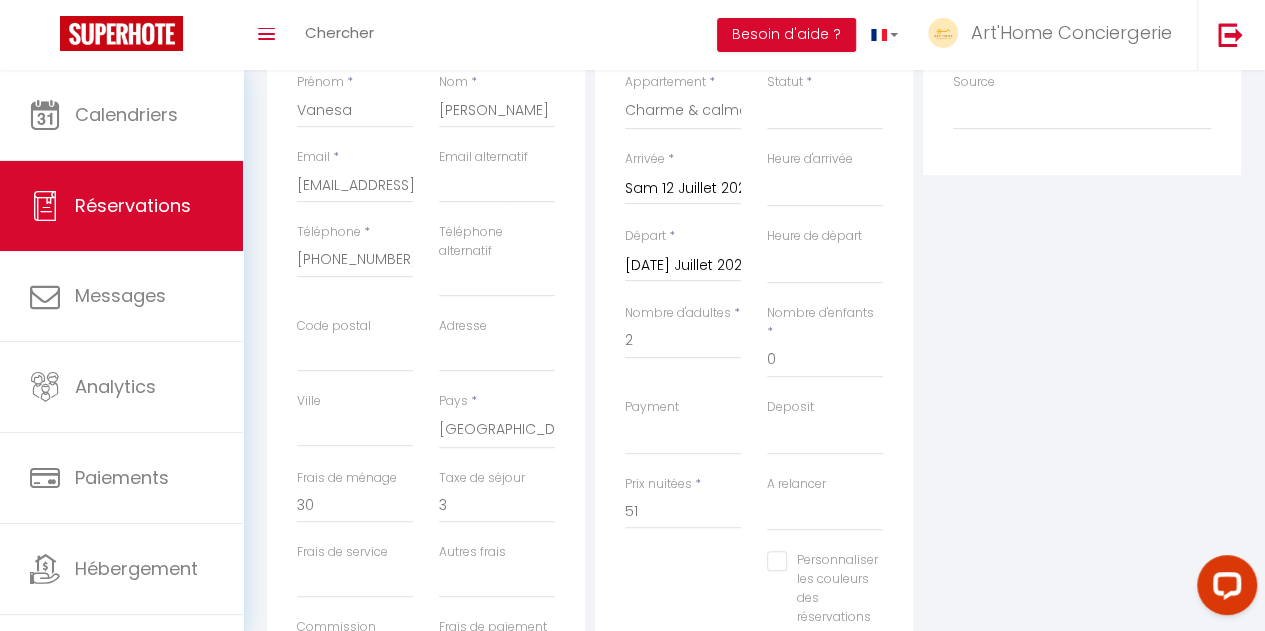 type on "9" 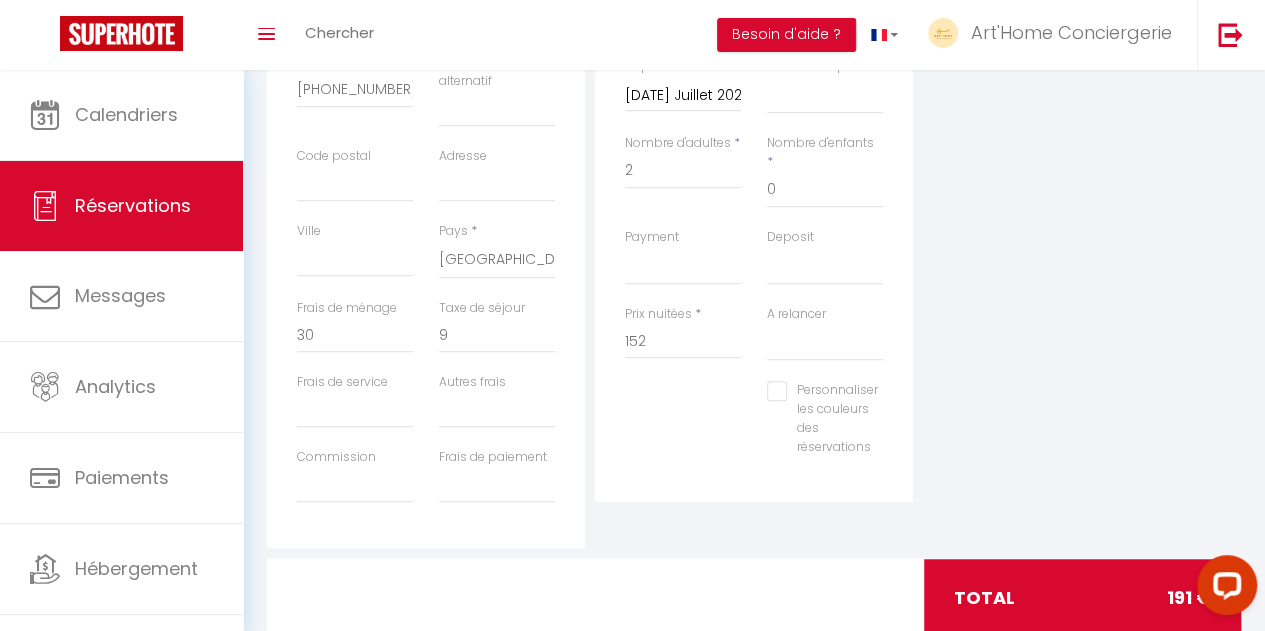 scroll, scrollTop: 516, scrollLeft: 0, axis: vertical 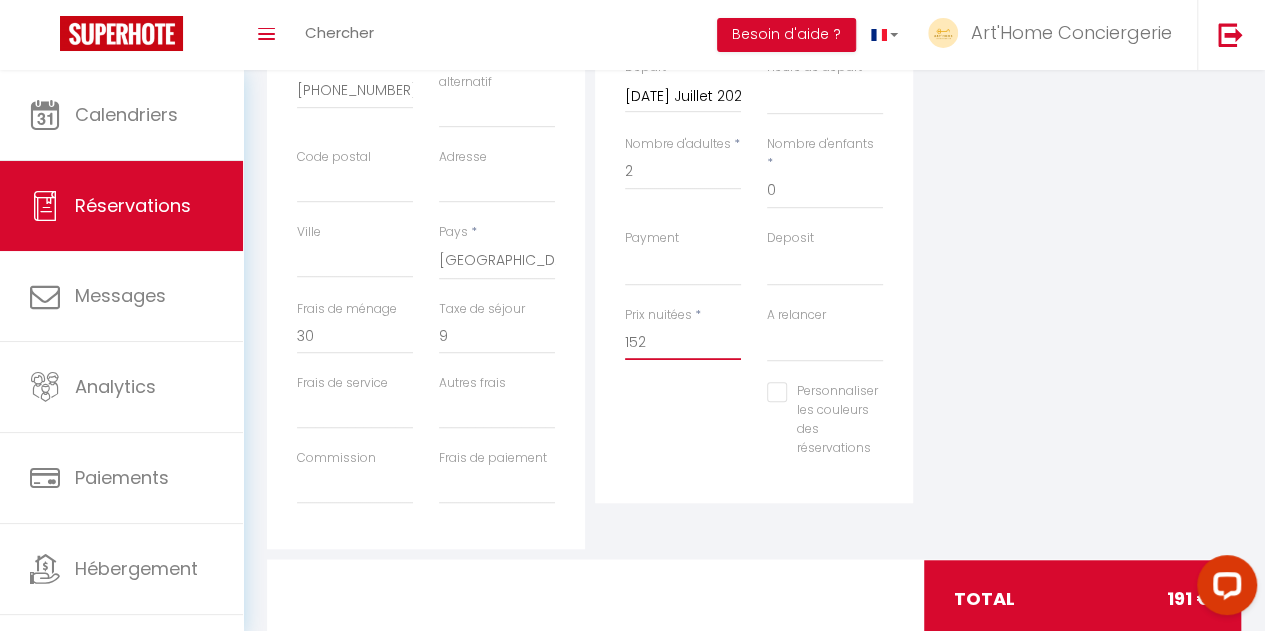 click on "152" at bounding box center (683, 342) 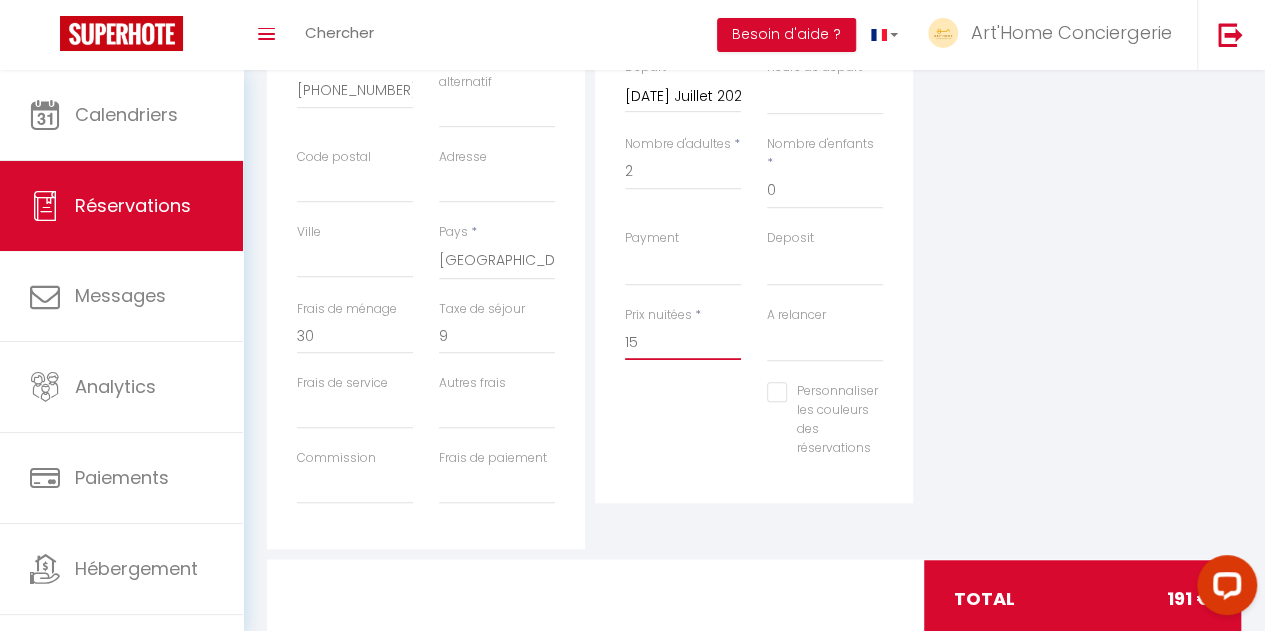 type on "1" 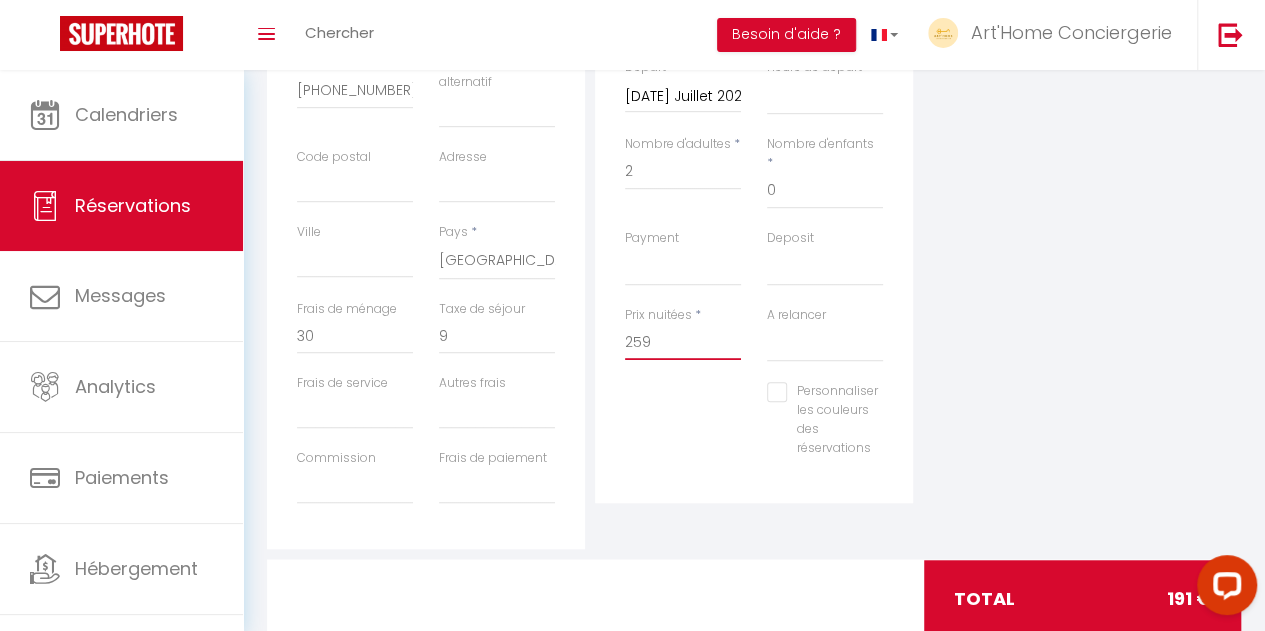 type on "259" 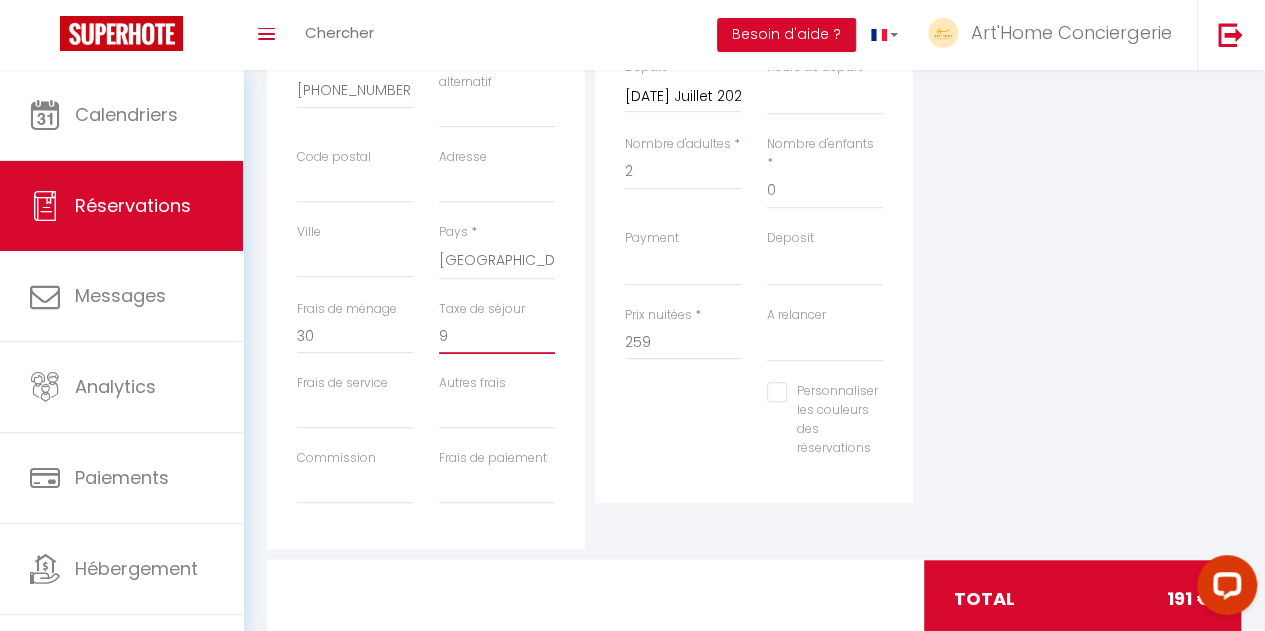 type on "0" 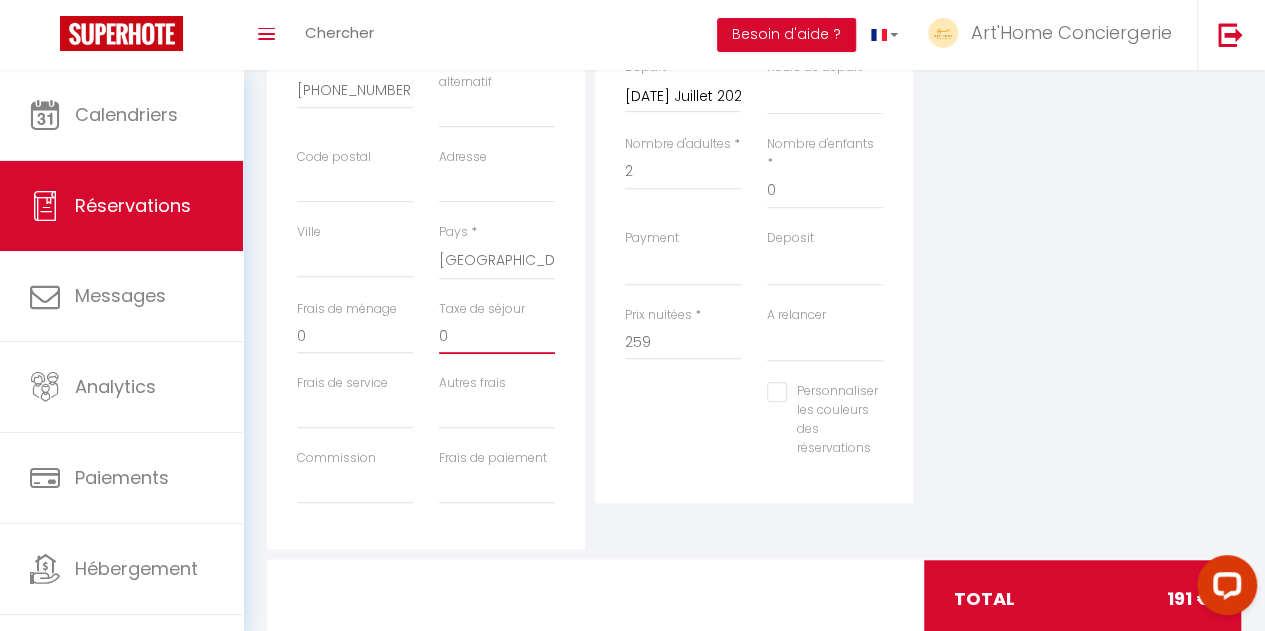 click on "0" at bounding box center (497, 336) 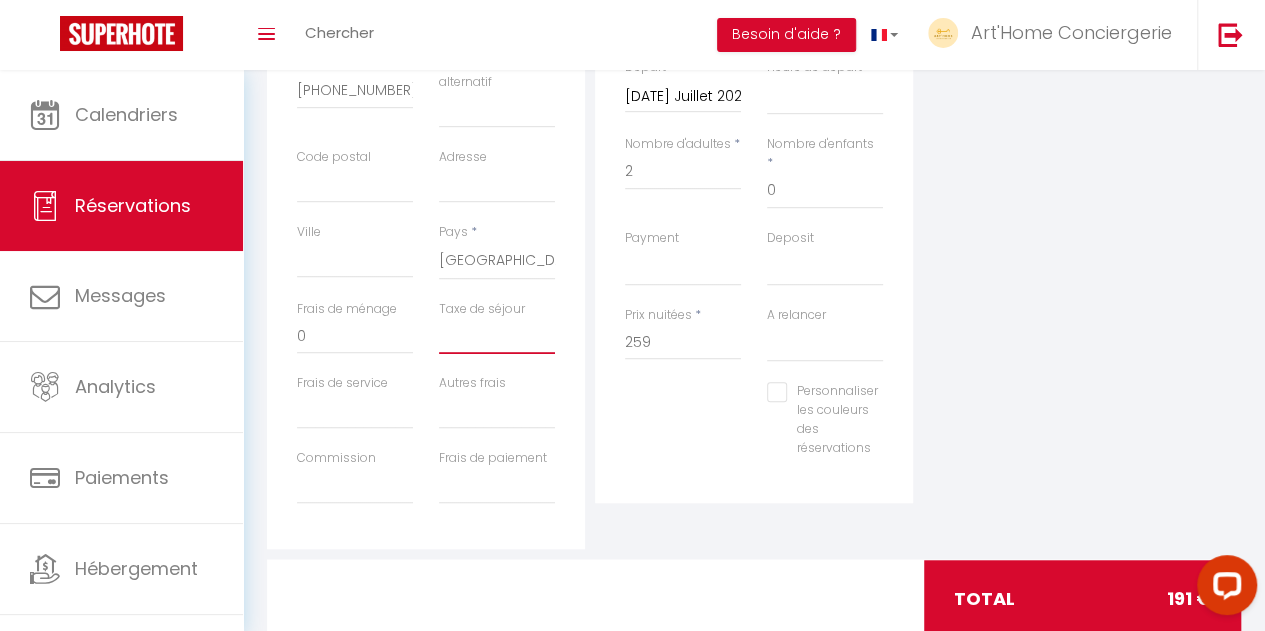 select 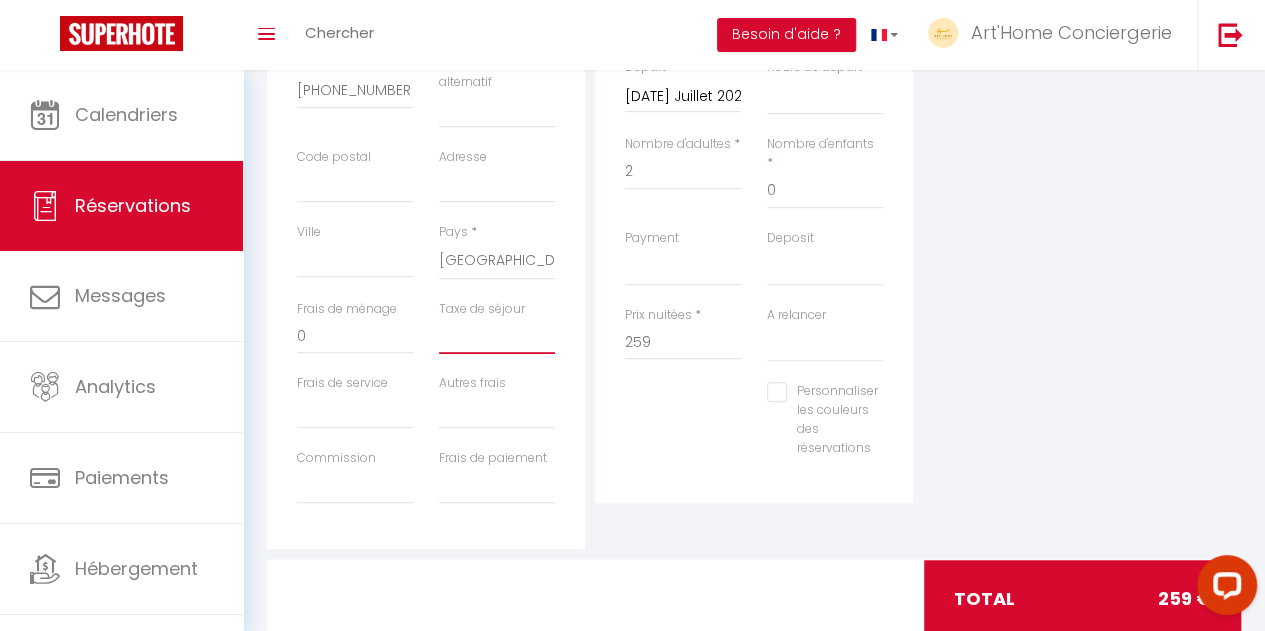 type 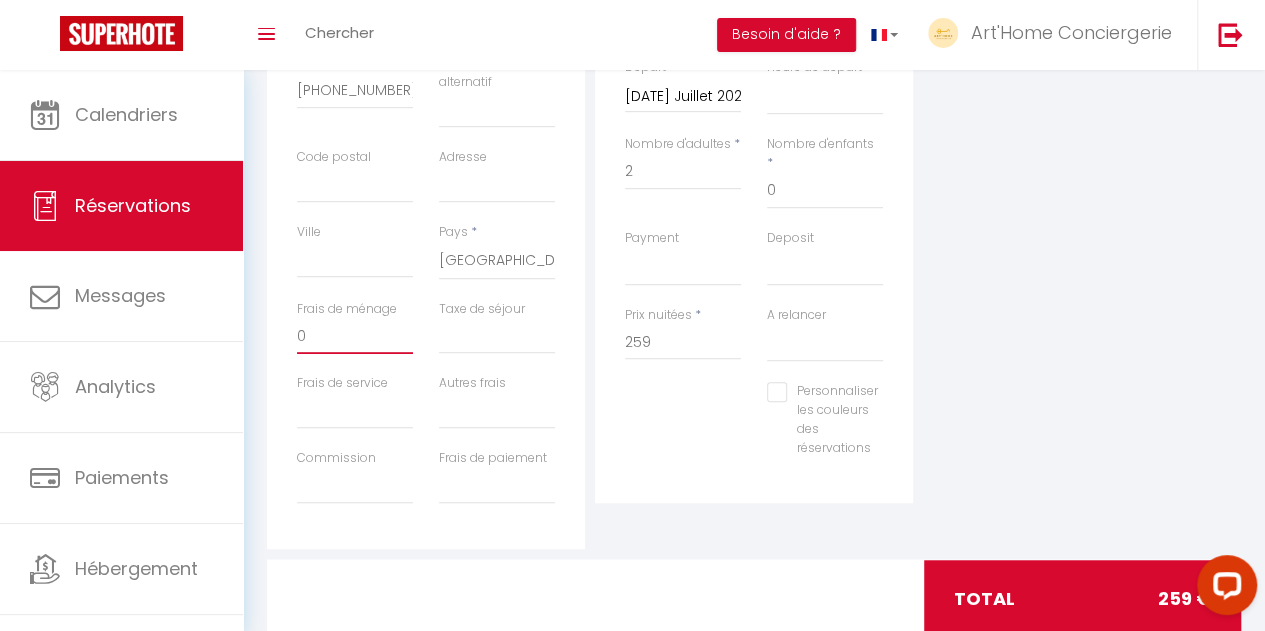 click on "0" at bounding box center (355, 336) 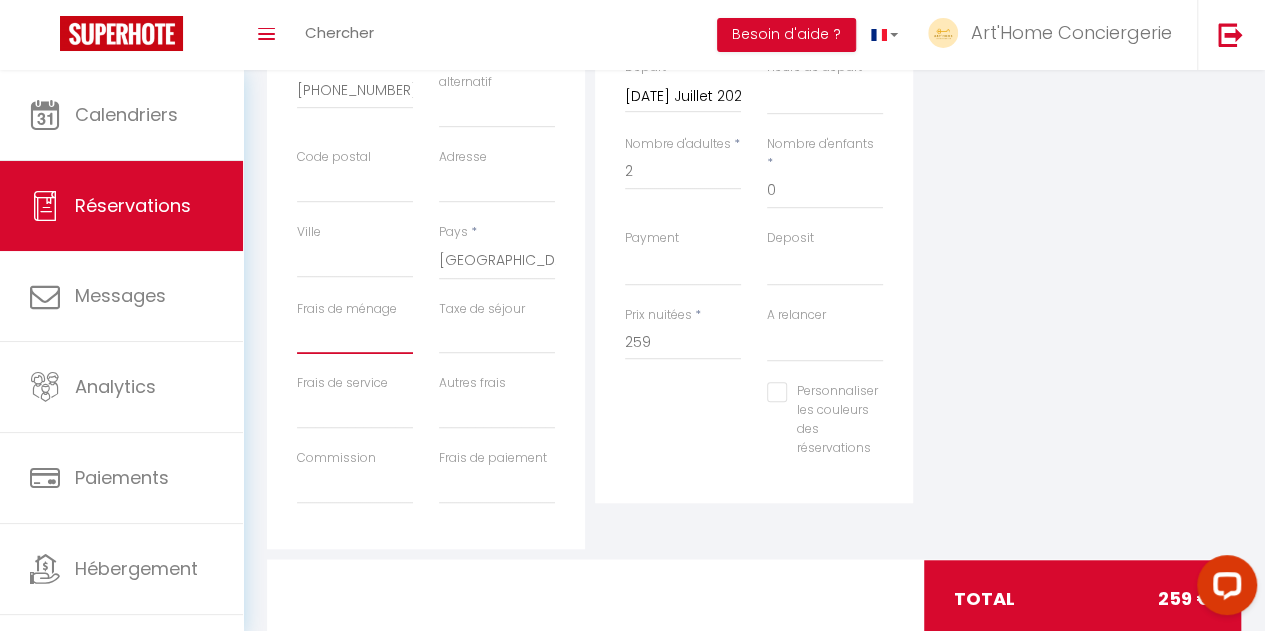 select 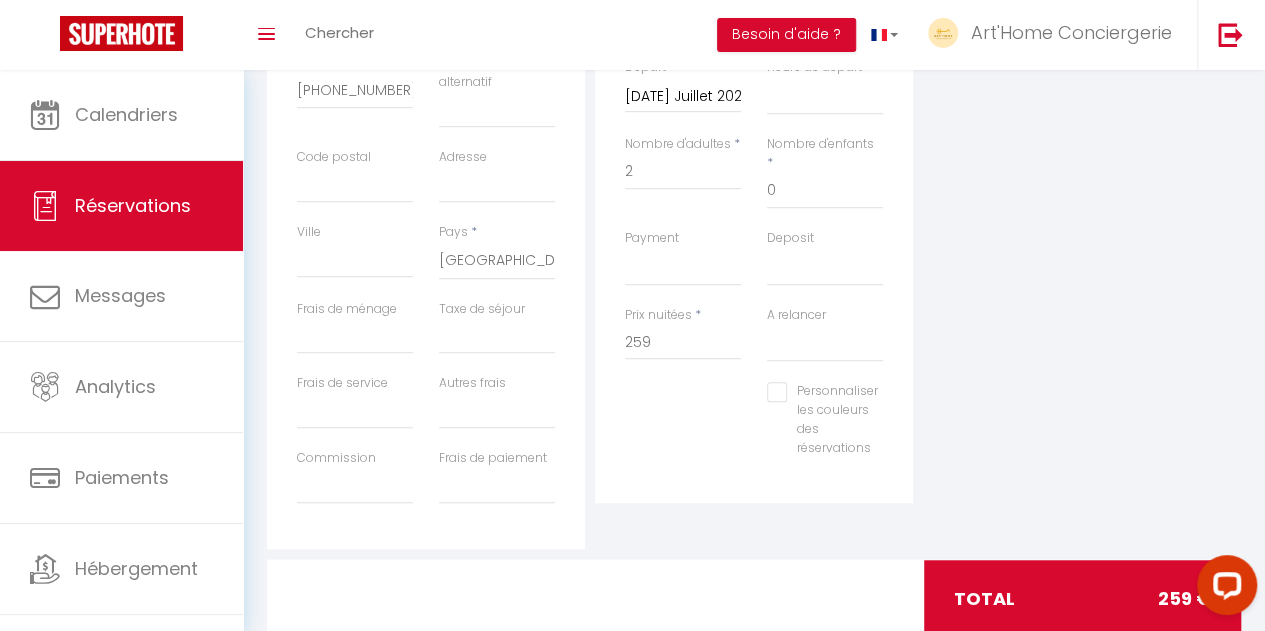 click on "Personnaliser les couleurs des réservations     #D7092E" at bounding box center [754, 429] 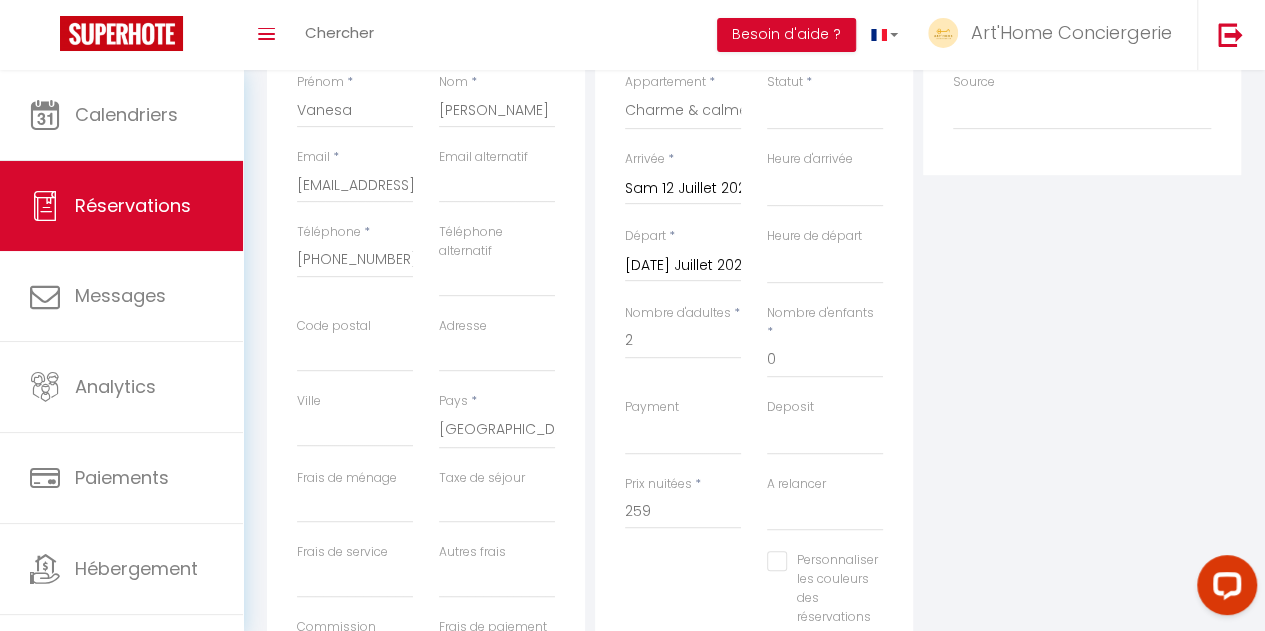 scroll, scrollTop: 343, scrollLeft: 0, axis: vertical 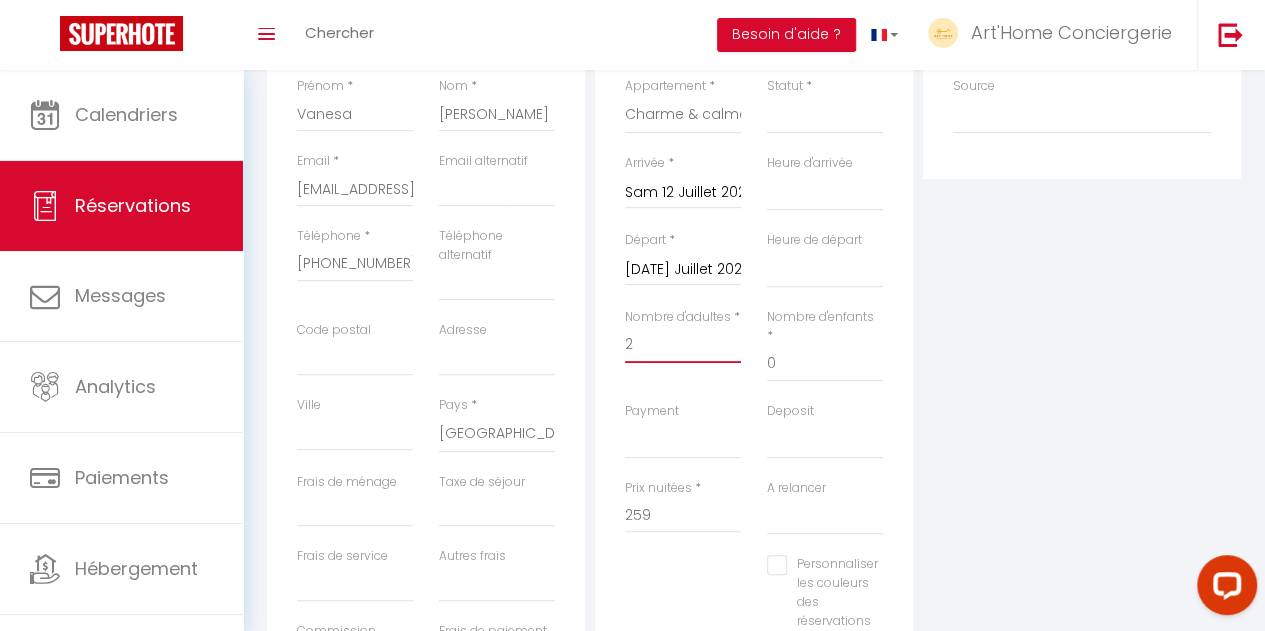 click on "2" at bounding box center [683, 345] 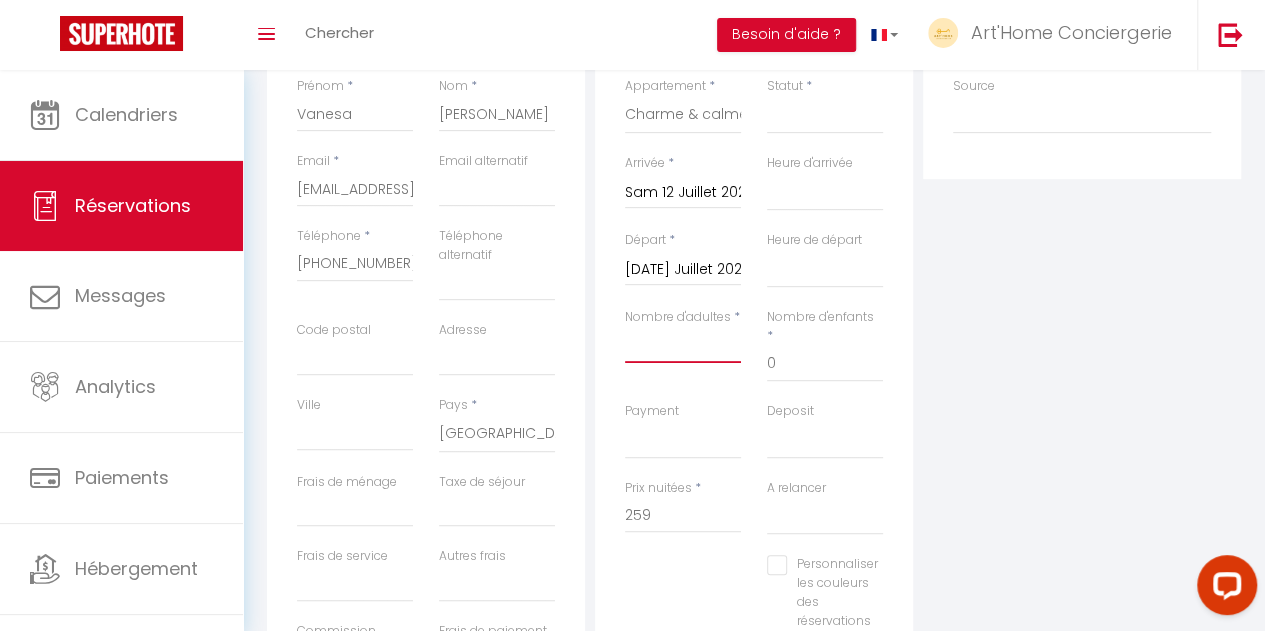 select 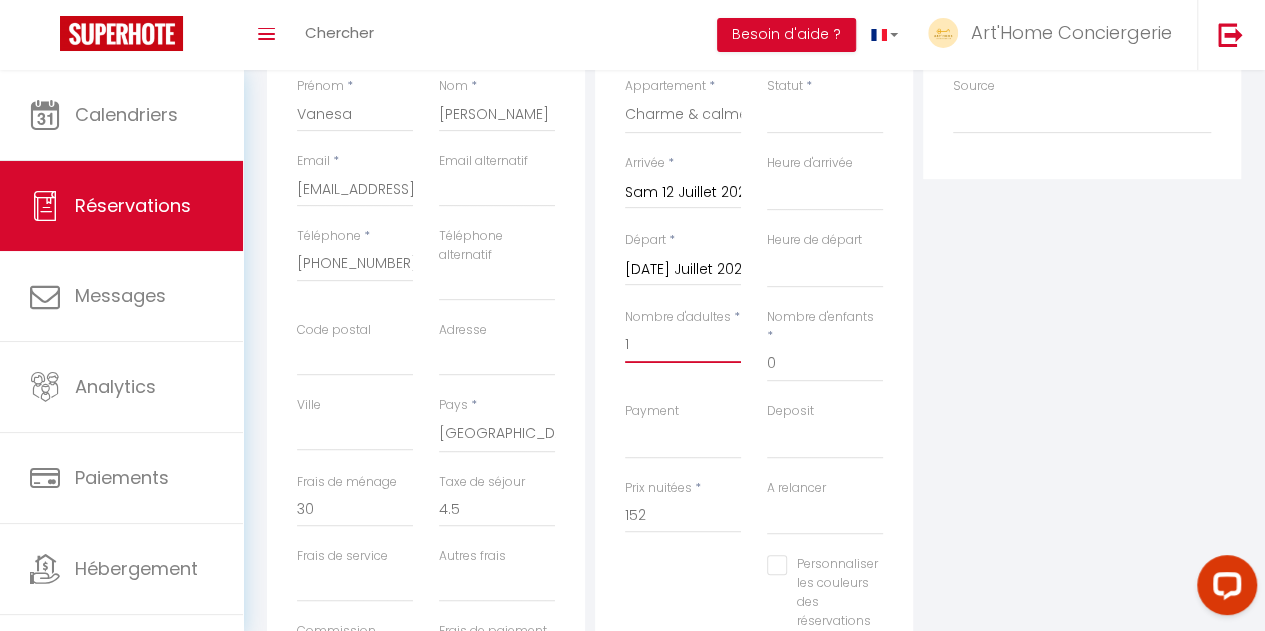 scroll, scrollTop: 573, scrollLeft: 0, axis: vertical 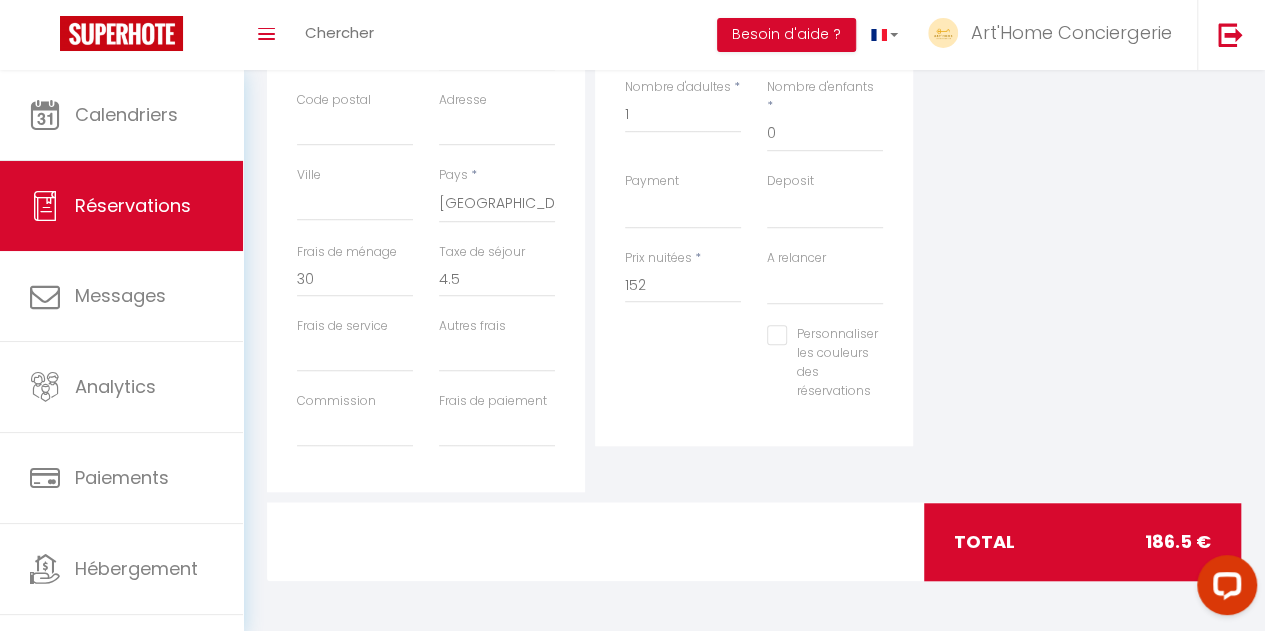 click on "Personnaliser les couleurs des réservations     #D7092E" at bounding box center [754, 372] 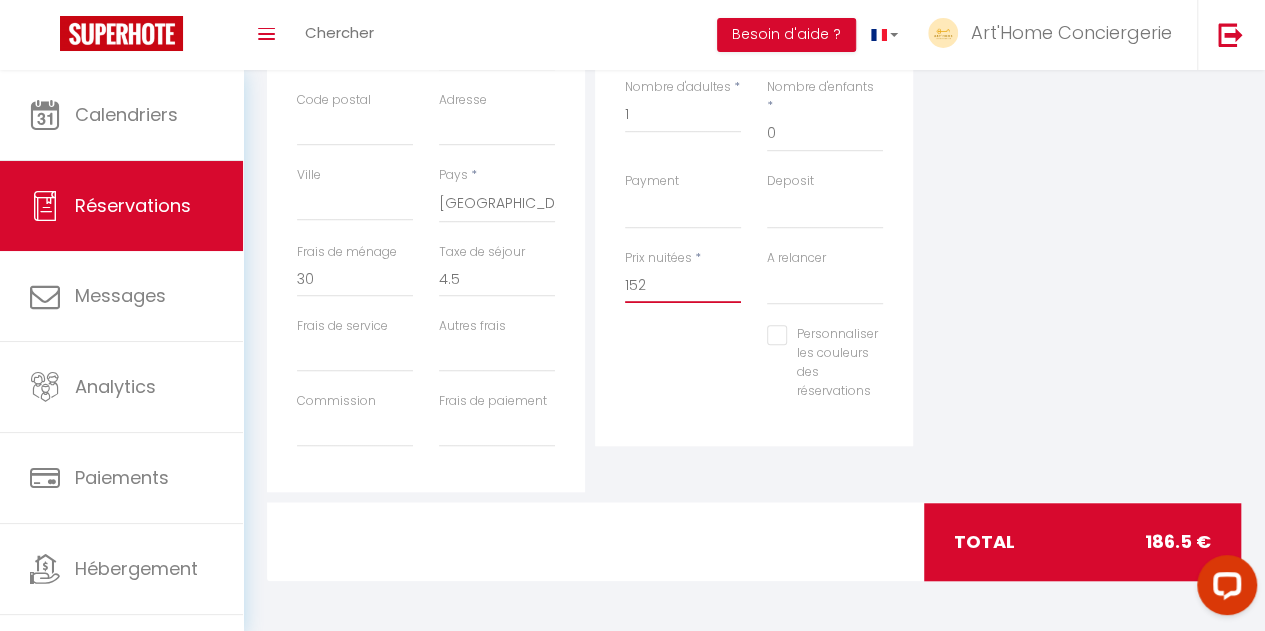 click on "152" at bounding box center (683, 285) 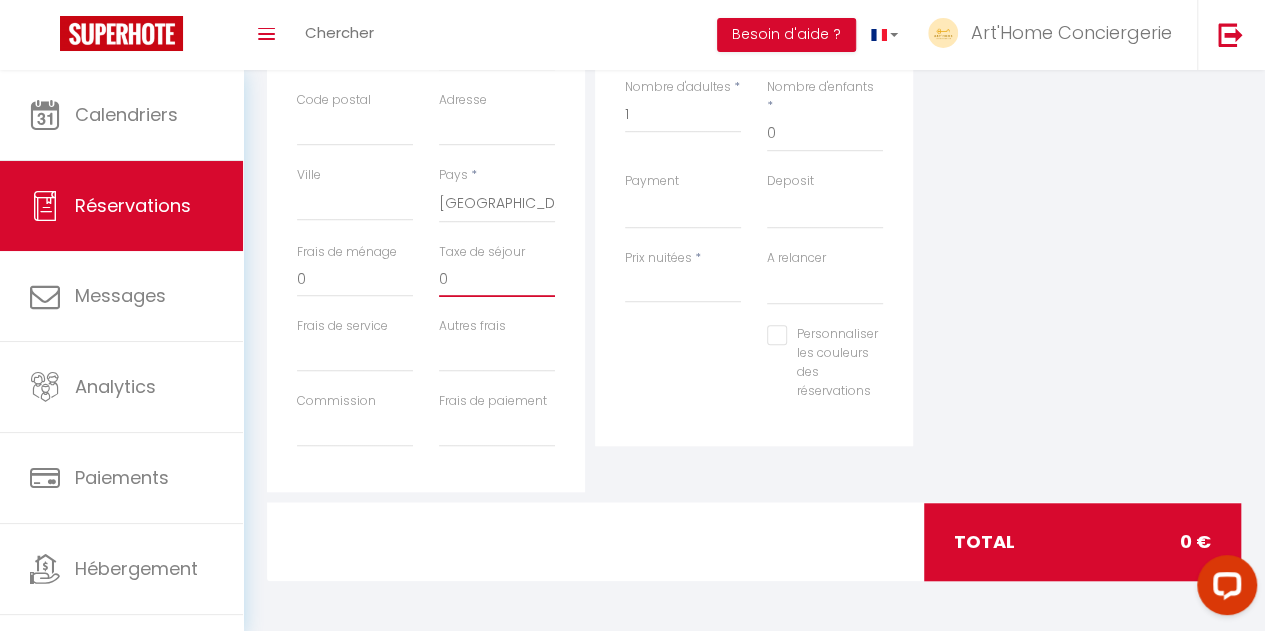 click on "0" at bounding box center (497, 279) 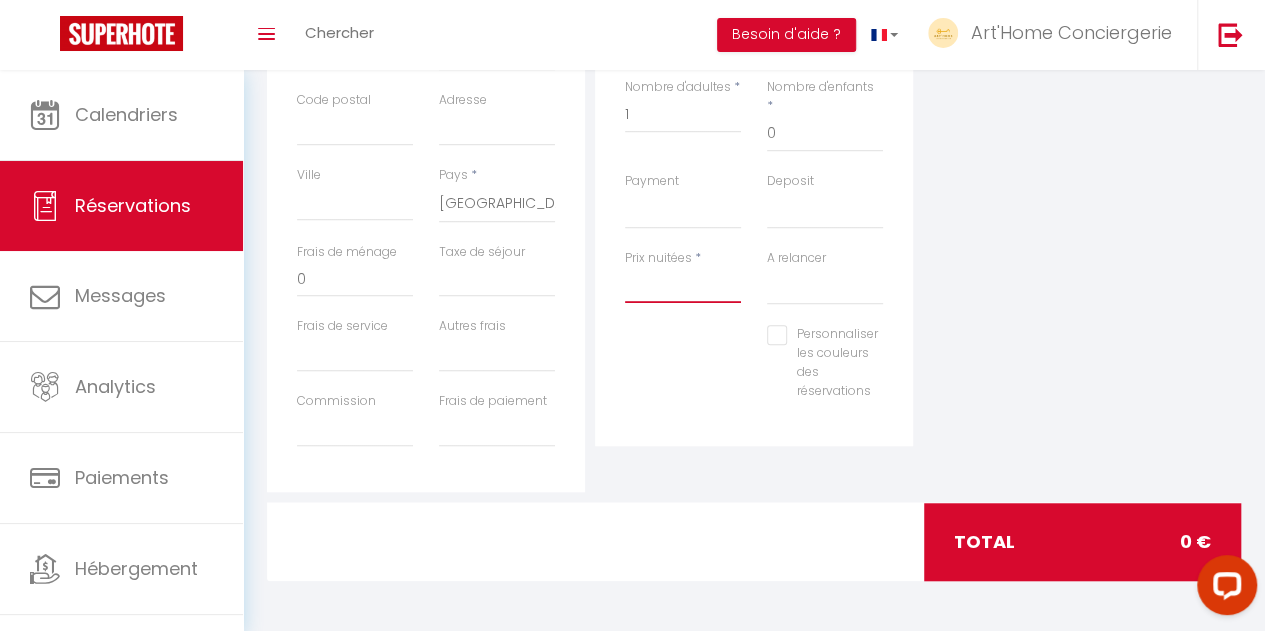 click on "Prix nuitées" at bounding box center (683, 285) 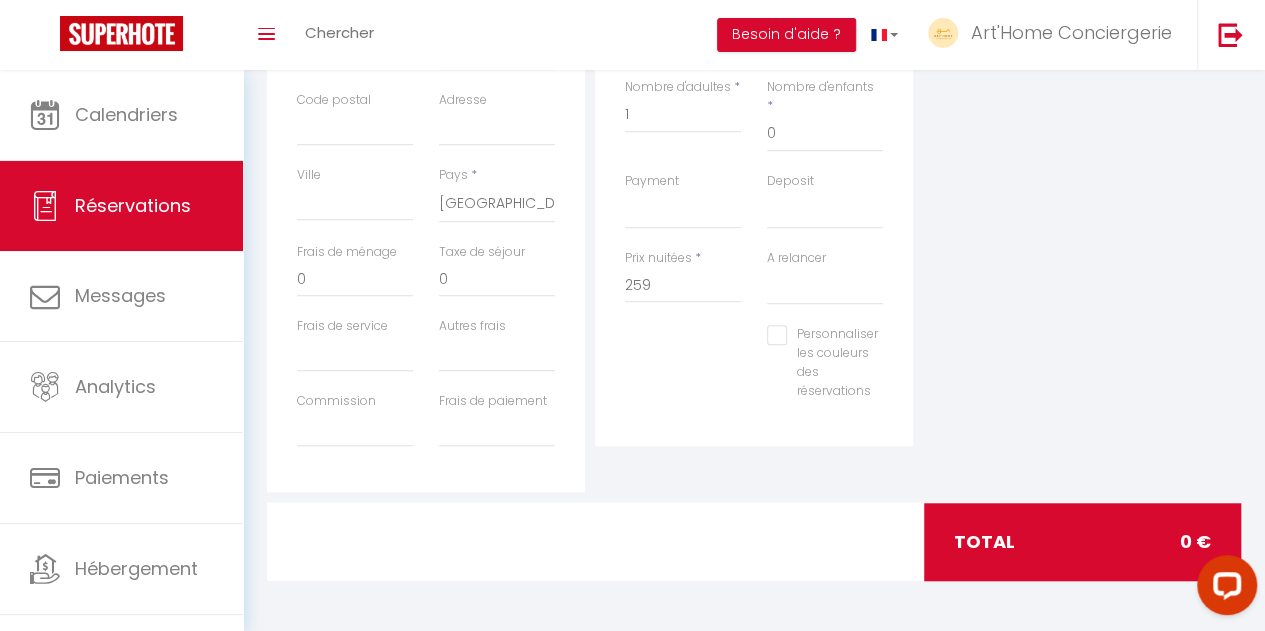 click on "Personnaliser les couleurs des réservations     #D7092E" at bounding box center (754, 372) 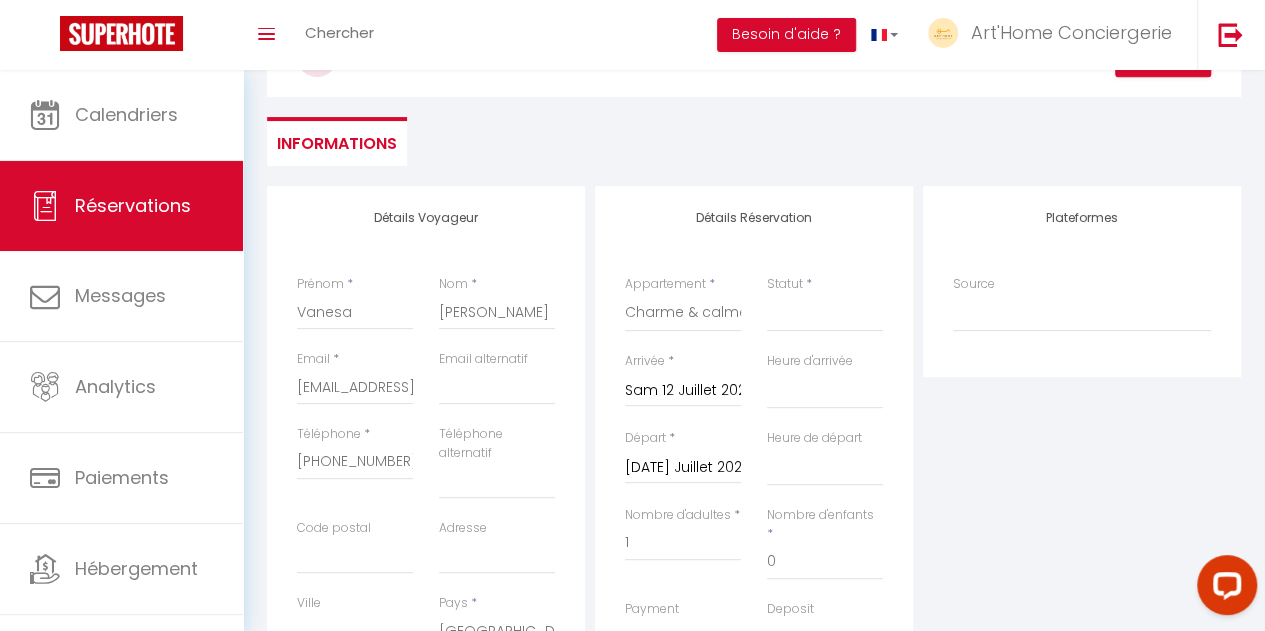 scroll, scrollTop: 151, scrollLeft: 0, axis: vertical 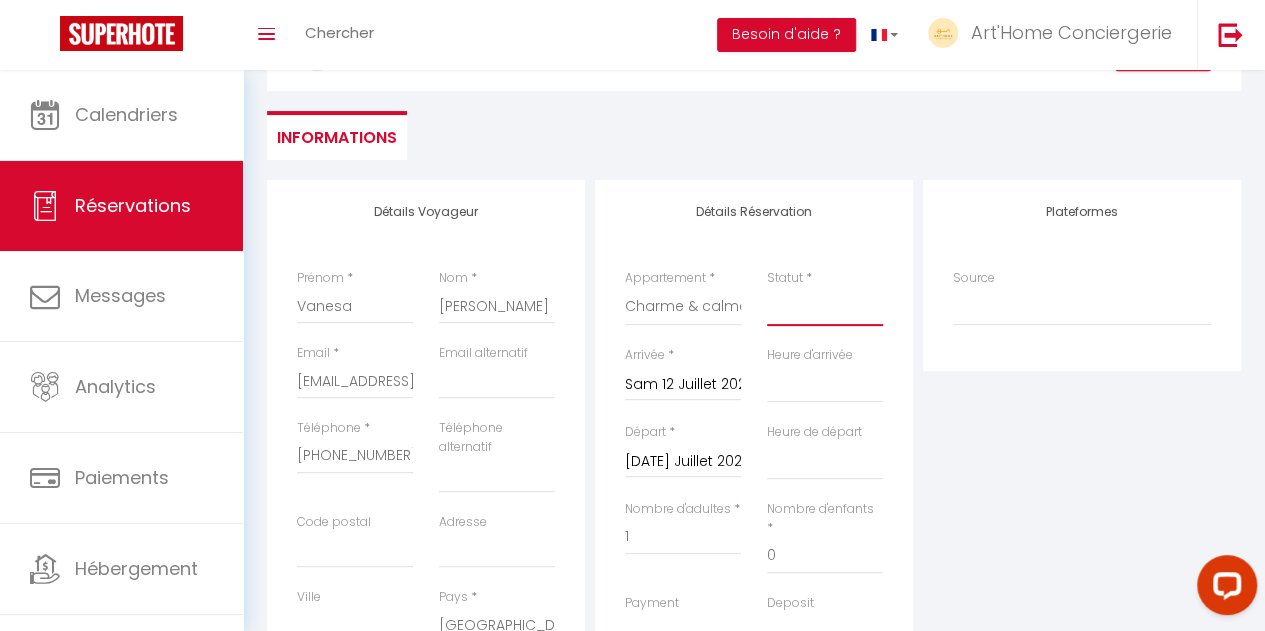 click on "Confirmé Non Confirmé [PERSON_NAME] par le voyageur No Show Request" at bounding box center (825, 307) 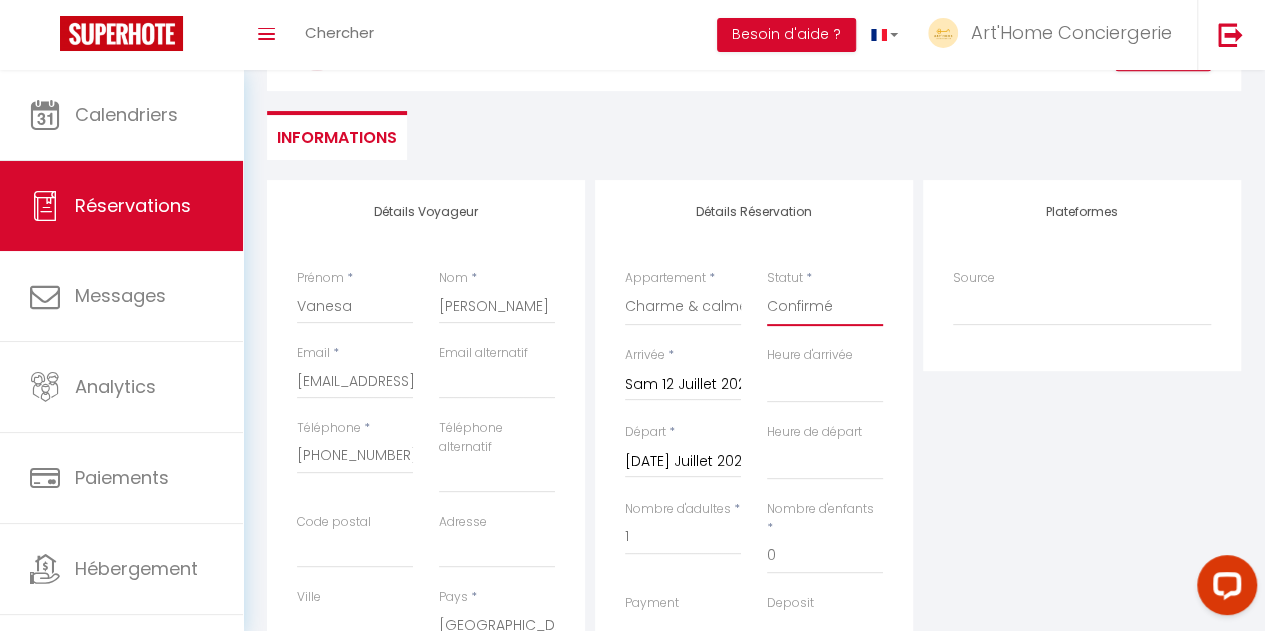 click on "Confirmé Non Confirmé [PERSON_NAME] par le voyageur No Show Request" at bounding box center (825, 307) 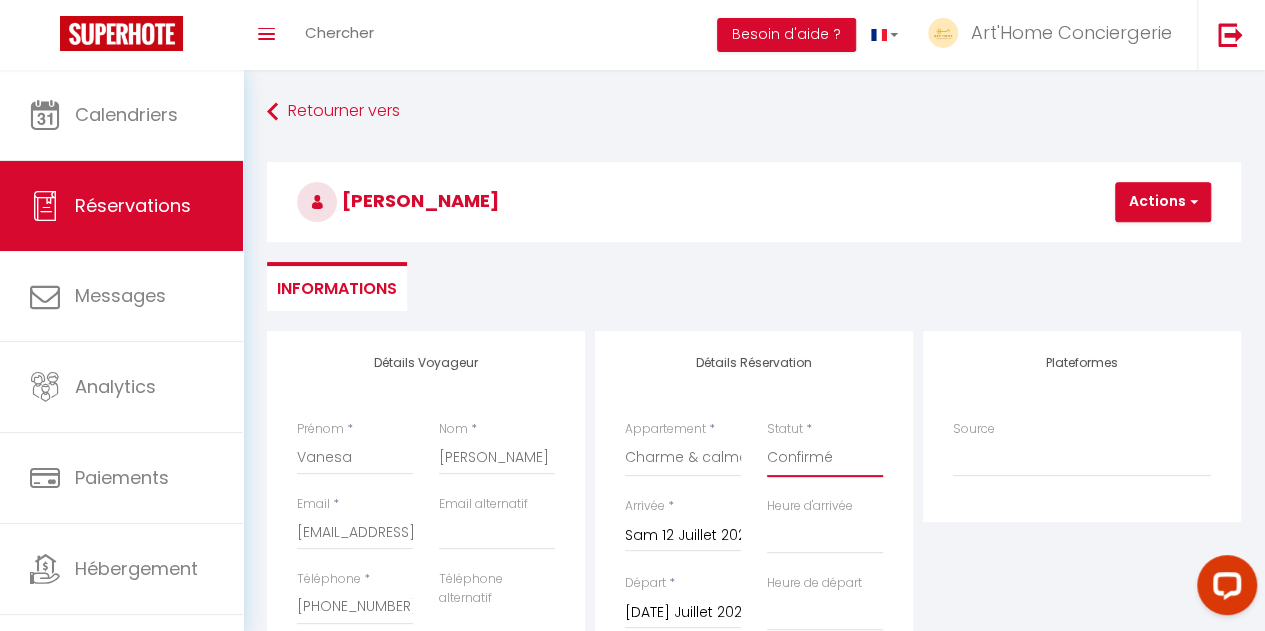 scroll, scrollTop: 0, scrollLeft: 0, axis: both 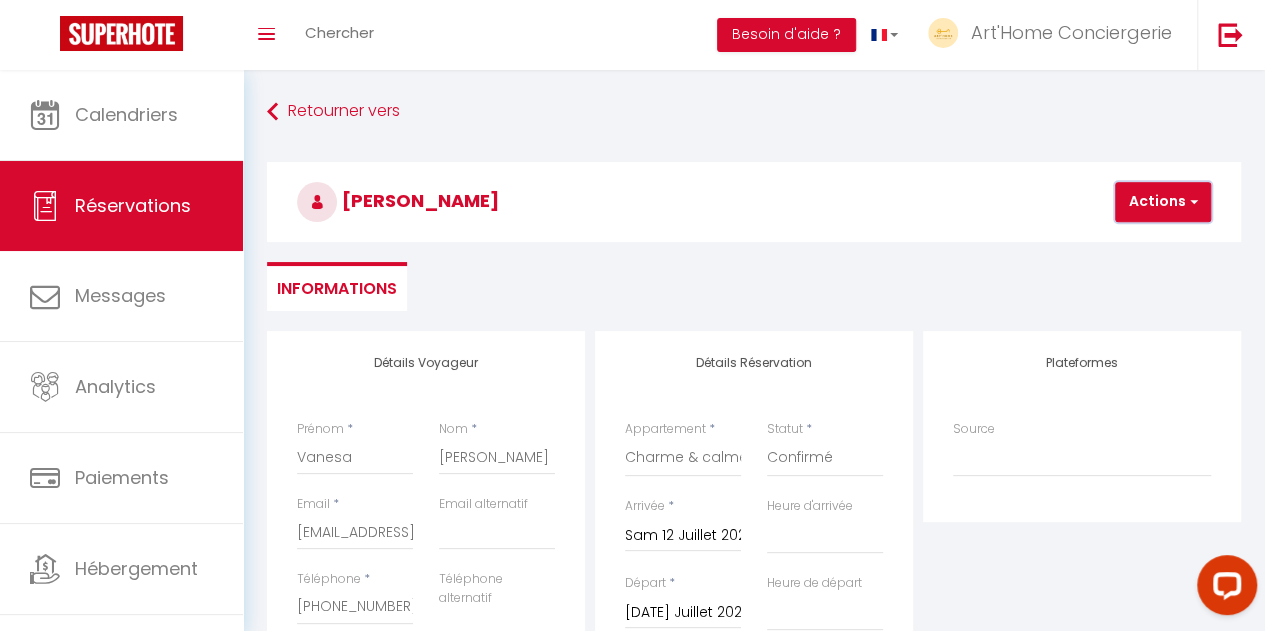 click on "Actions" at bounding box center (1163, 202) 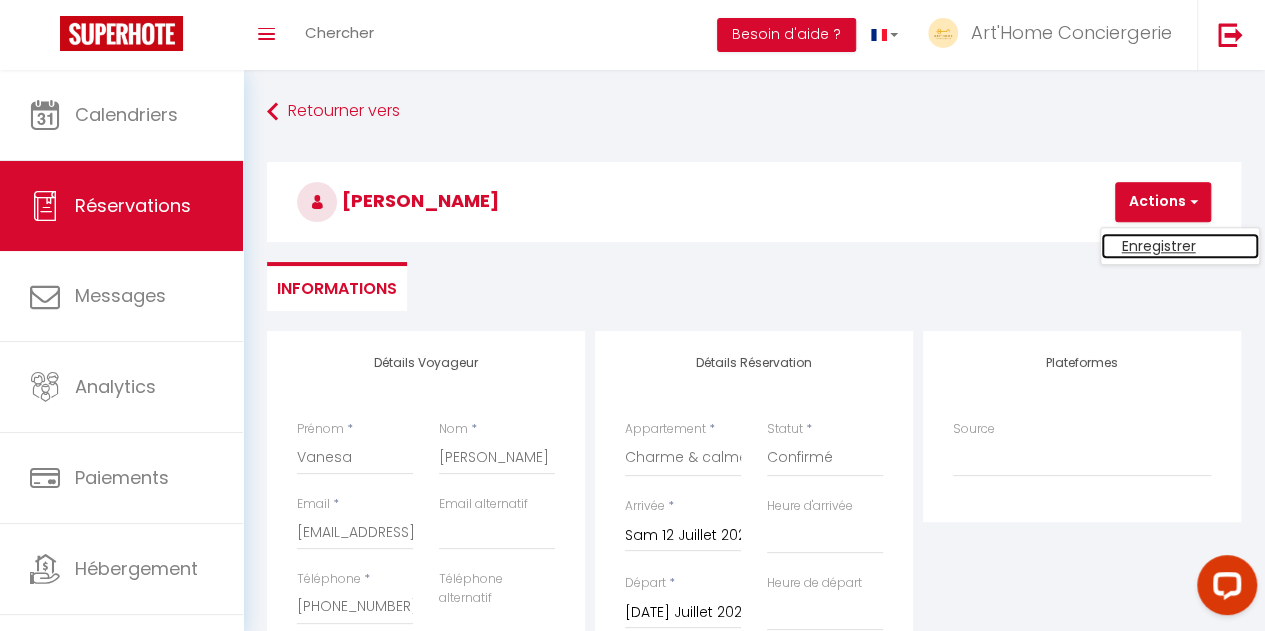 click on "Enregistrer" at bounding box center [1180, 246] 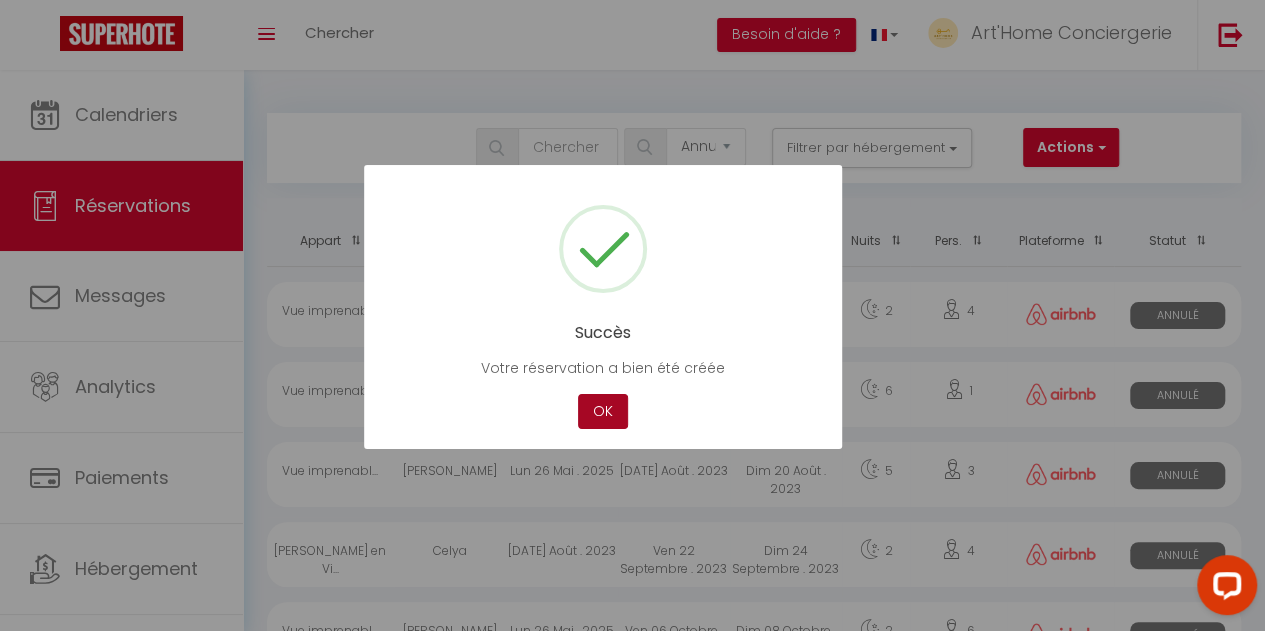 click on "OK" at bounding box center (603, 411) 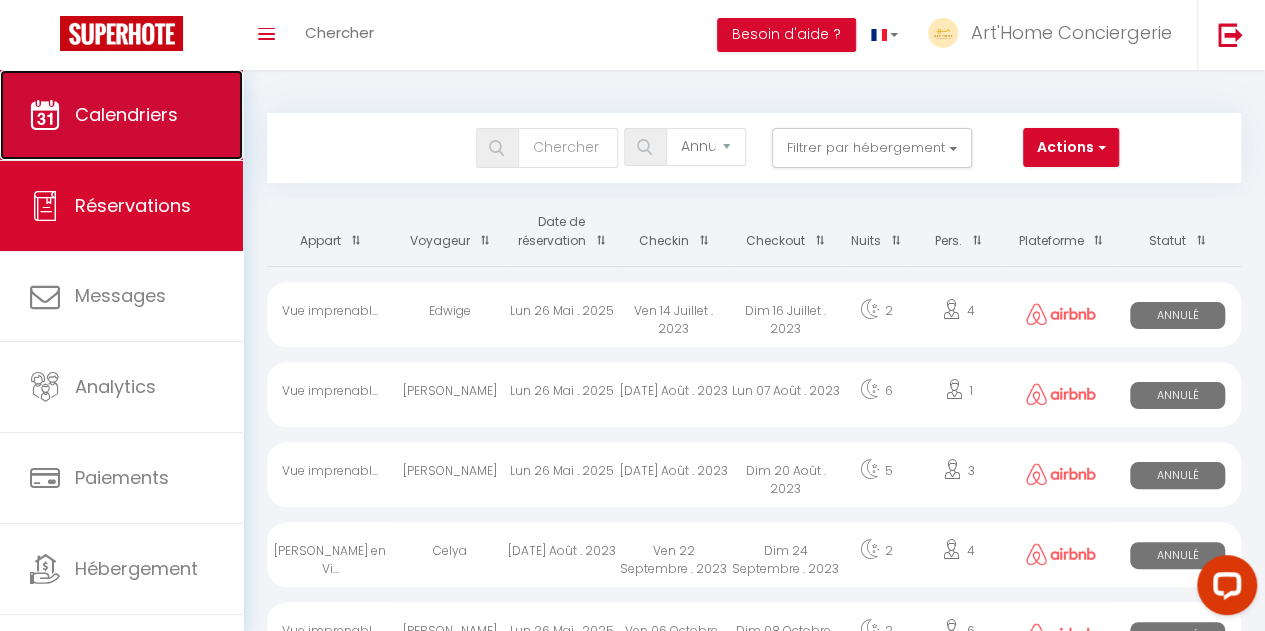click on "Calendriers" at bounding box center (126, 114) 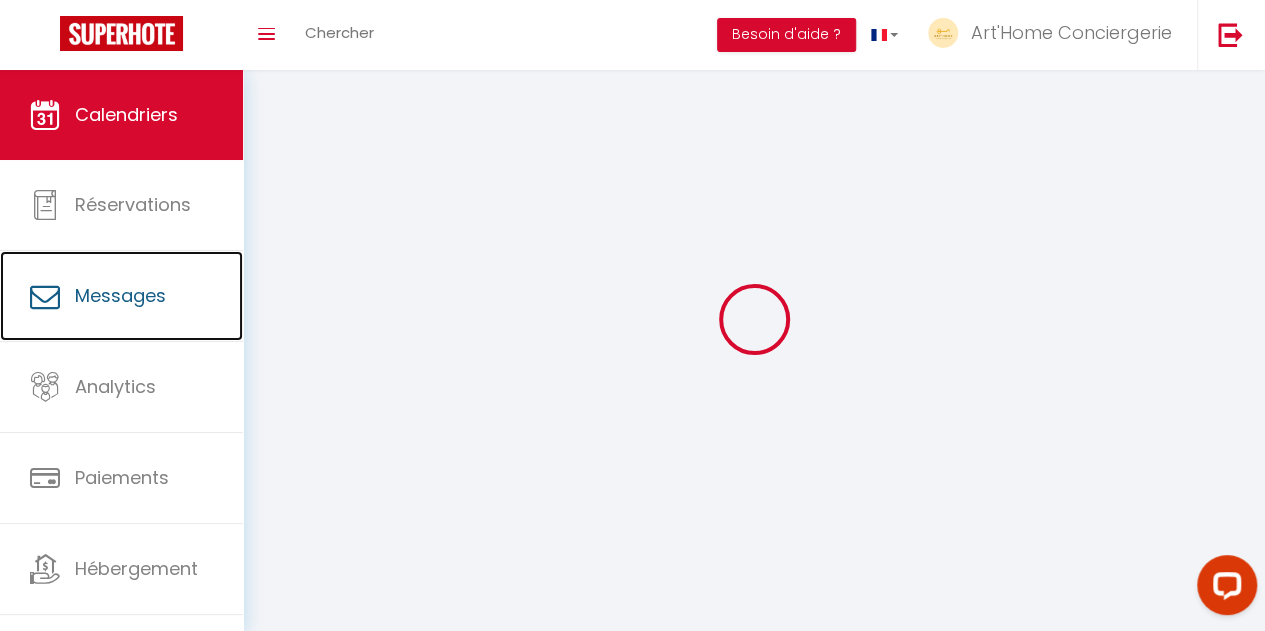click on "Messages" at bounding box center (120, 295) 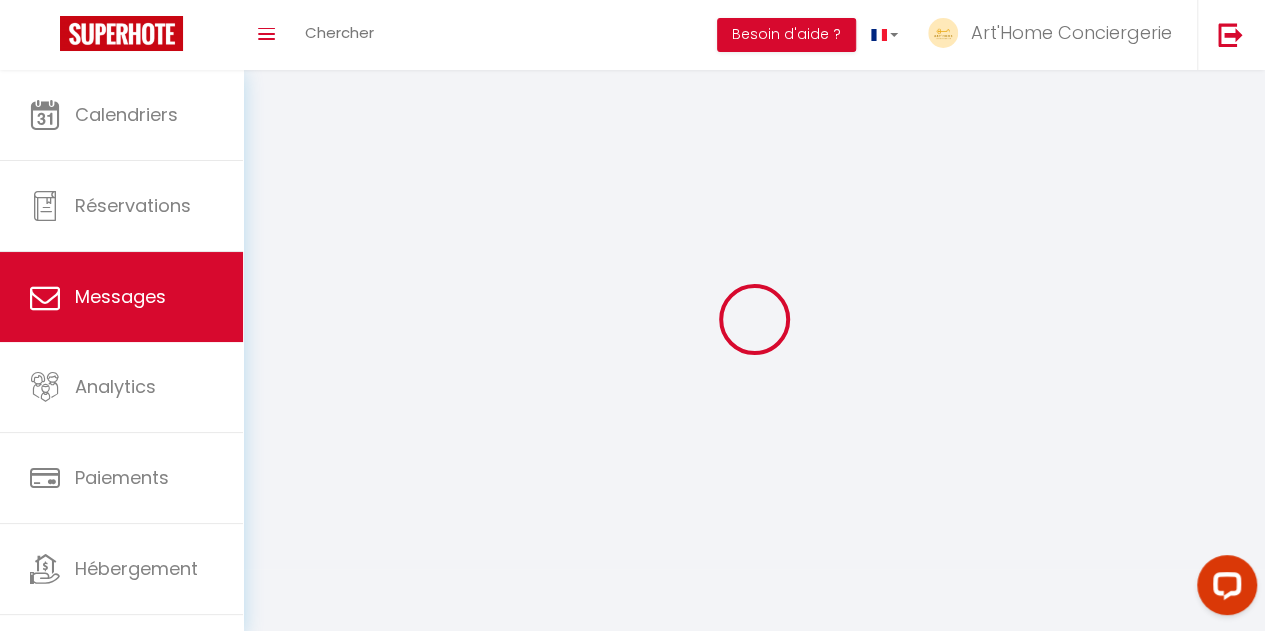 click on "Calendriers" at bounding box center (121, 115) 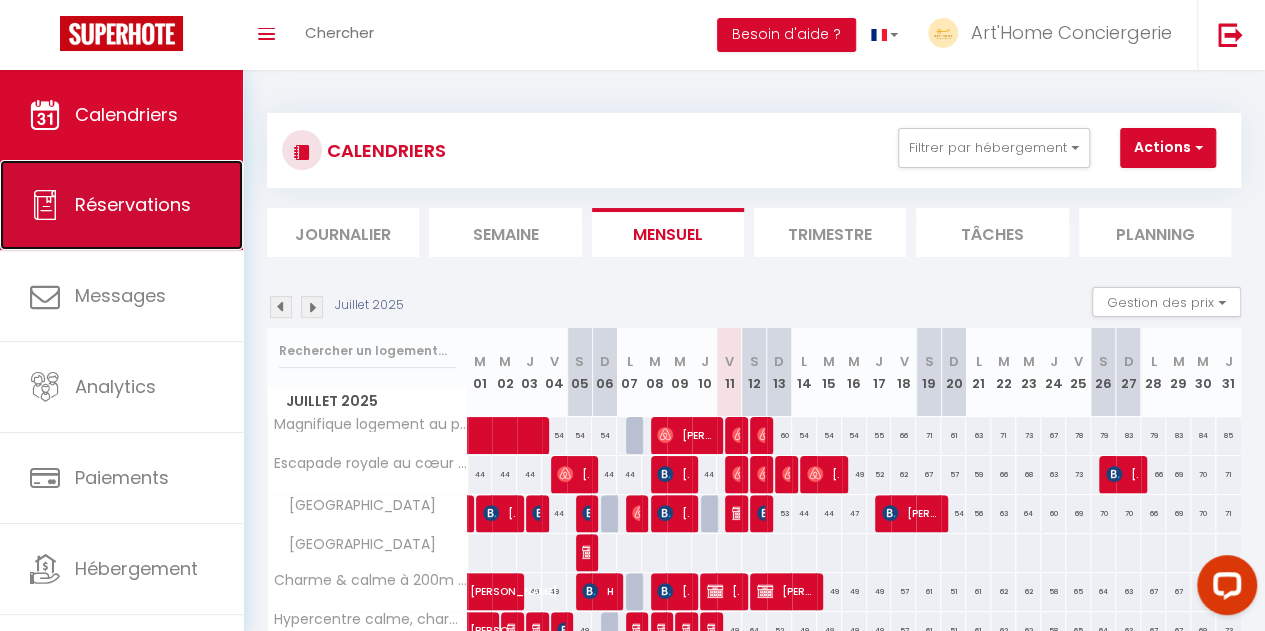 click on "Réservations" at bounding box center [133, 204] 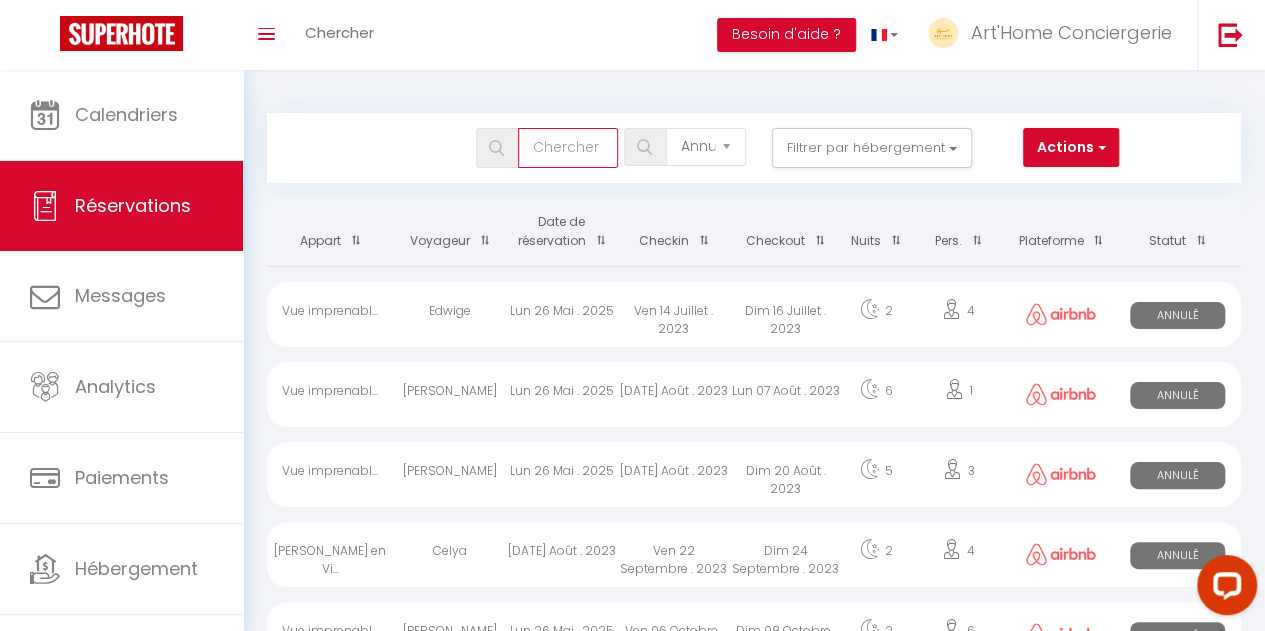 click at bounding box center (568, 148) 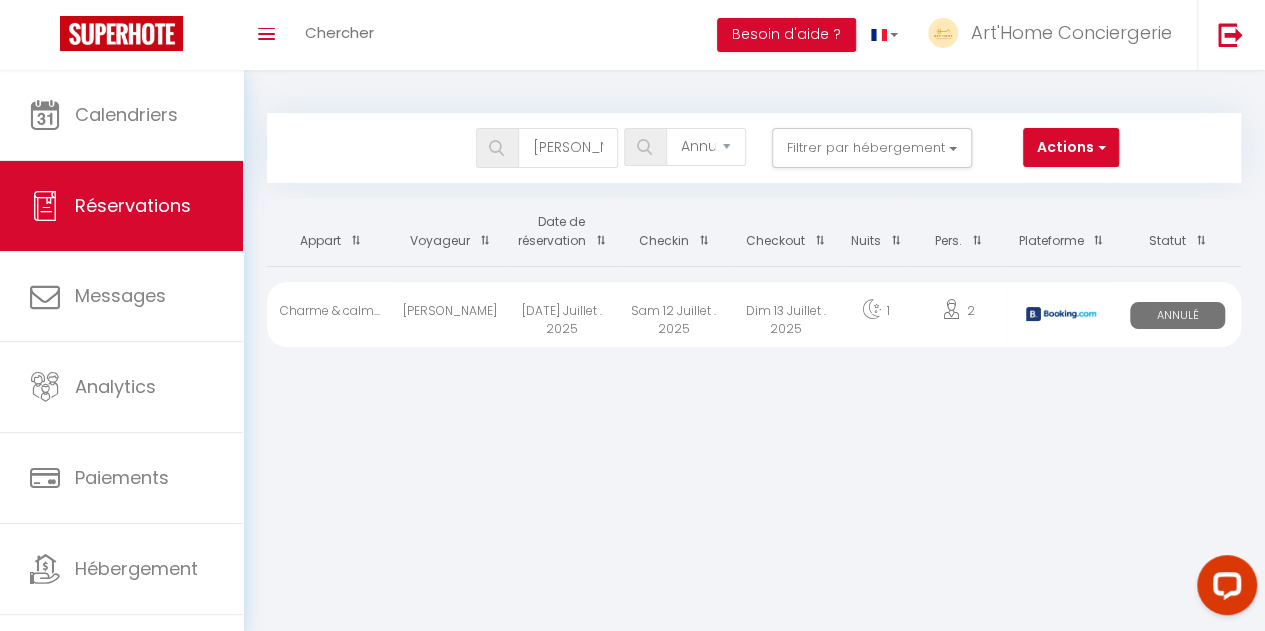 click on "Sam 12 Juillet . 2025" at bounding box center (674, 314) 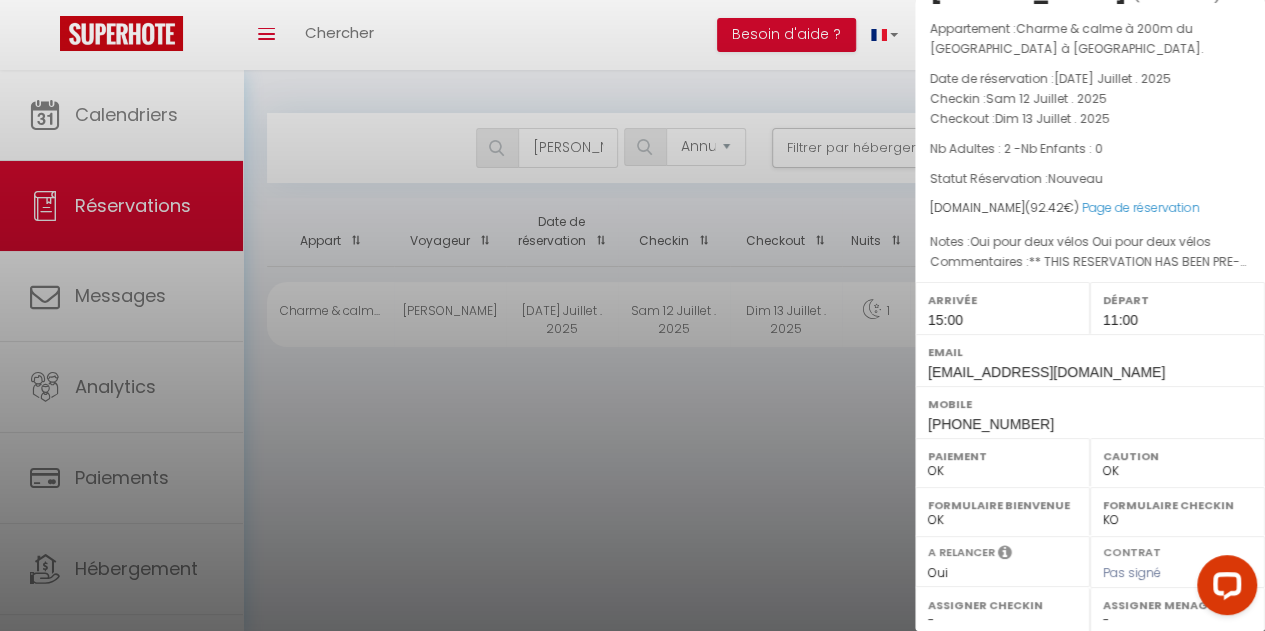 scroll, scrollTop: 61, scrollLeft: 0, axis: vertical 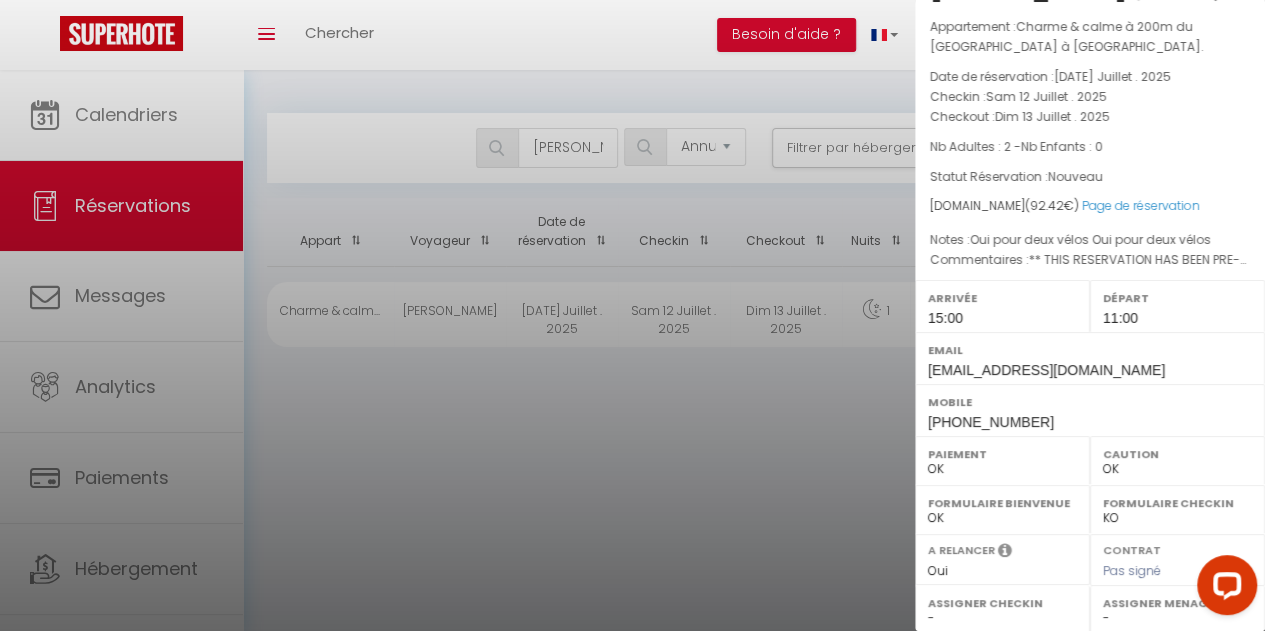 click on "OK   KO" at bounding box center (1002, 469) 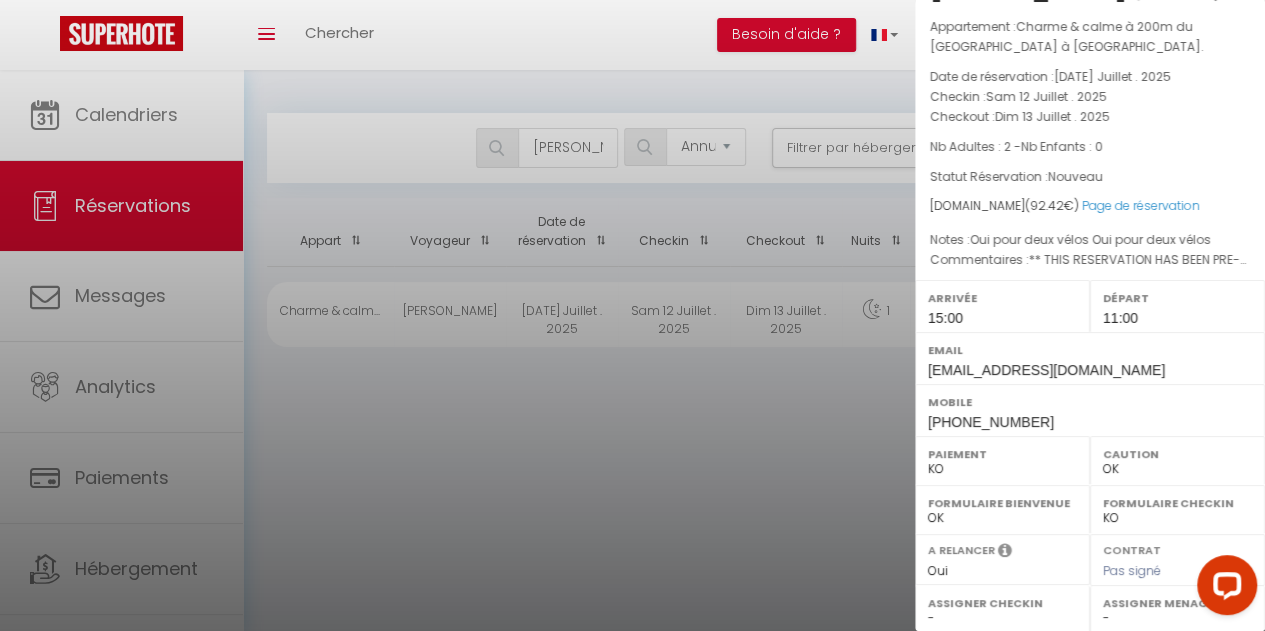 click on "OK   KO" at bounding box center (1002, 469) 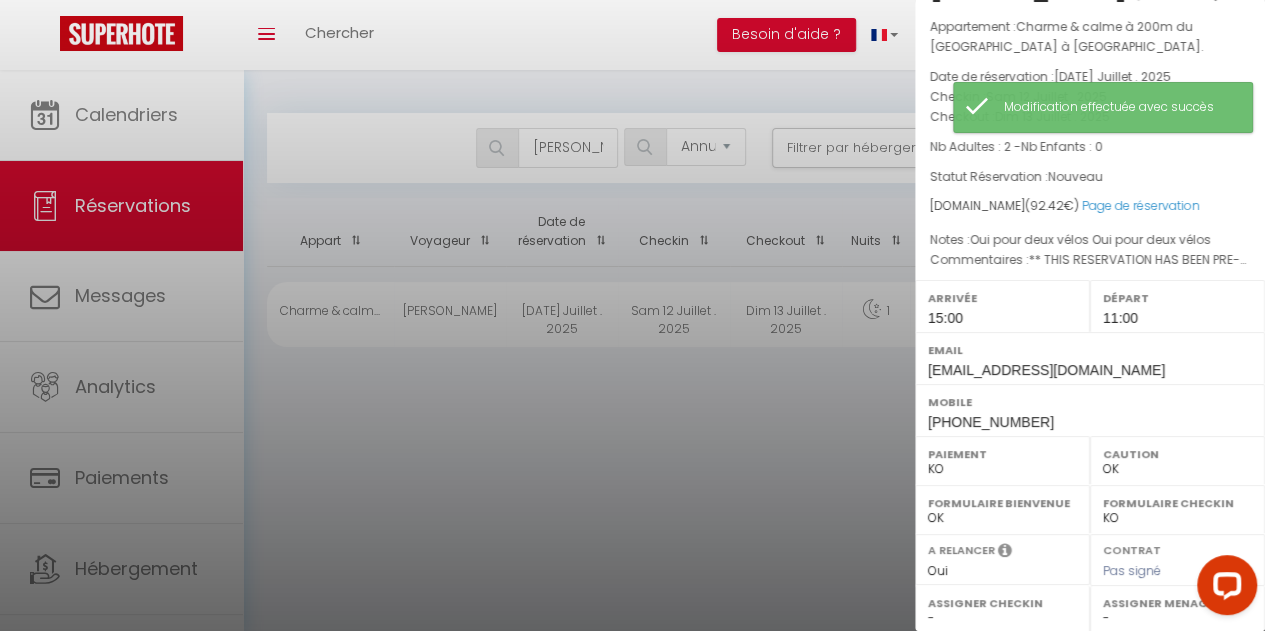 click on "OK   KO" at bounding box center (1002, 469) 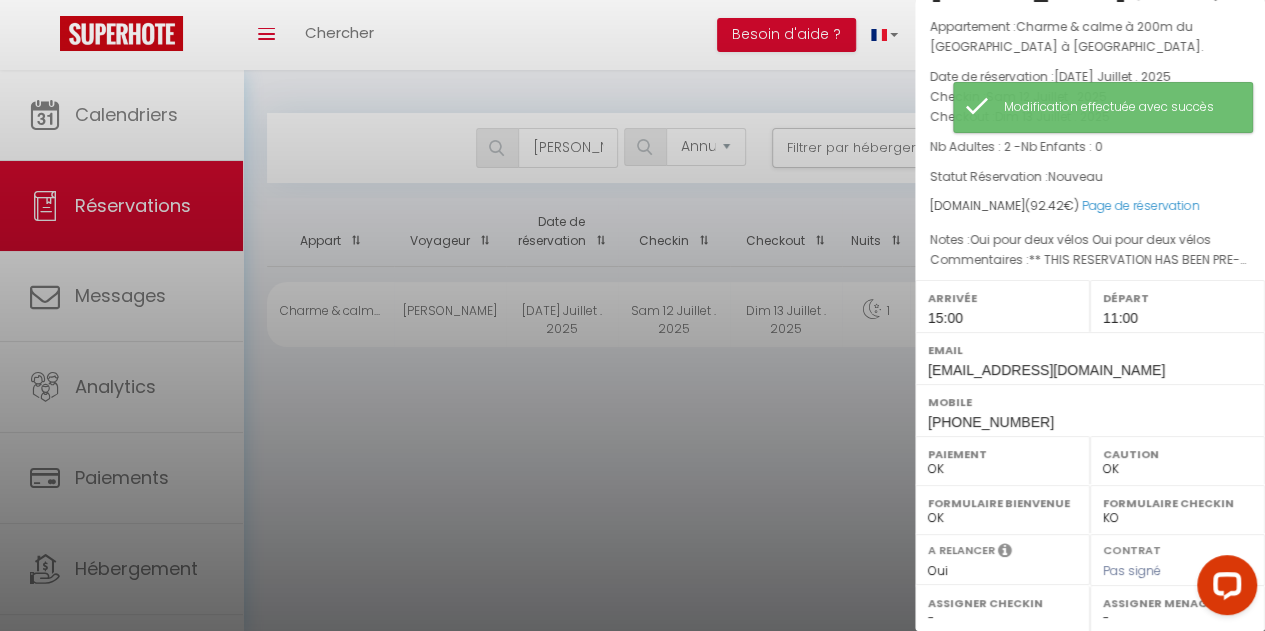click on "OK   KO" at bounding box center [1002, 469] 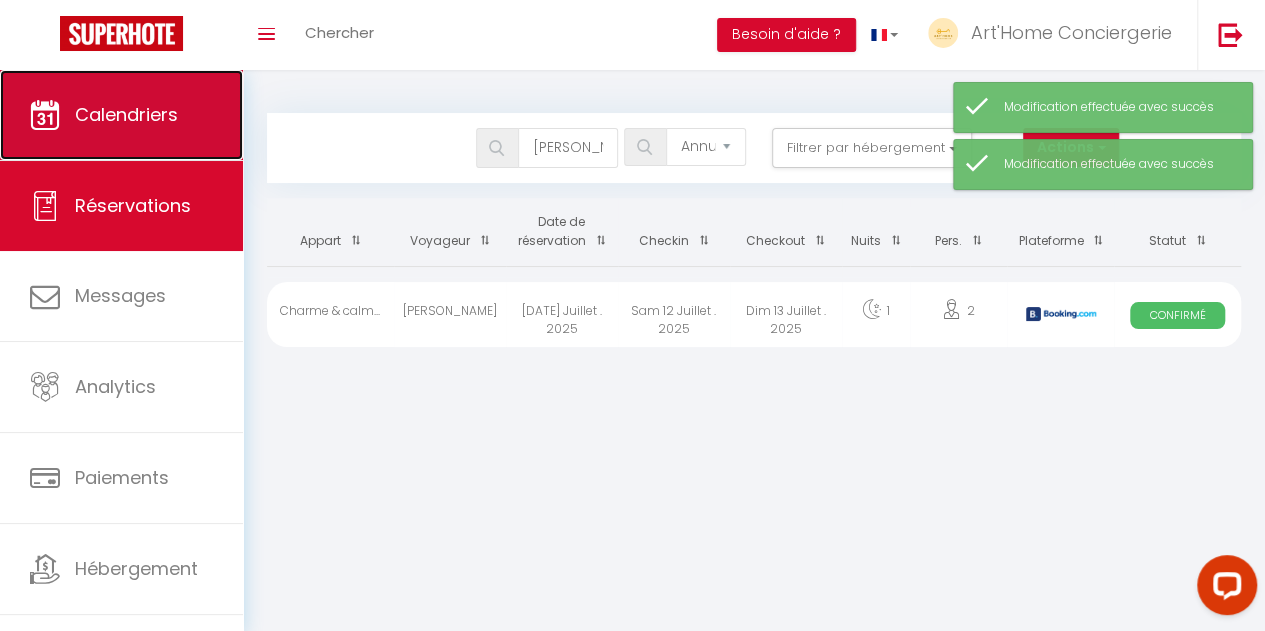 click on "Calendriers" at bounding box center (126, 114) 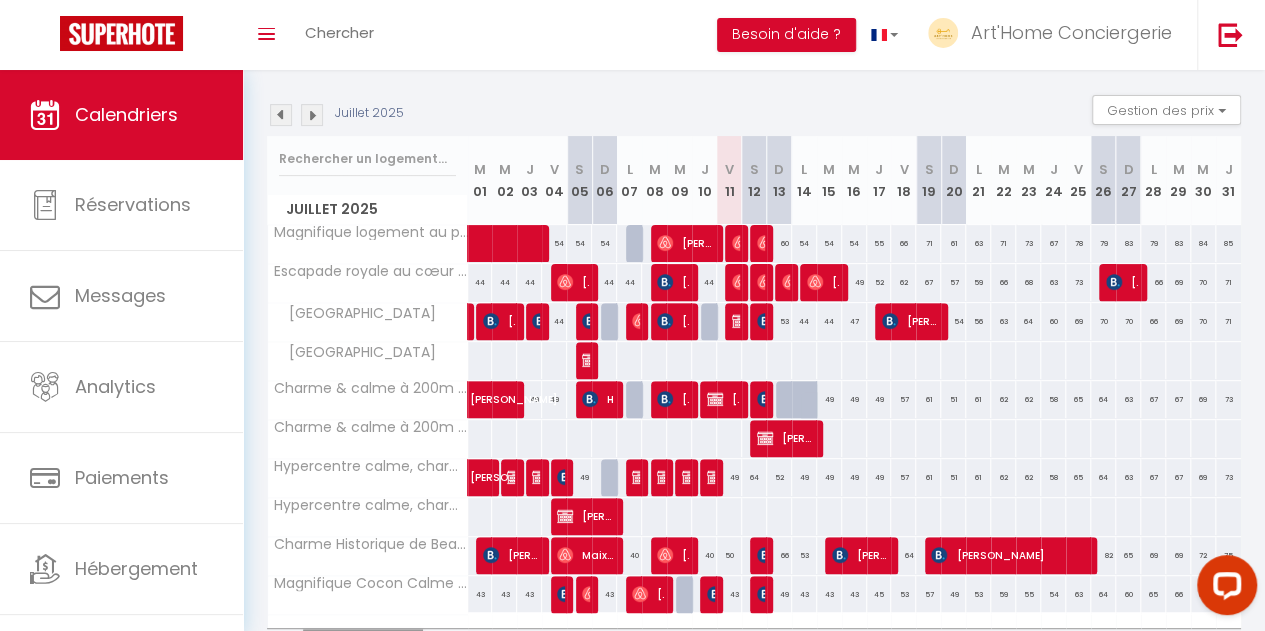 scroll, scrollTop: 195, scrollLeft: 0, axis: vertical 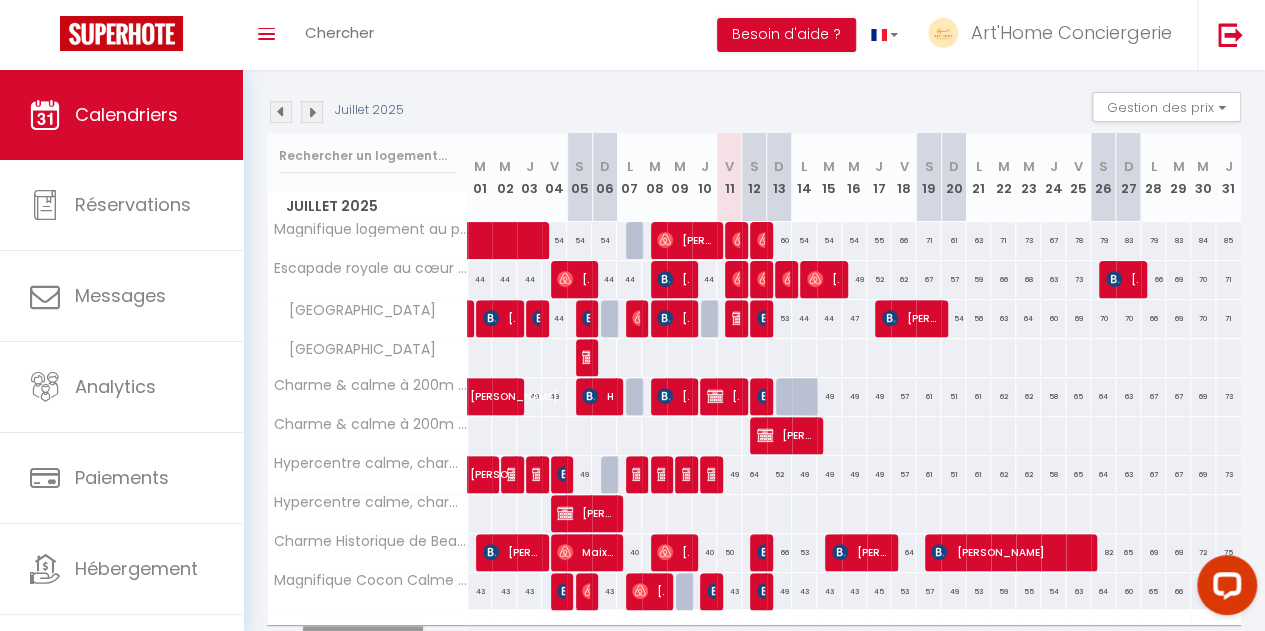 click on "52" at bounding box center [779, 396] 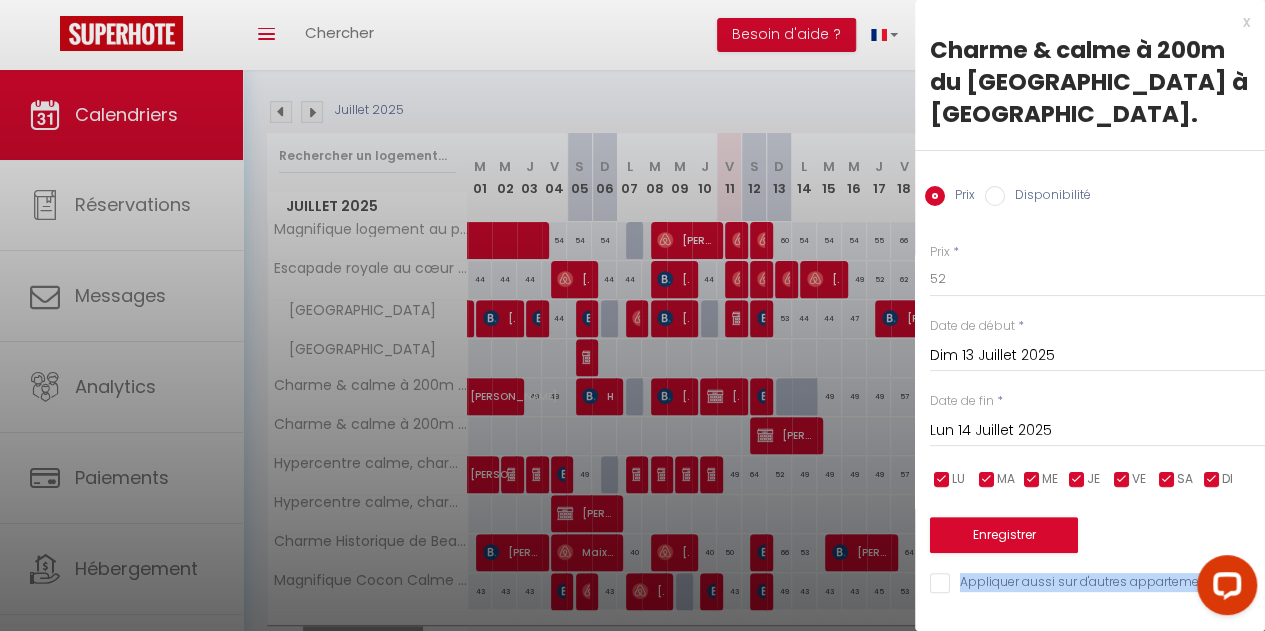 click at bounding box center [632, 315] 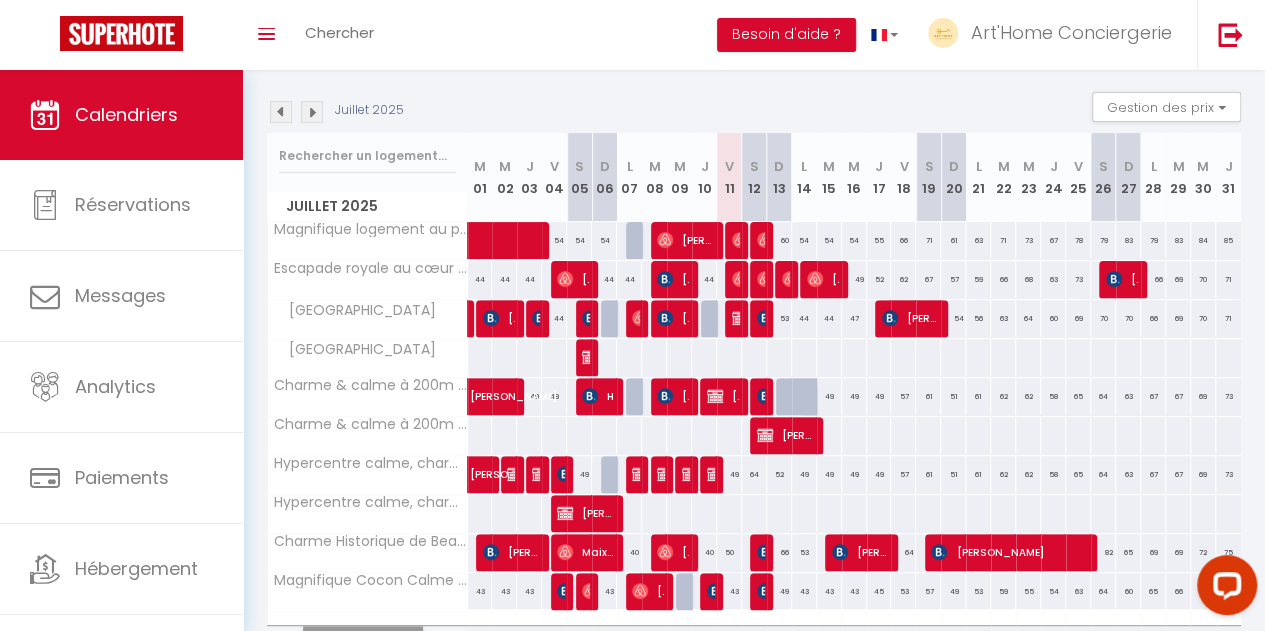 click at bounding box center (762, 397) 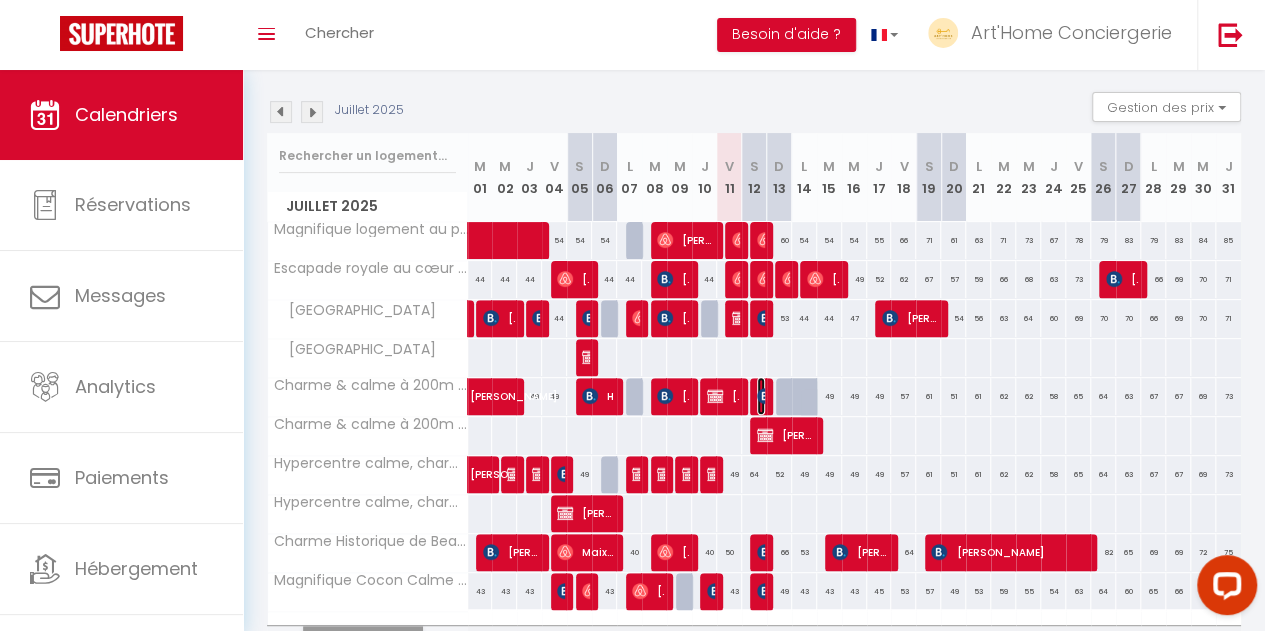 click at bounding box center (765, 396) 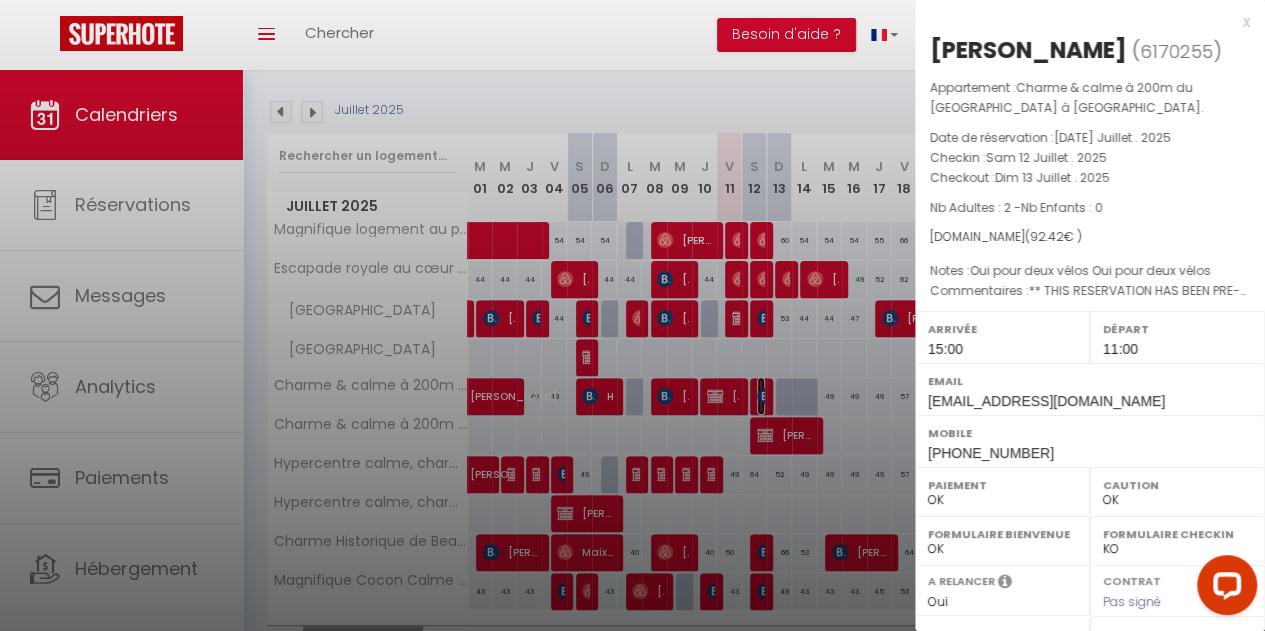 scroll, scrollTop: 316, scrollLeft: 0, axis: vertical 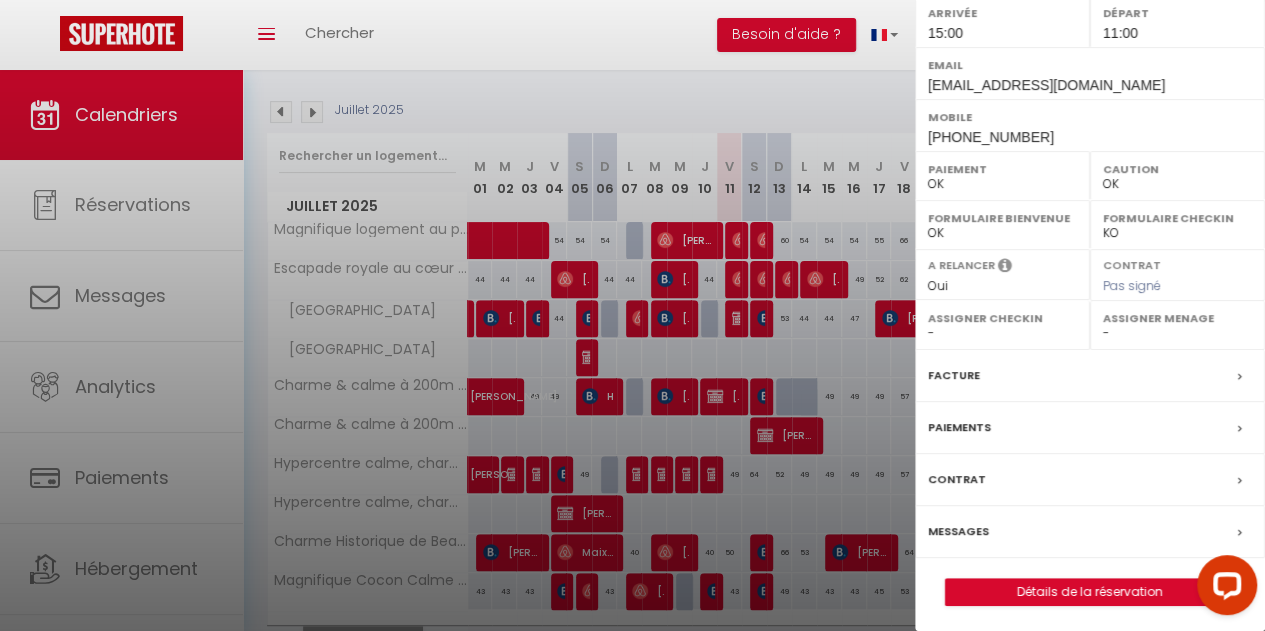 click on "Messages" at bounding box center (958, 531) 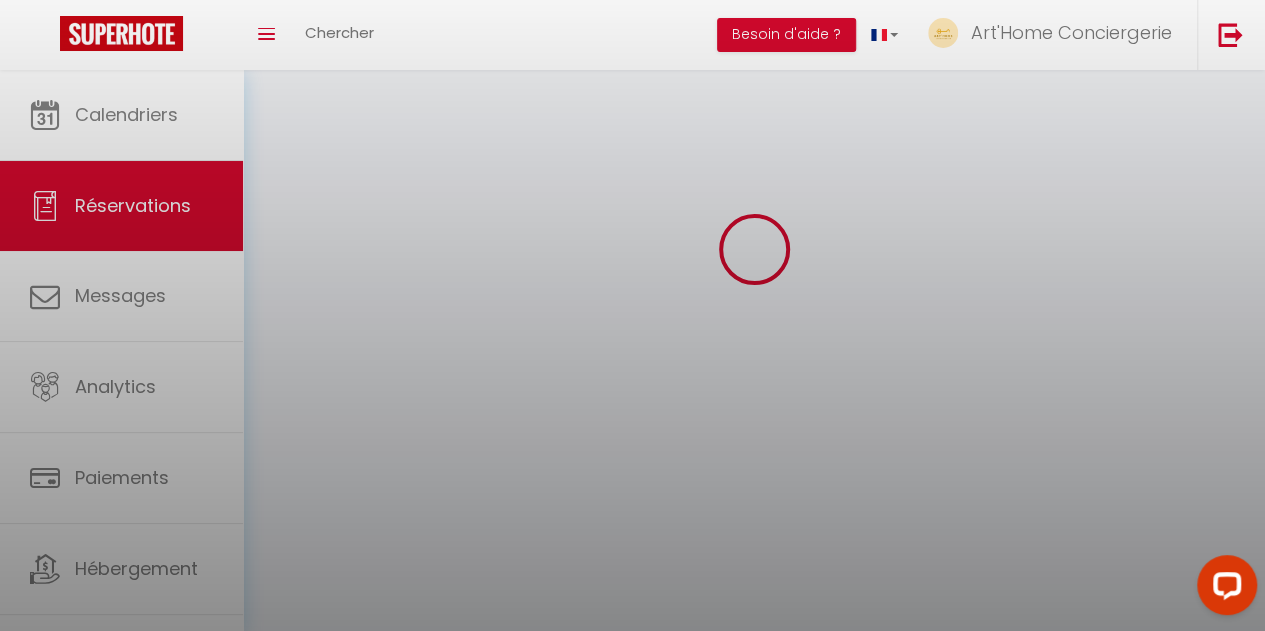scroll, scrollTop: 0, scrollLeft: 0, axis: both 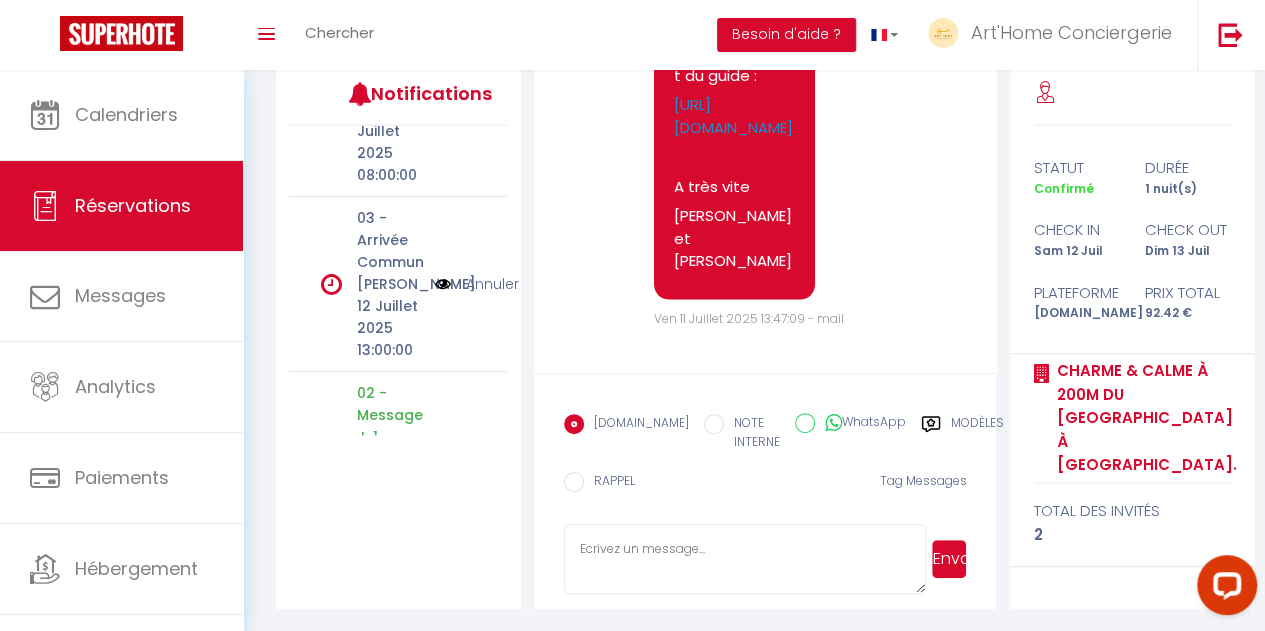 click on "Annuler" at bounding box center [492, 284] 